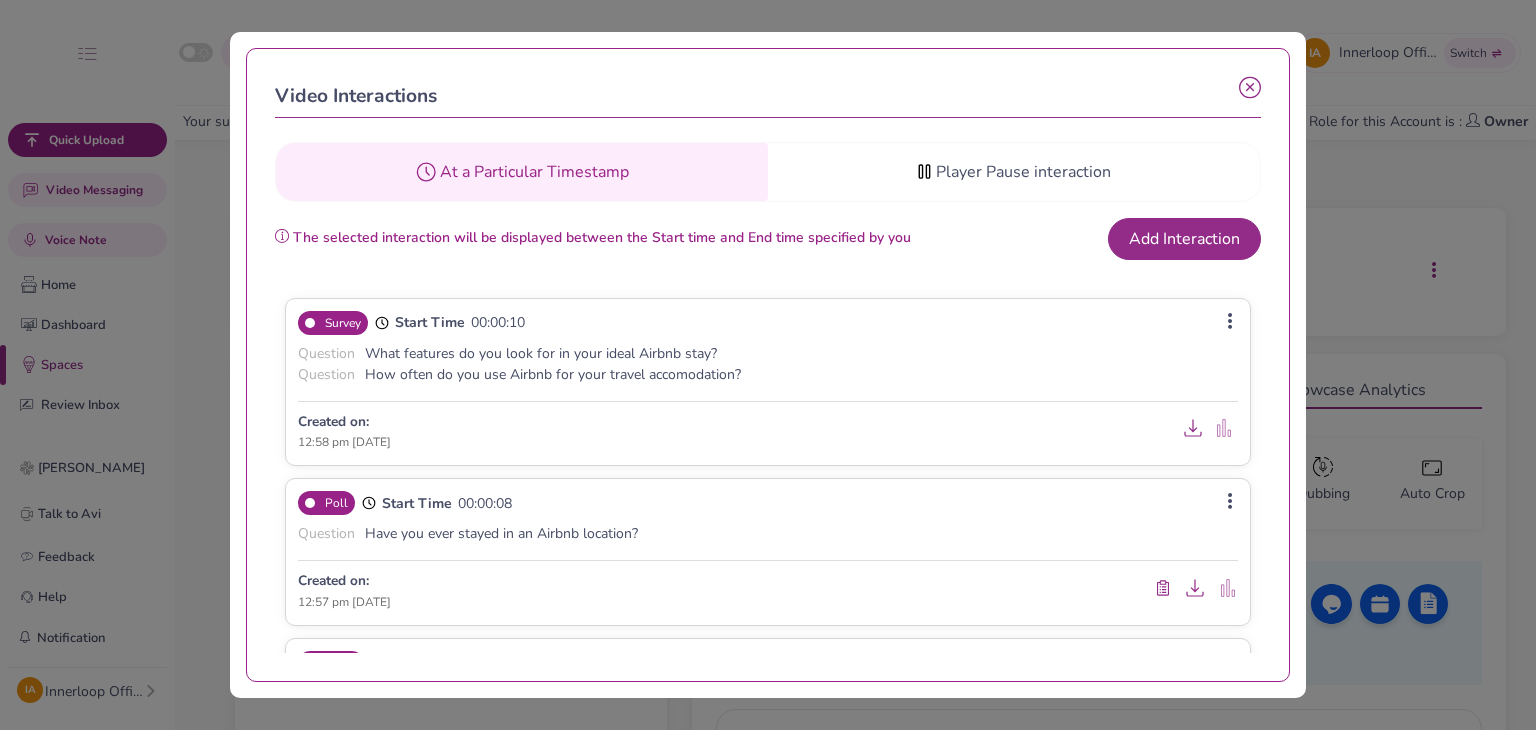 scroll, scrollTop: 0, scrollLeft: 0, axis: both 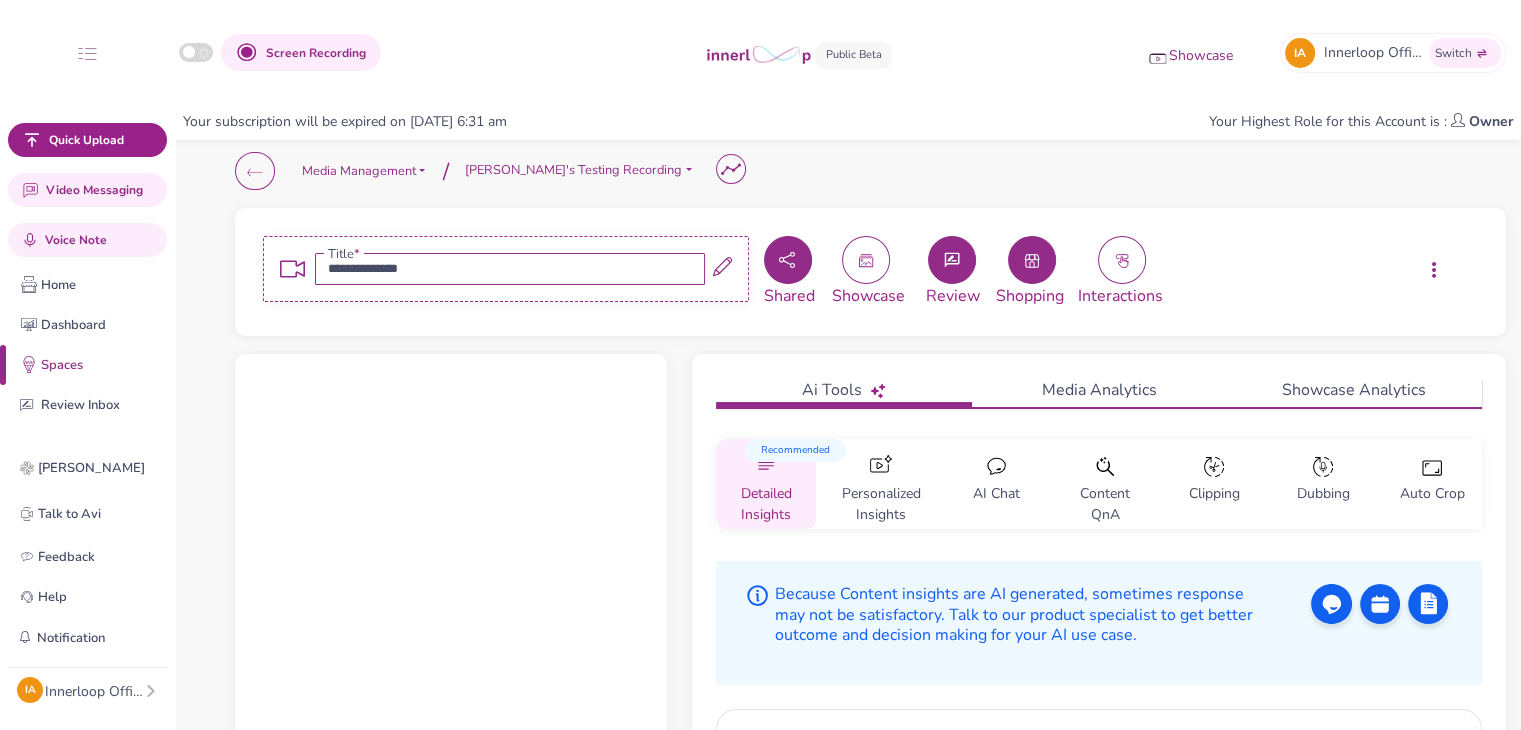 click at bounding box center (1032, 260) 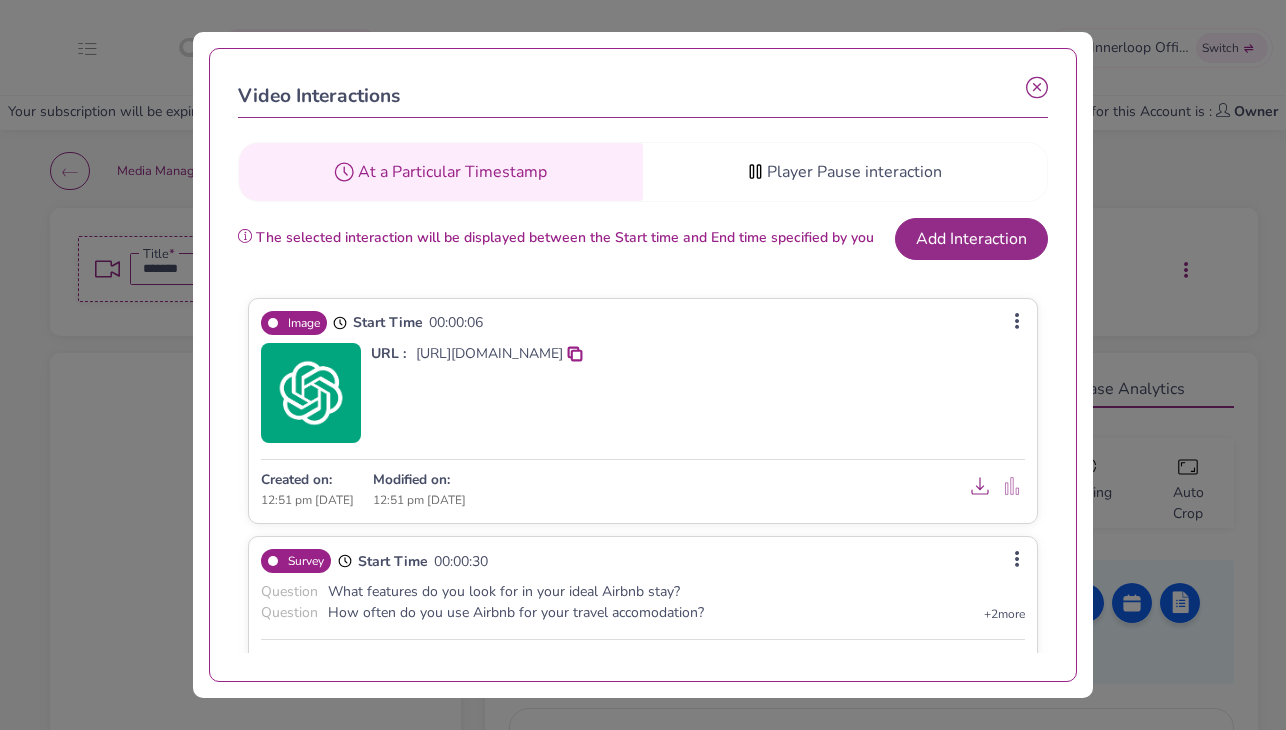 scroll, scrollTop: 0, scrollLeft: 0, axis: both 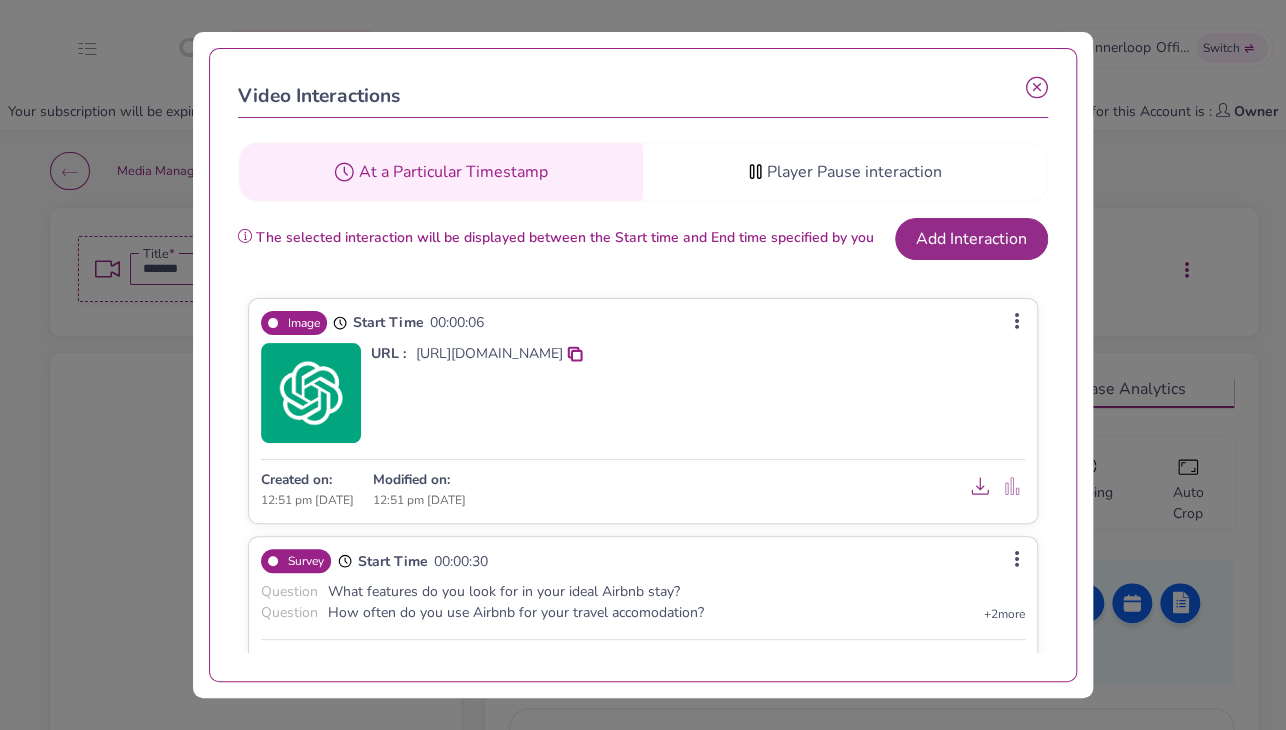 click at bounding box center (1037, 88) 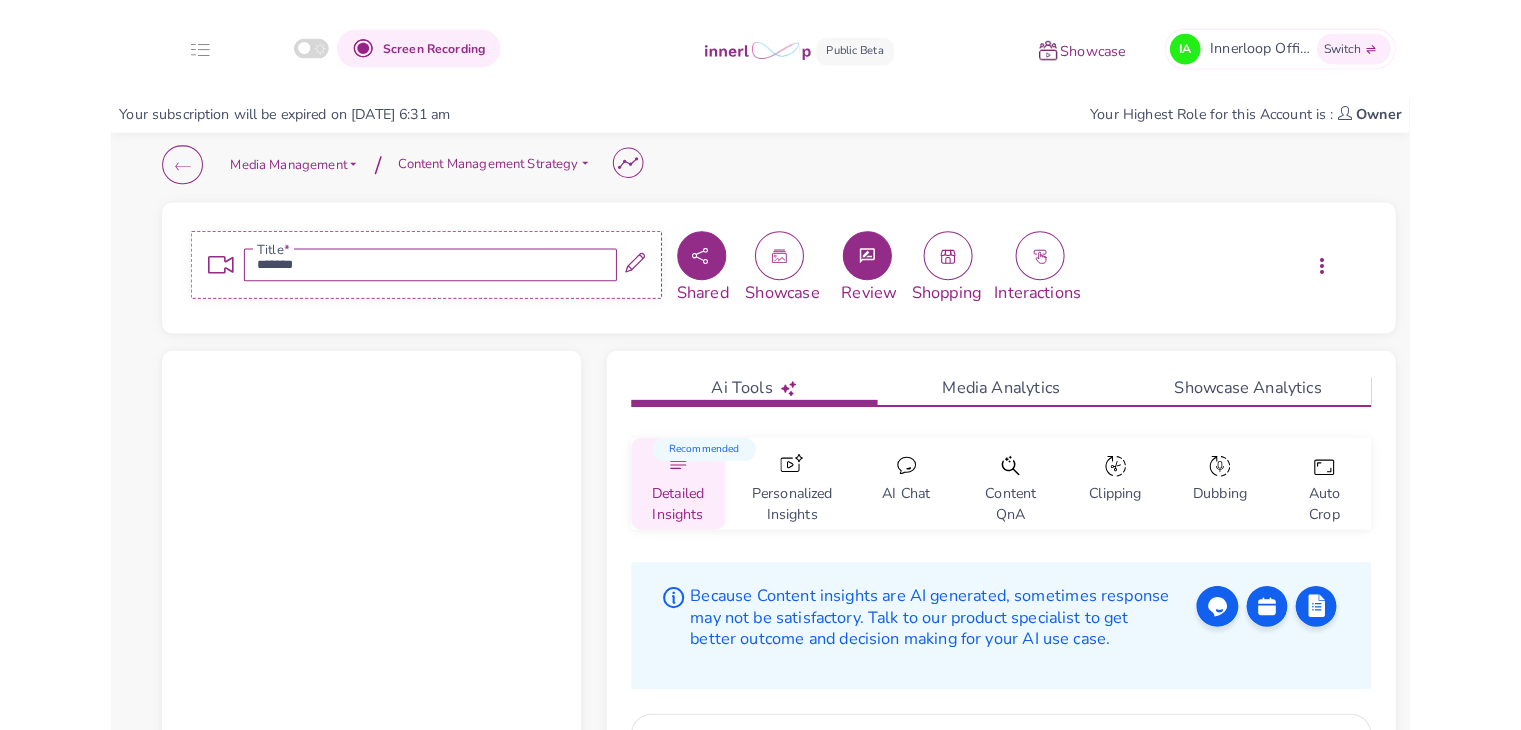 scroll, scrollTop: 0, scrollLeft: 0, axis: both 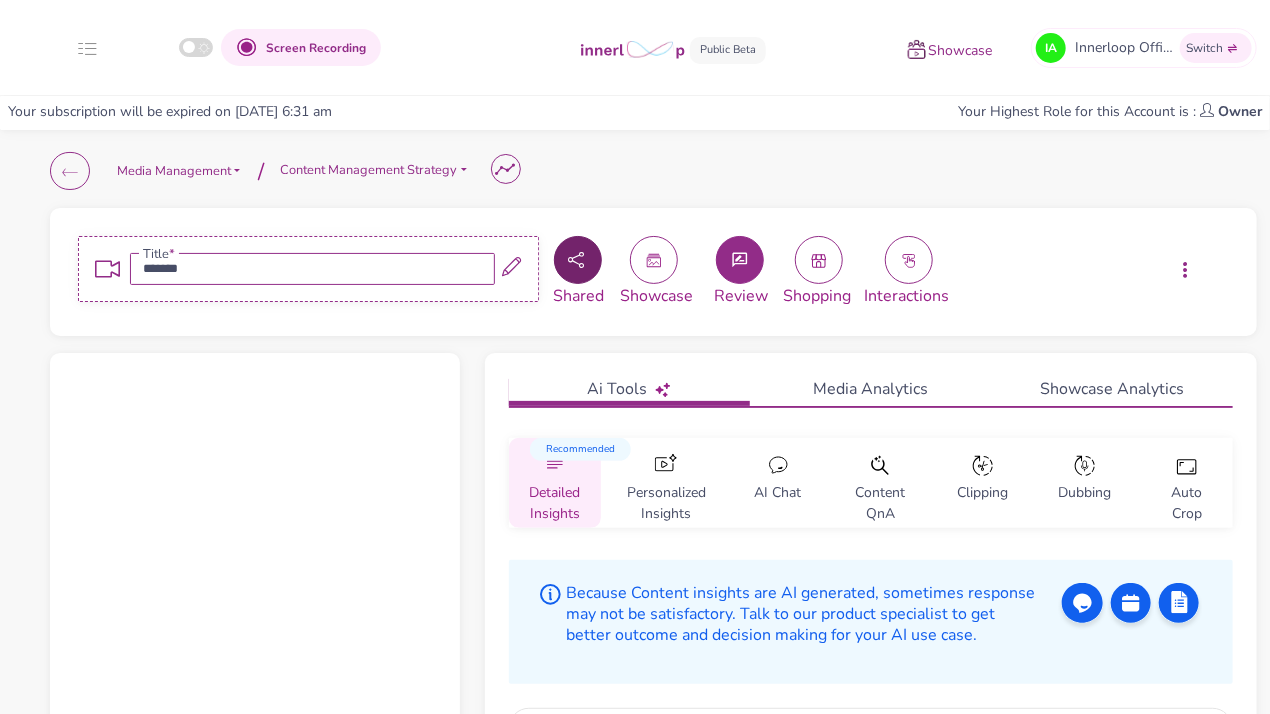 click at bounding box center (578, 260) 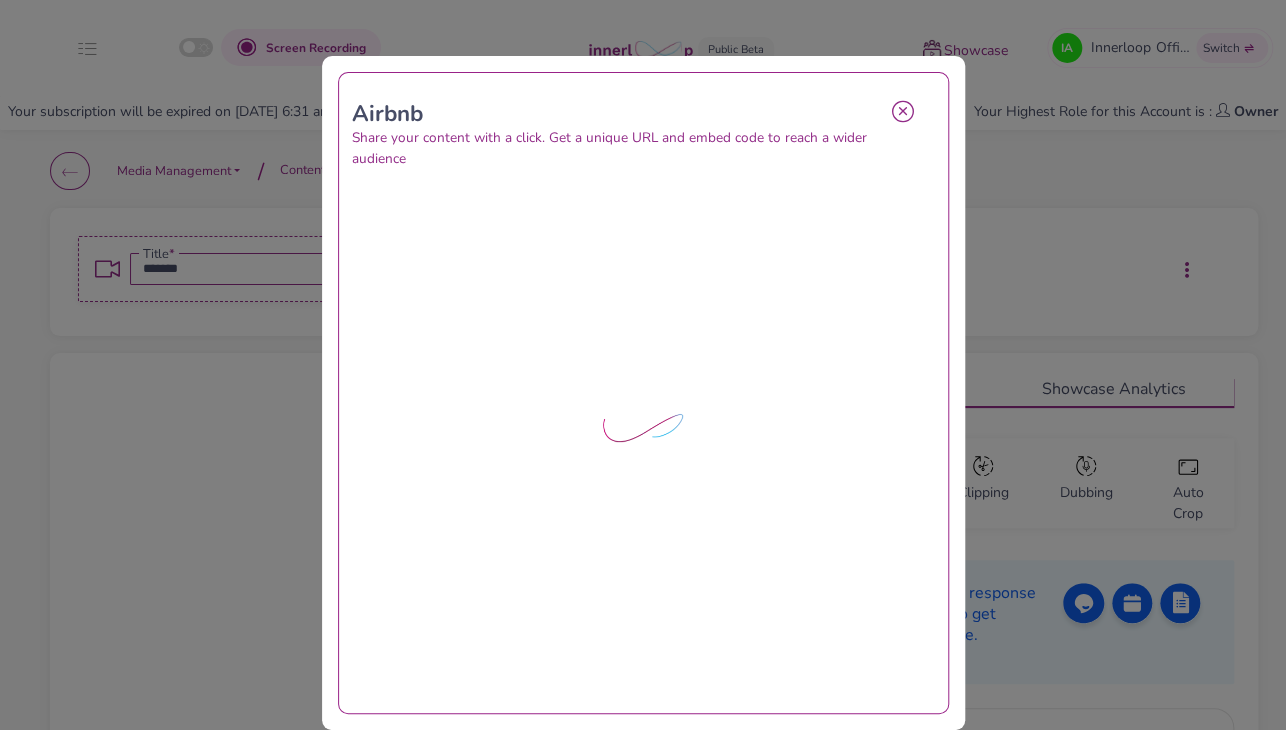 click at bounding box center (903, 111) 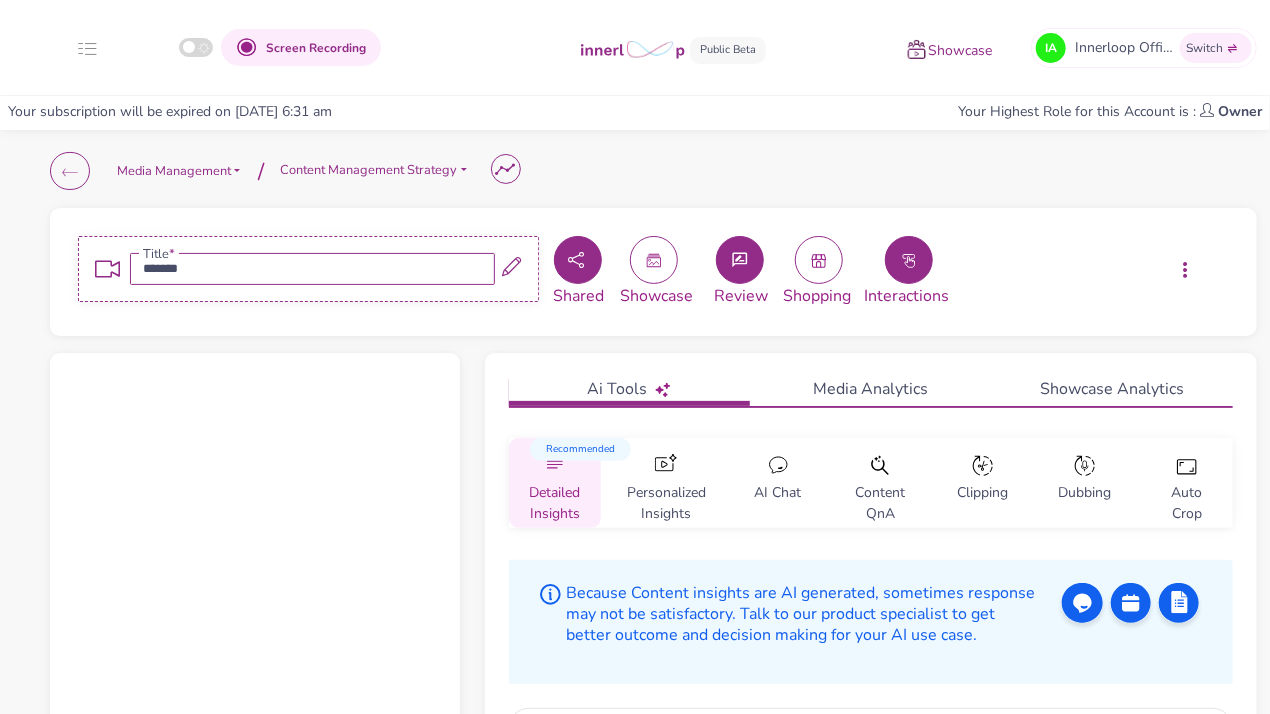 click at bounding box center (909, 260) 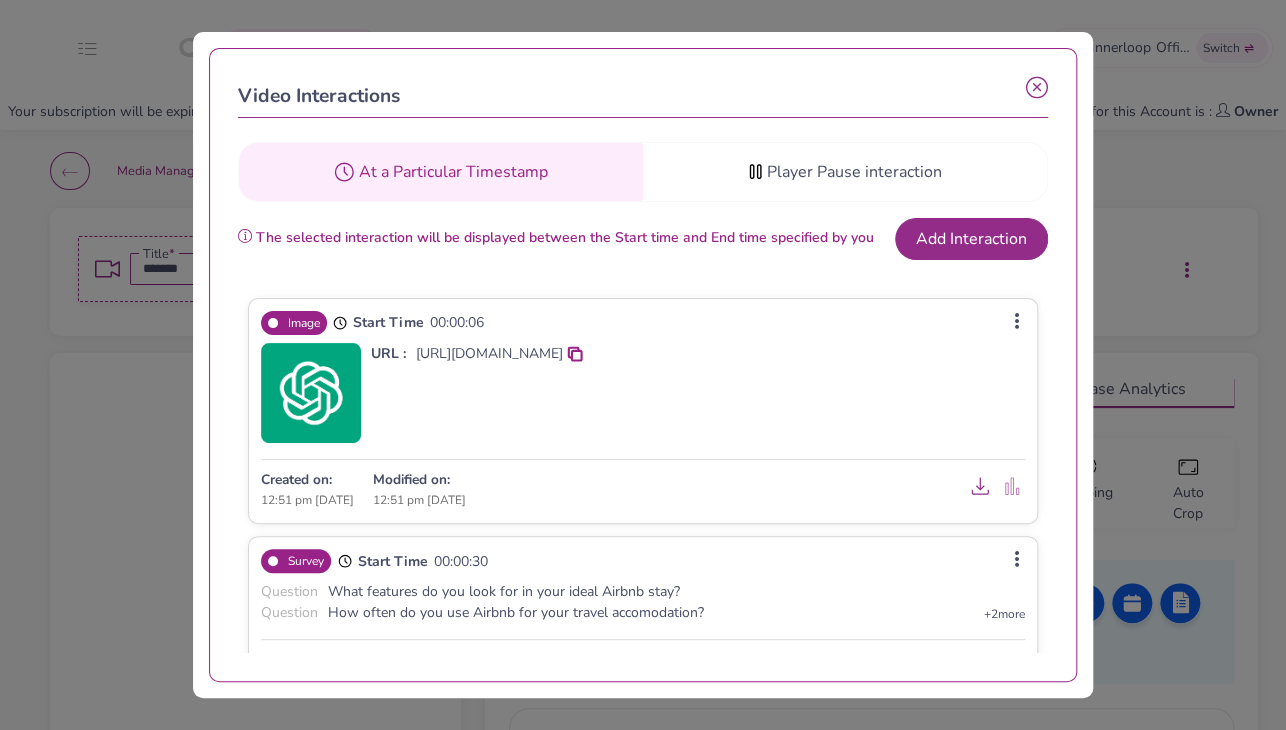 click at bounding box center (1037, 88) 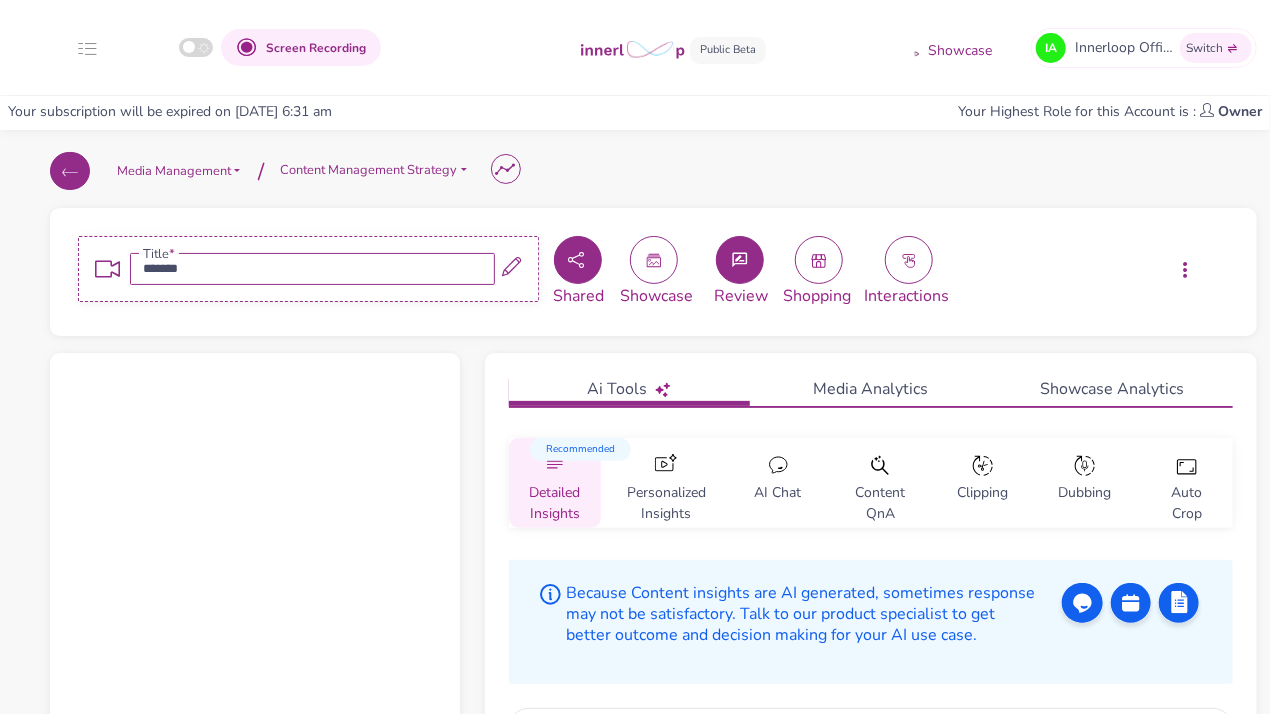 click at bounding box center [70, 171] 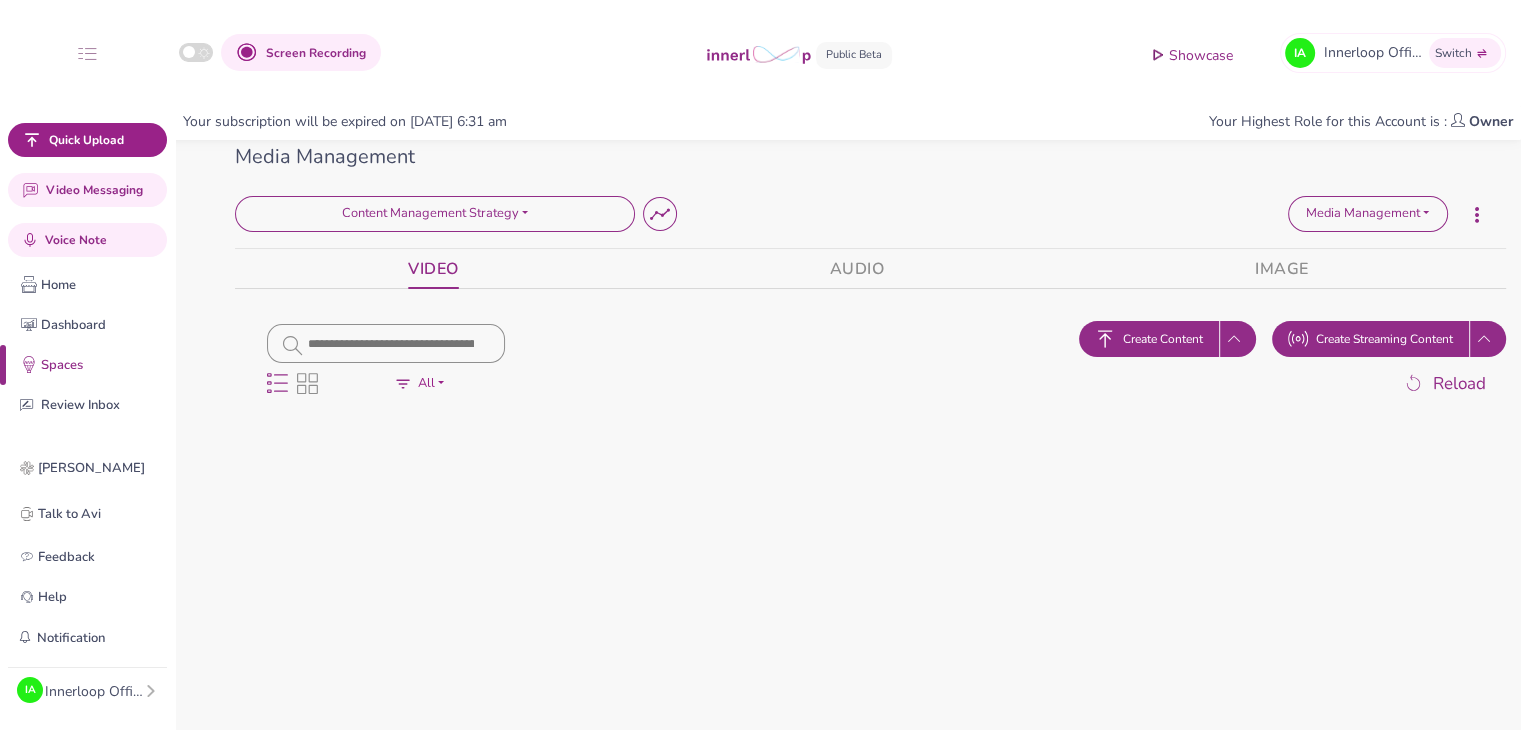 scroll, scrollTop: 0, scrollLeft: 0, axis: both 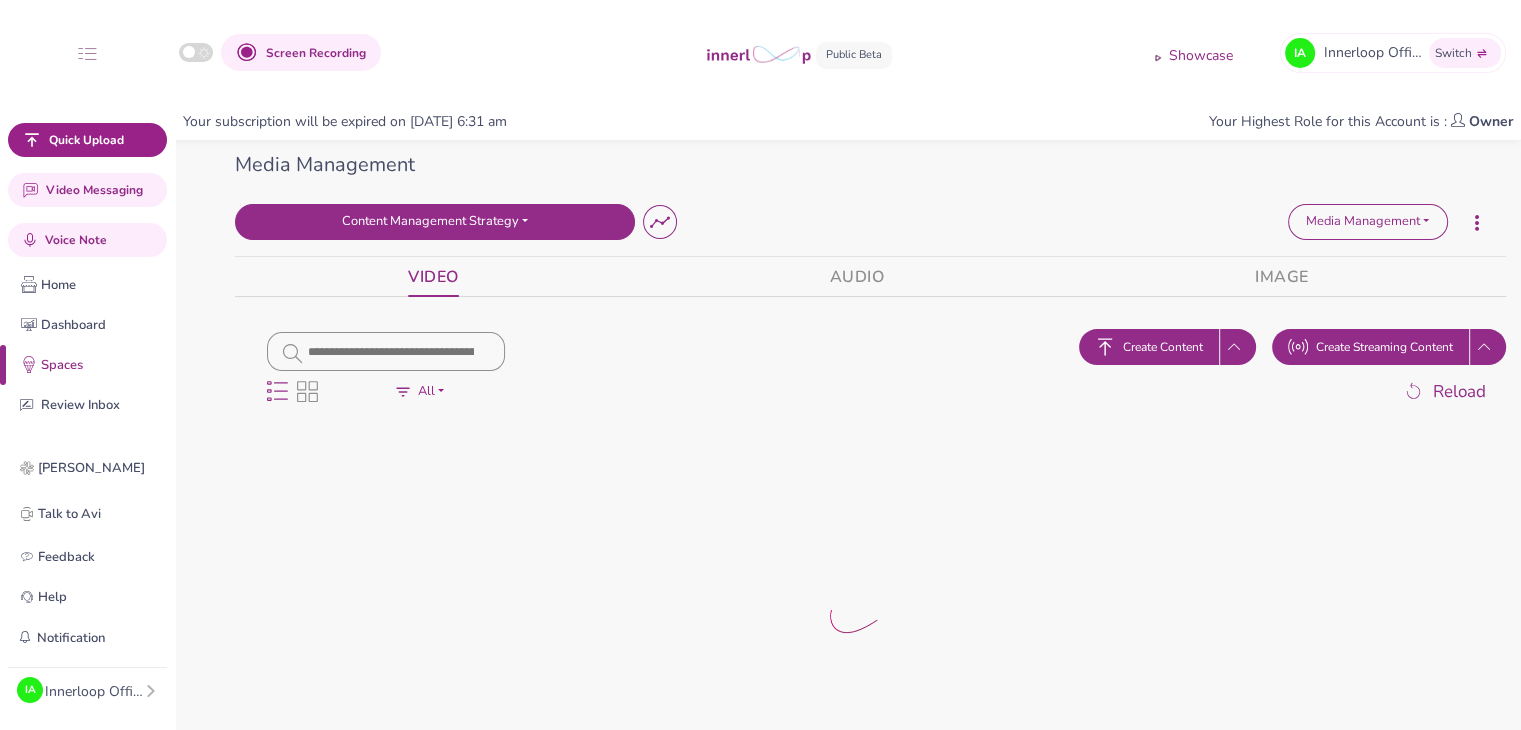 click on "Content Management Strategy" at bounding box center (435, 222) 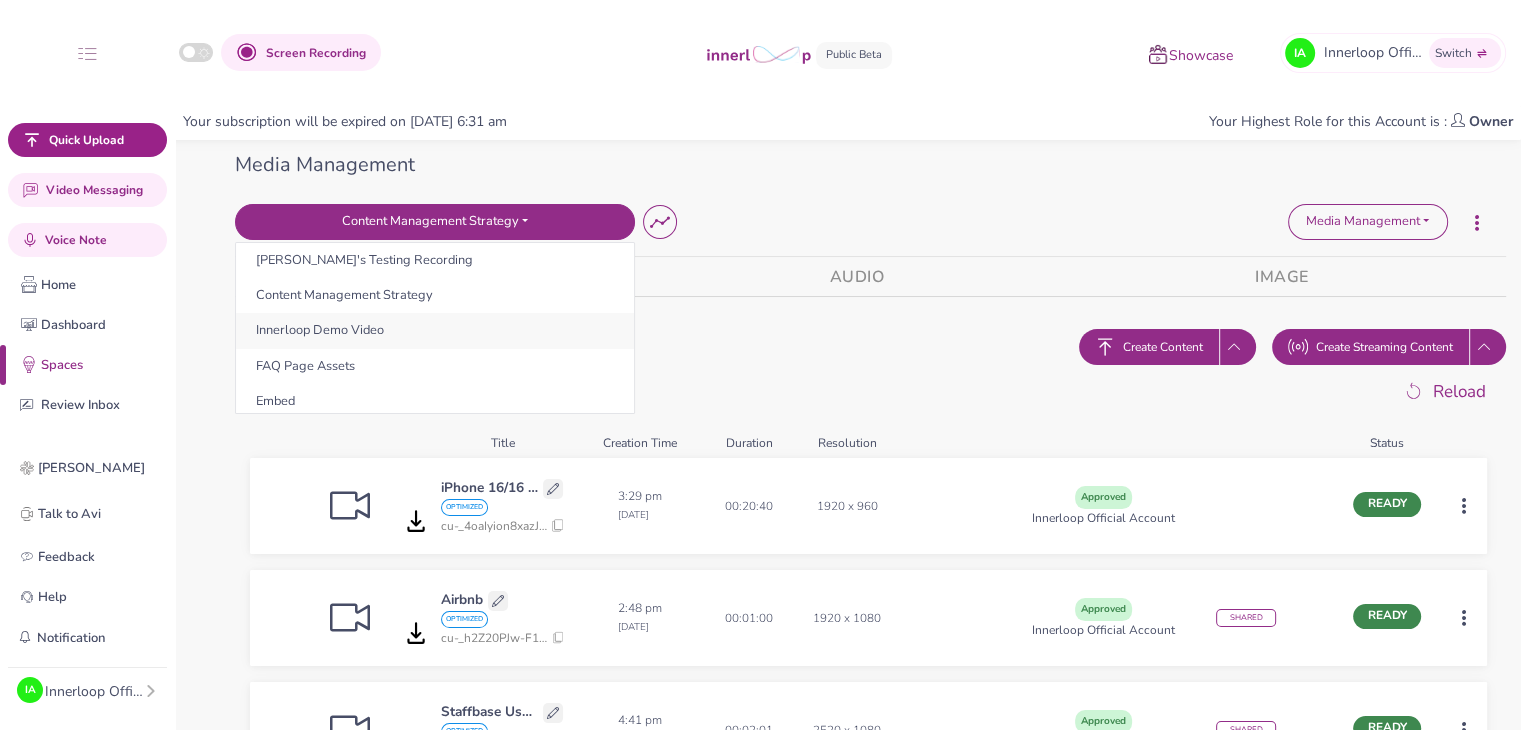 click on "Innerloop Demo Video" at bounding box center [435, 330] 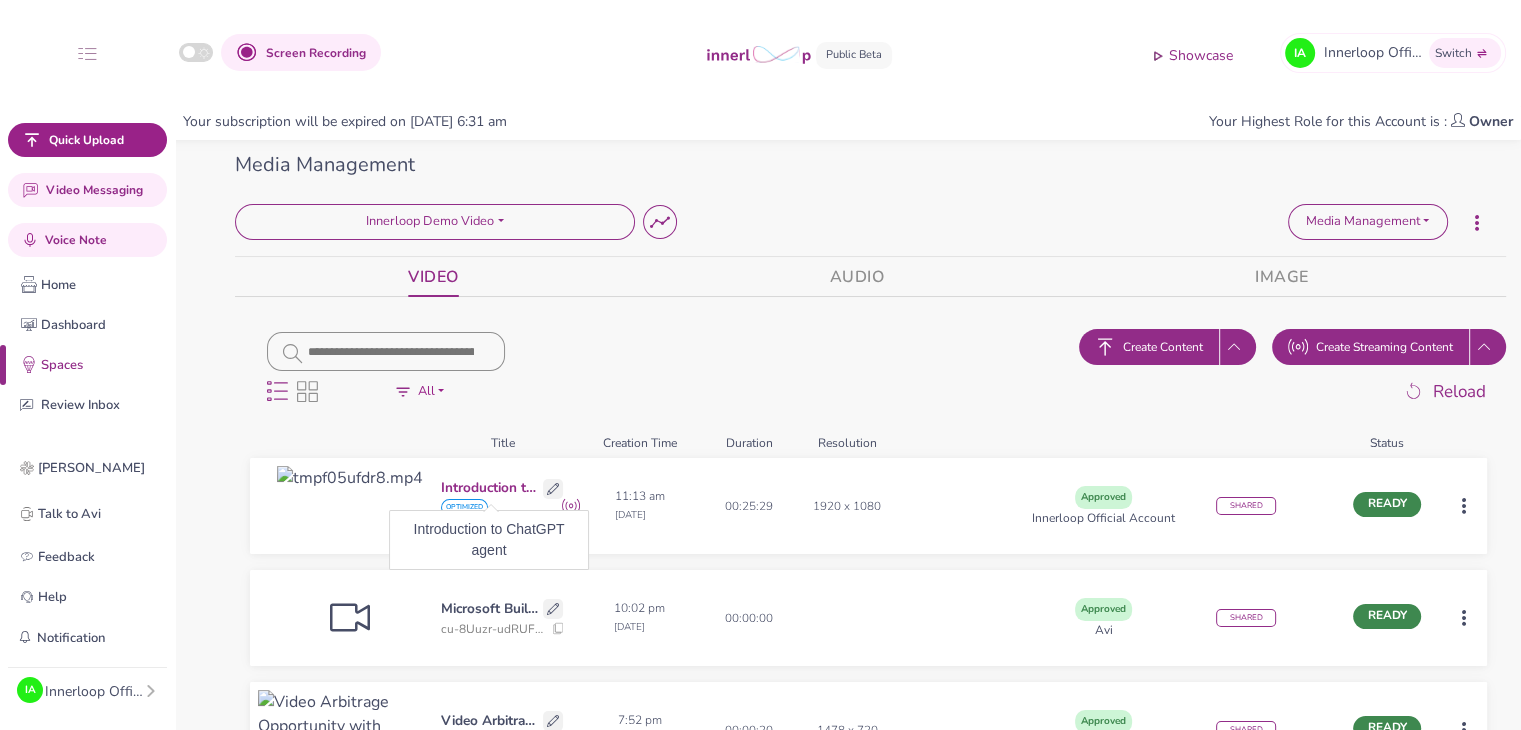 click on "Introduction to ChatGPT agent" at bounding box center [489, 488] 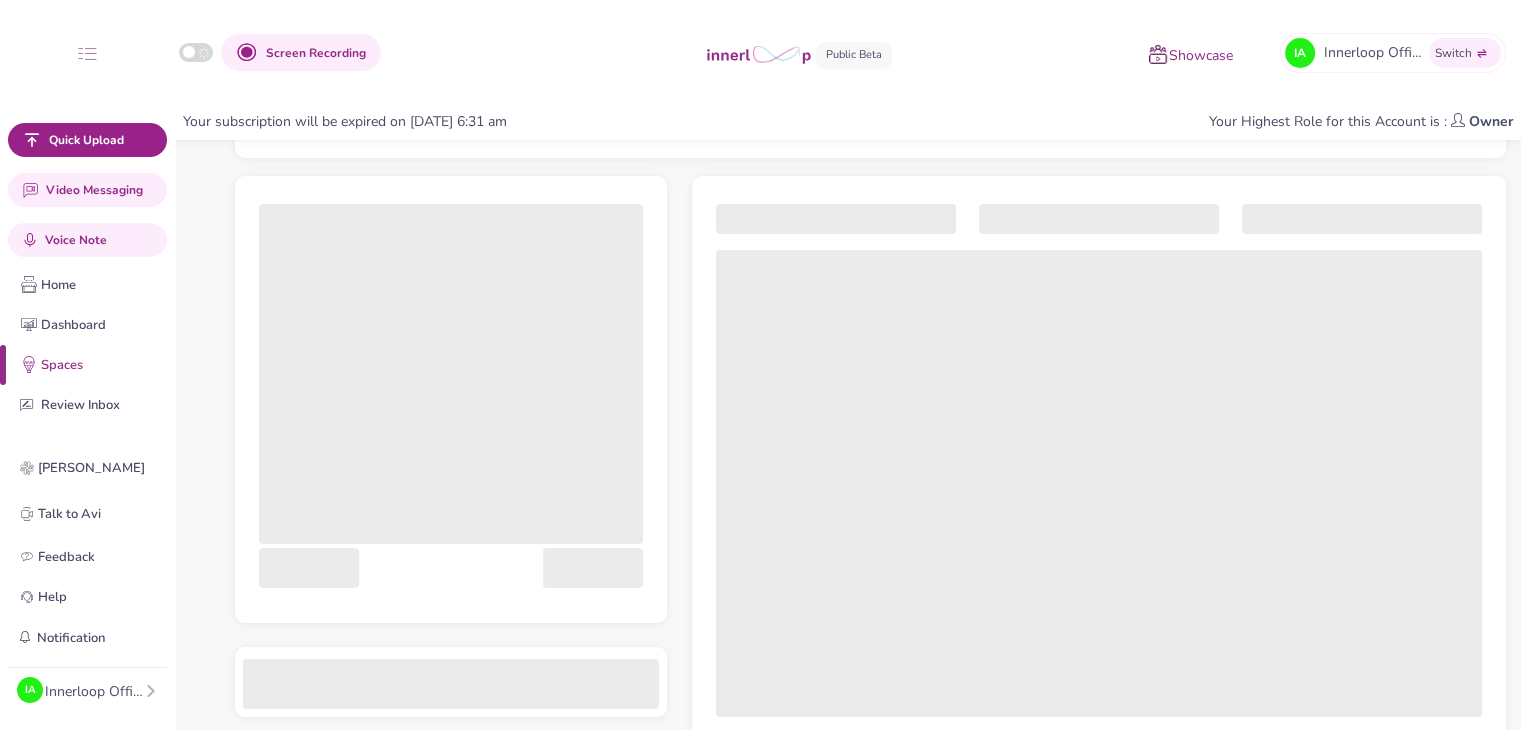 scroll, scrollTop: 194, scrollLeft: 0, axis: vertical 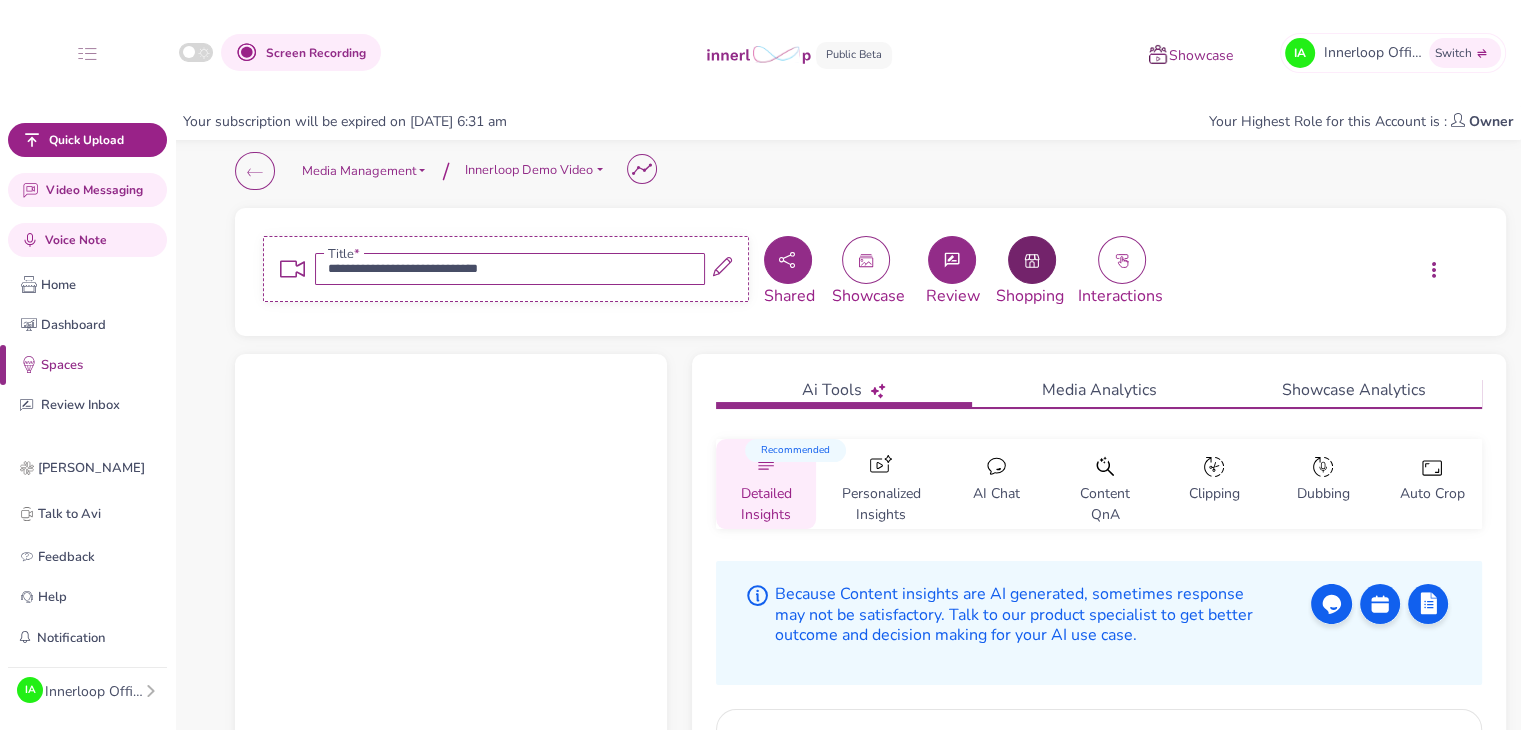 click at bounding box center (1032, 260) 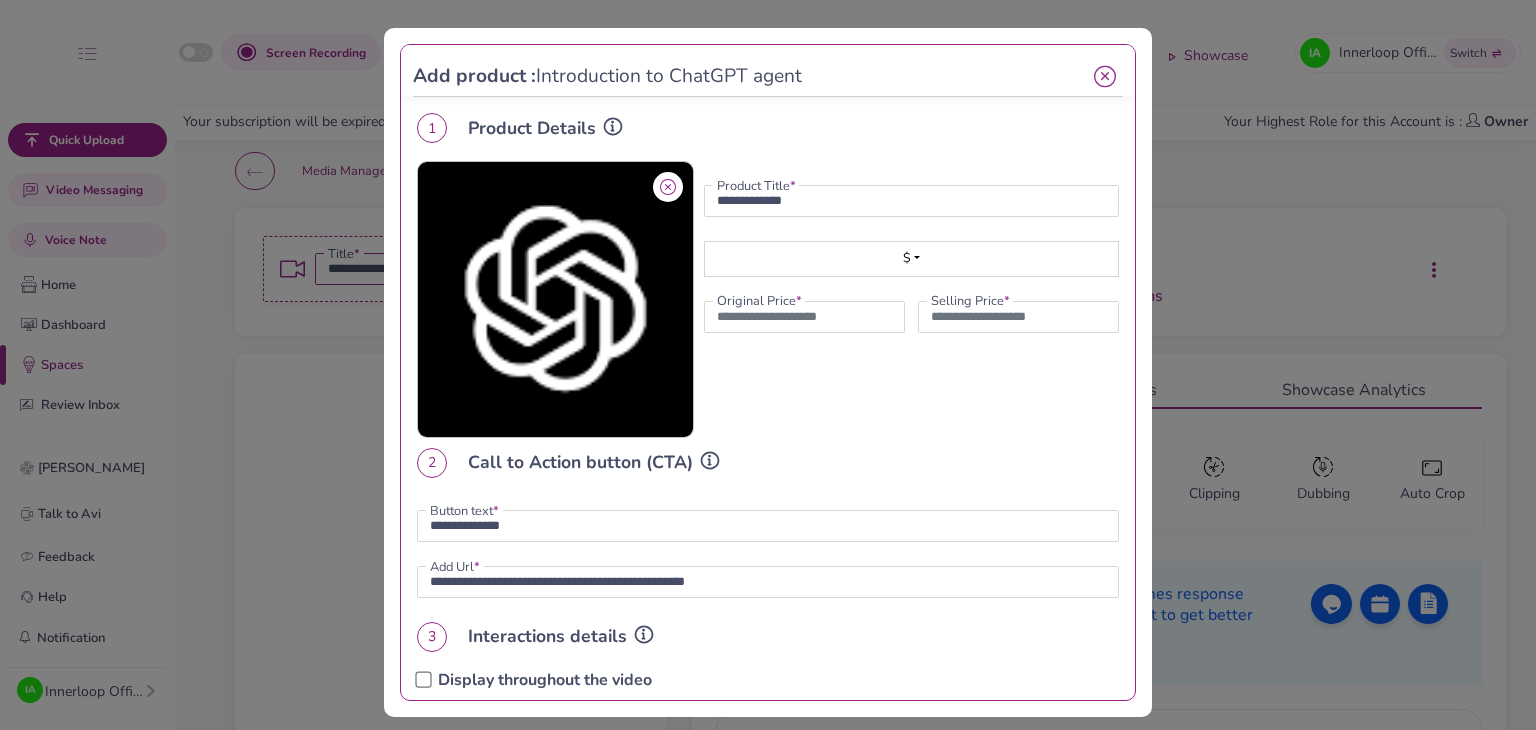 click at bounding box center (668, 187) 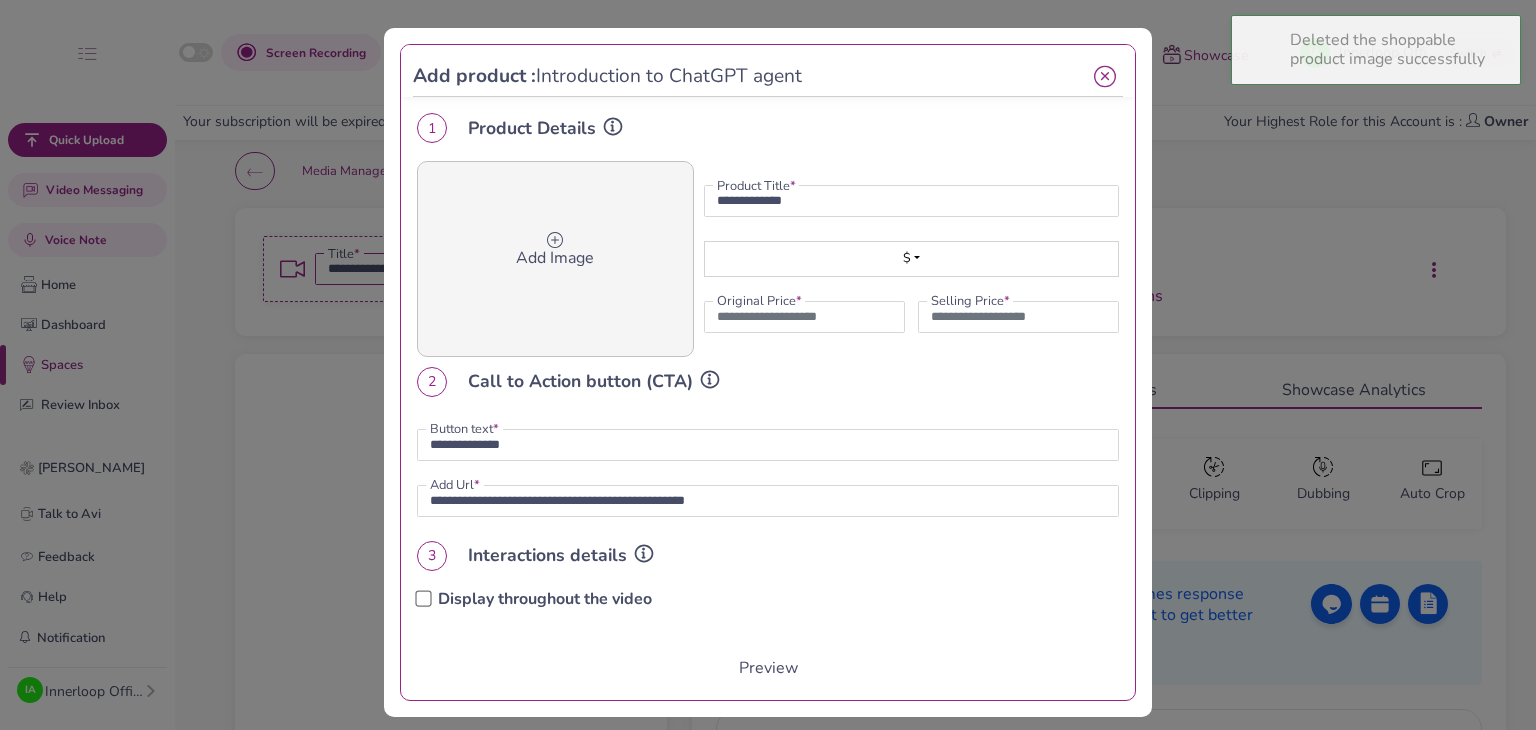 click on "Add Image" at bounding box center [555, 258] 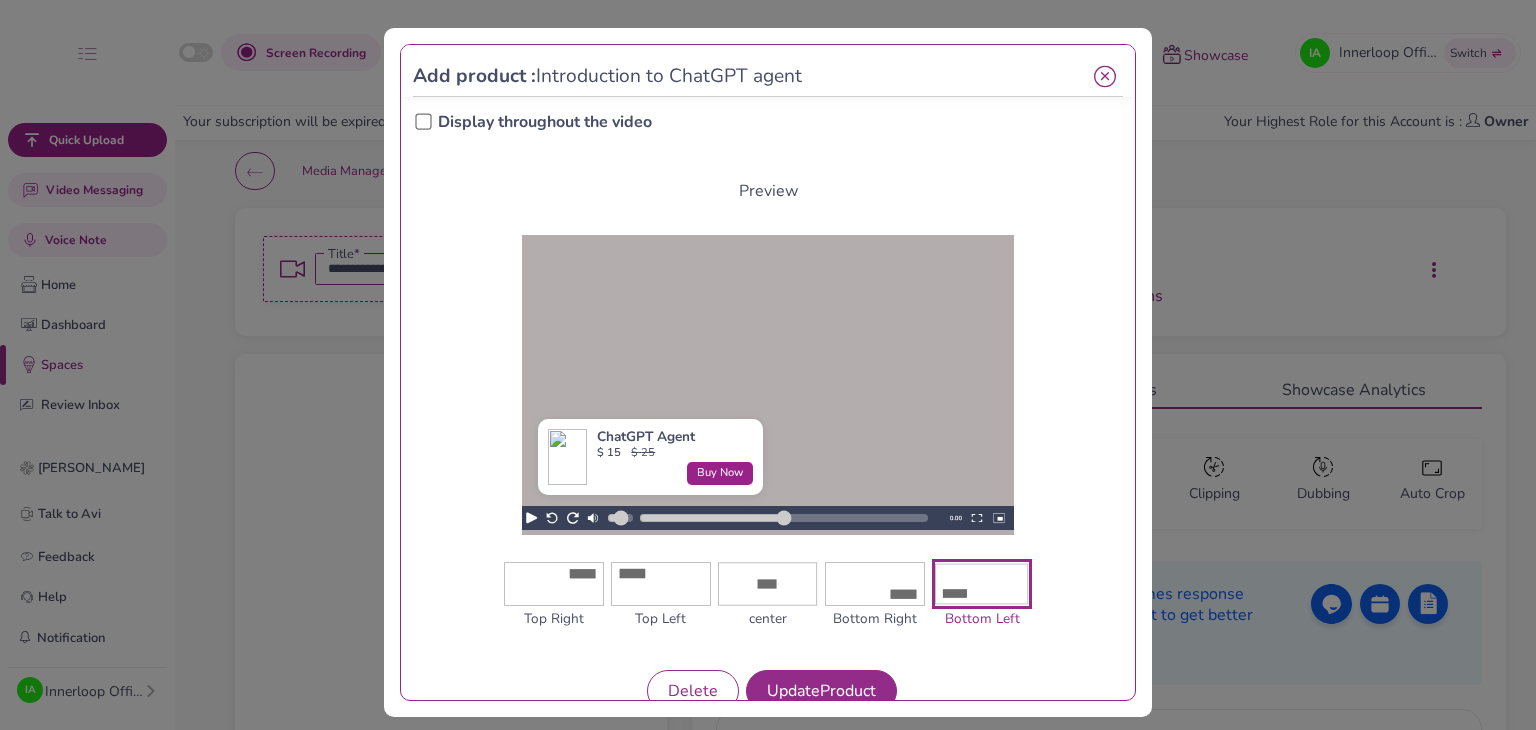 scroll, scrollTop: 582, scrollLeft: 0, axis: vertical 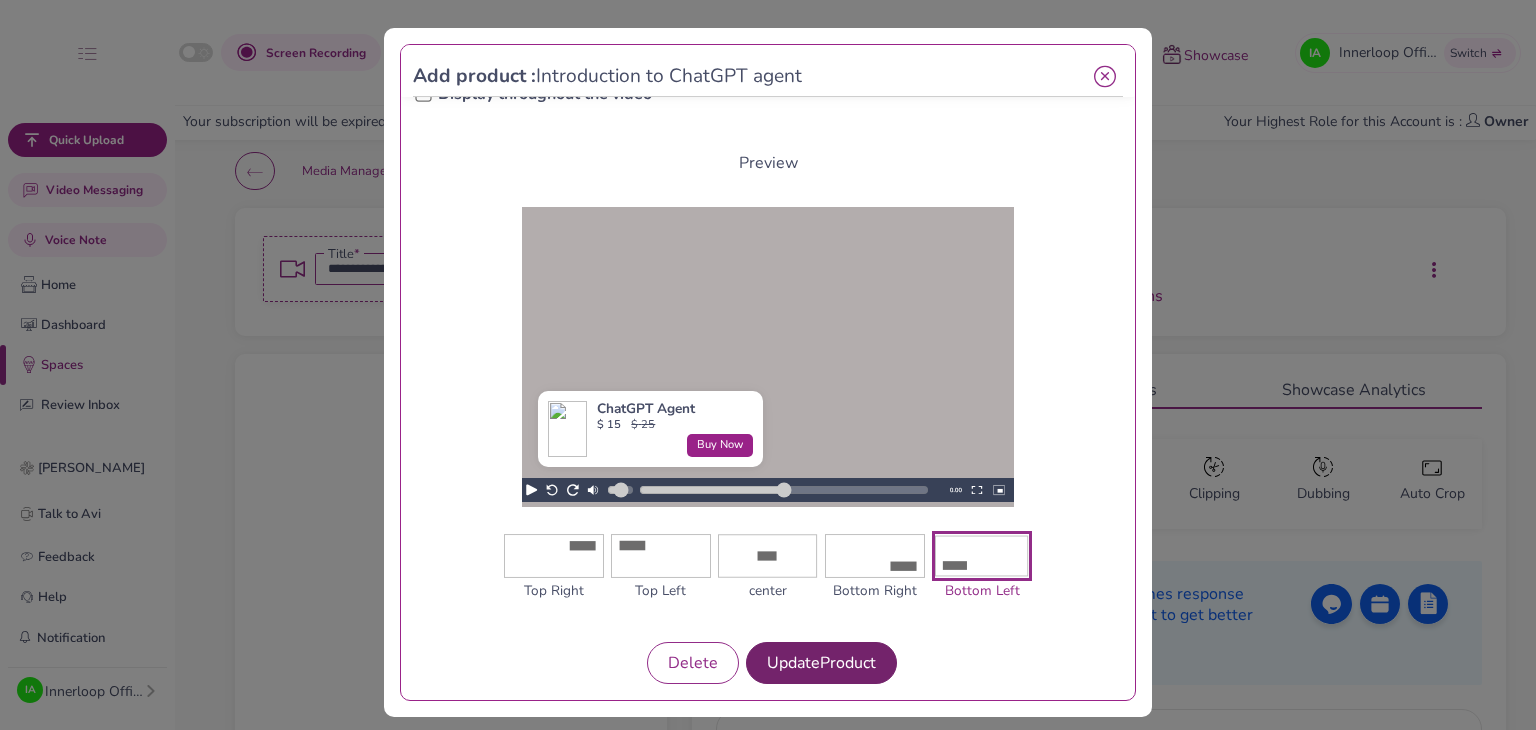 click on "Update  Product" at bounding box center (821, 663) 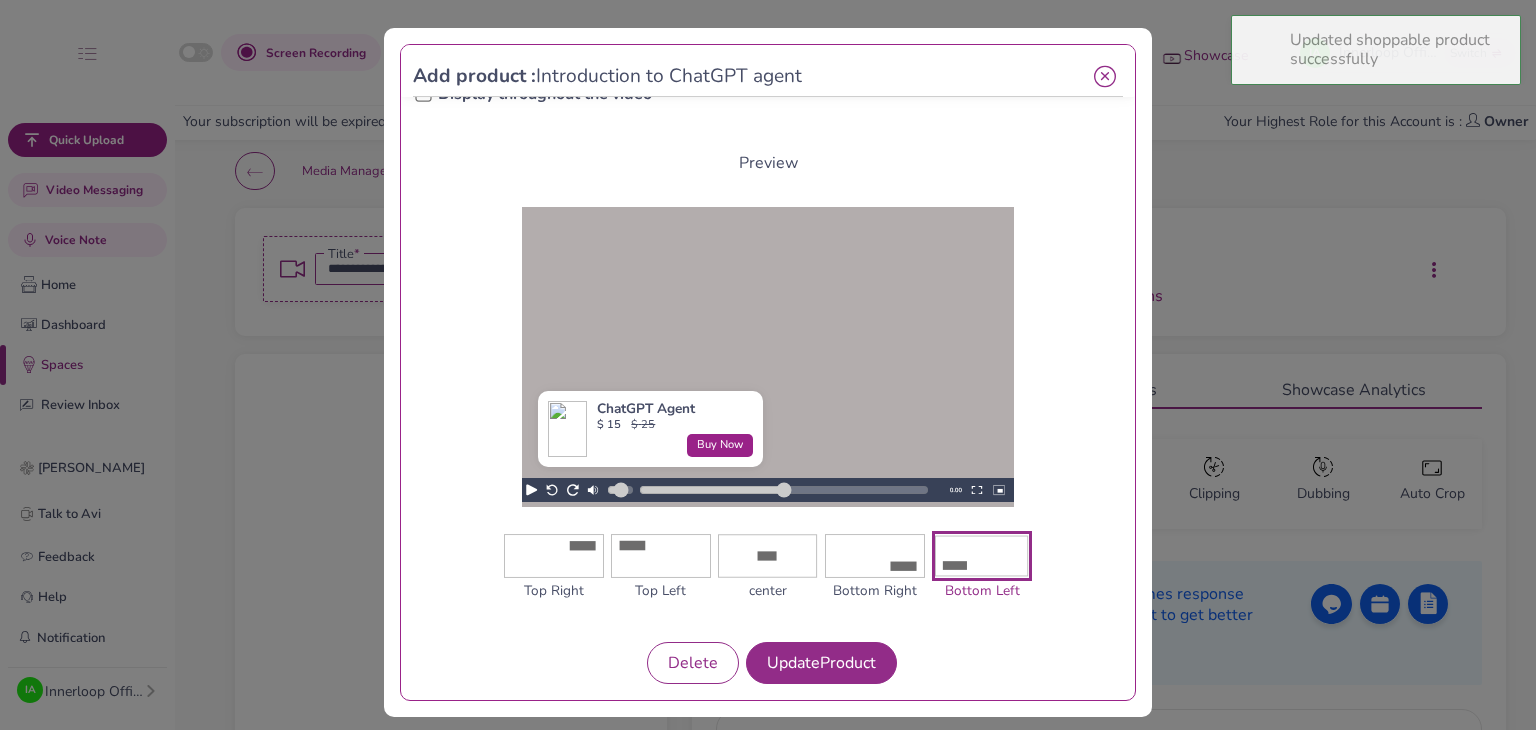 click at bounding box center (1105, 77) 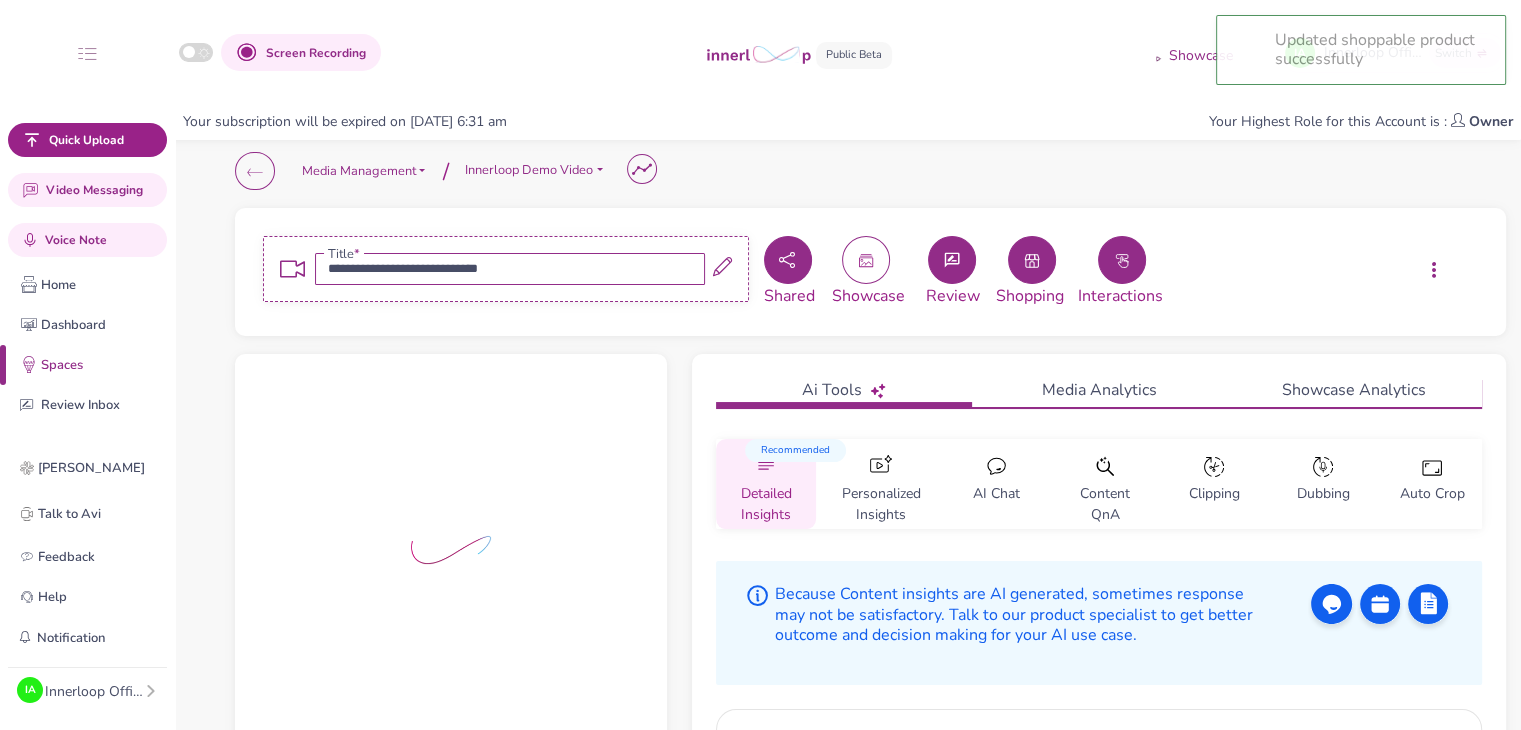 click at bounding box center (1122, 260) 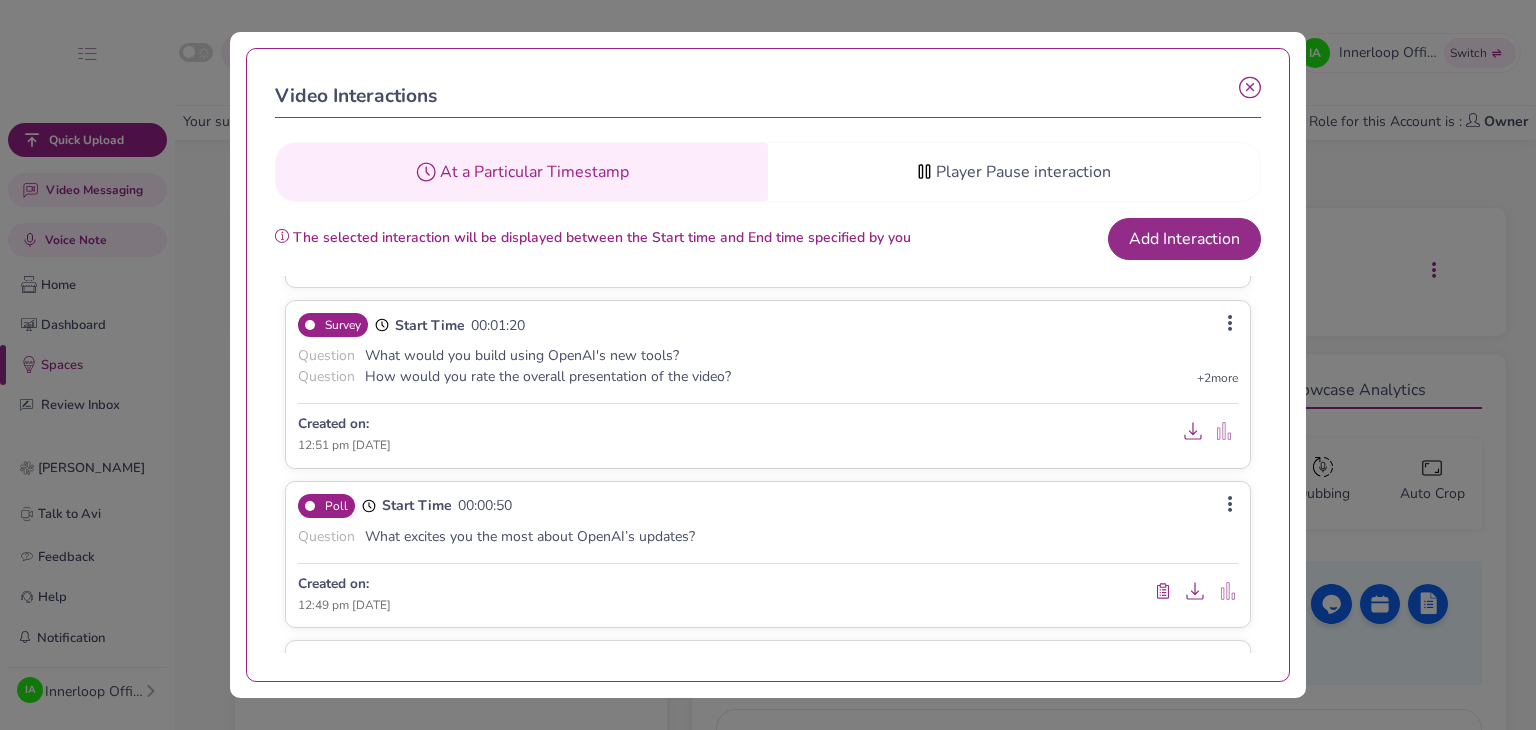 scroll, scrollTop: 300, scrollLeft: 0, axis: vertical 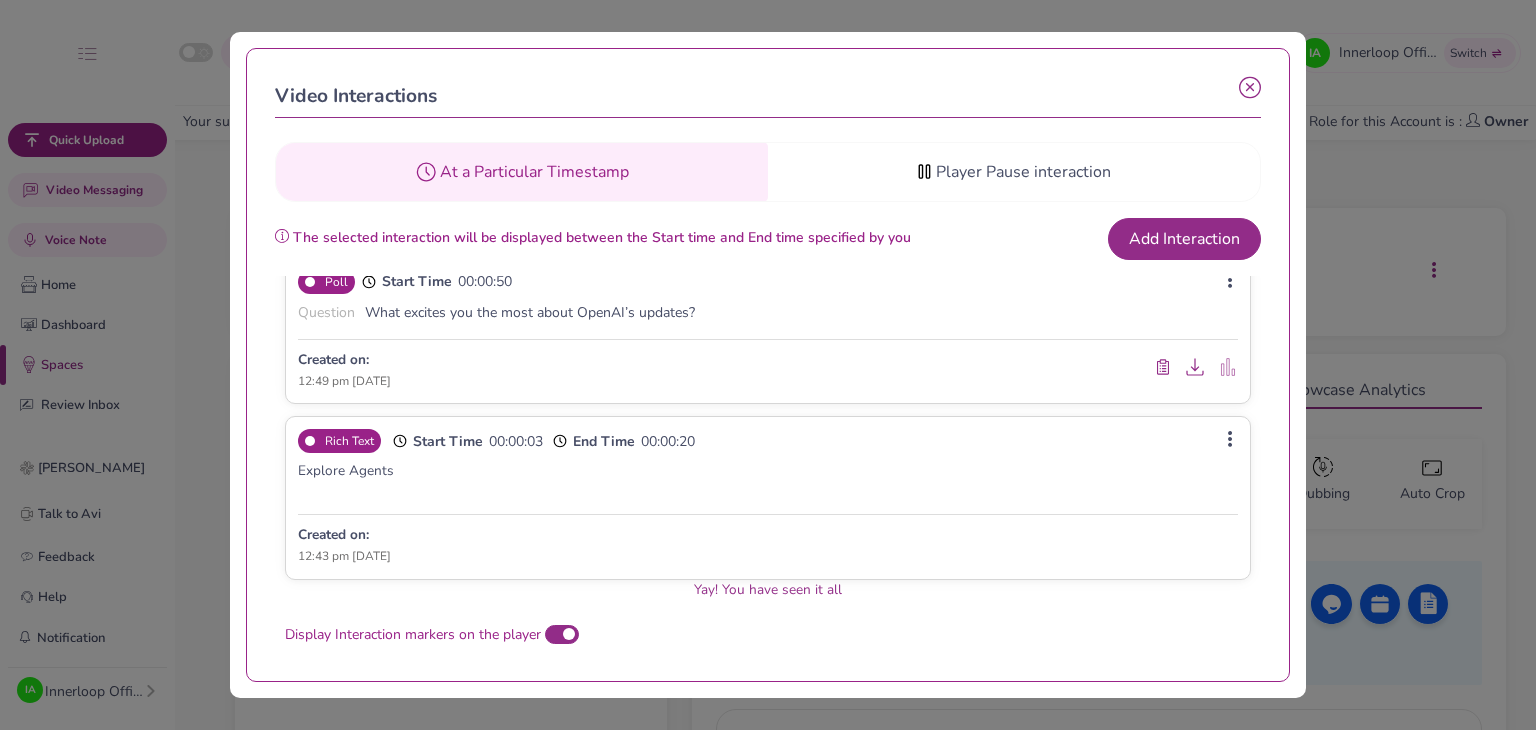 click at bounding box center [1230, 441] 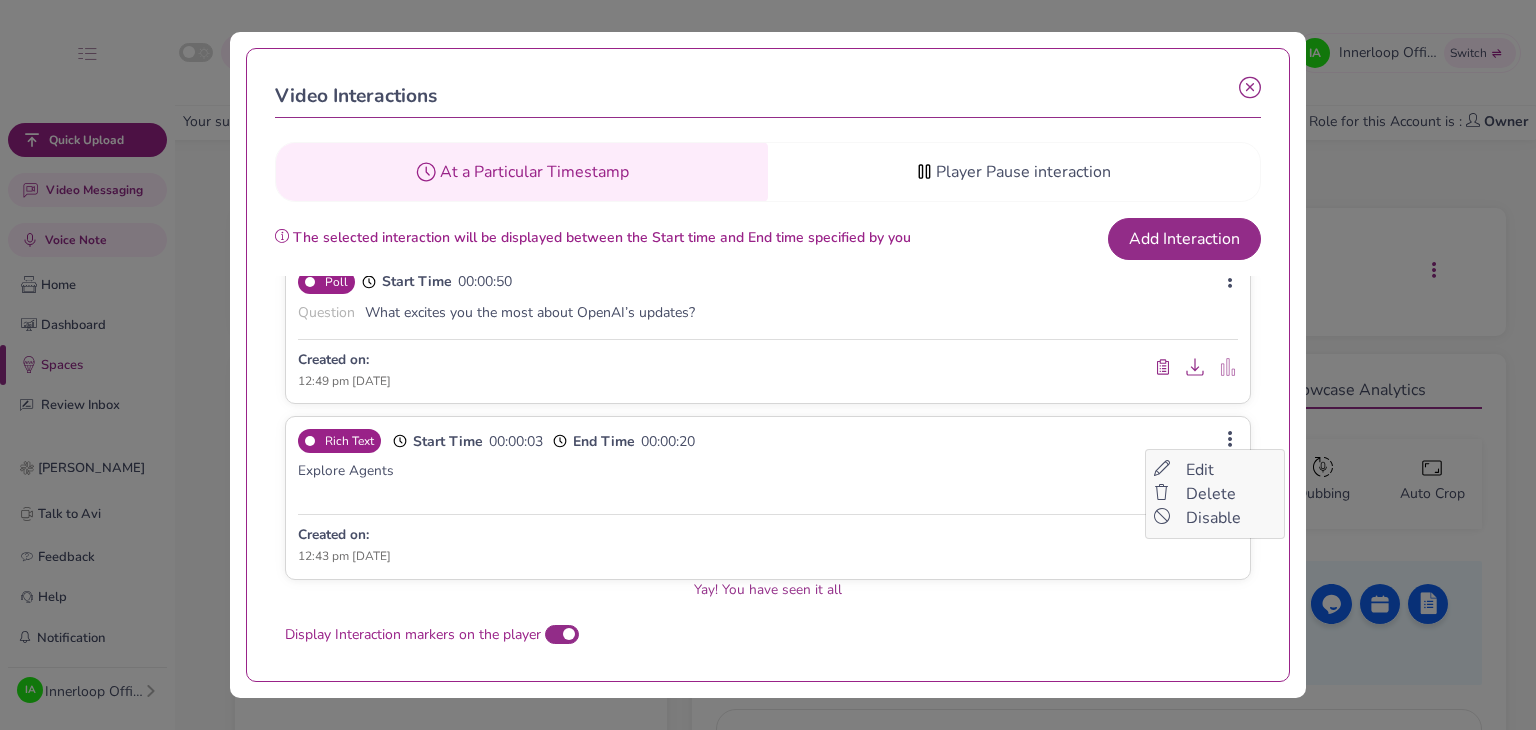 click on "Edit" at bounding box center (1215, 470) 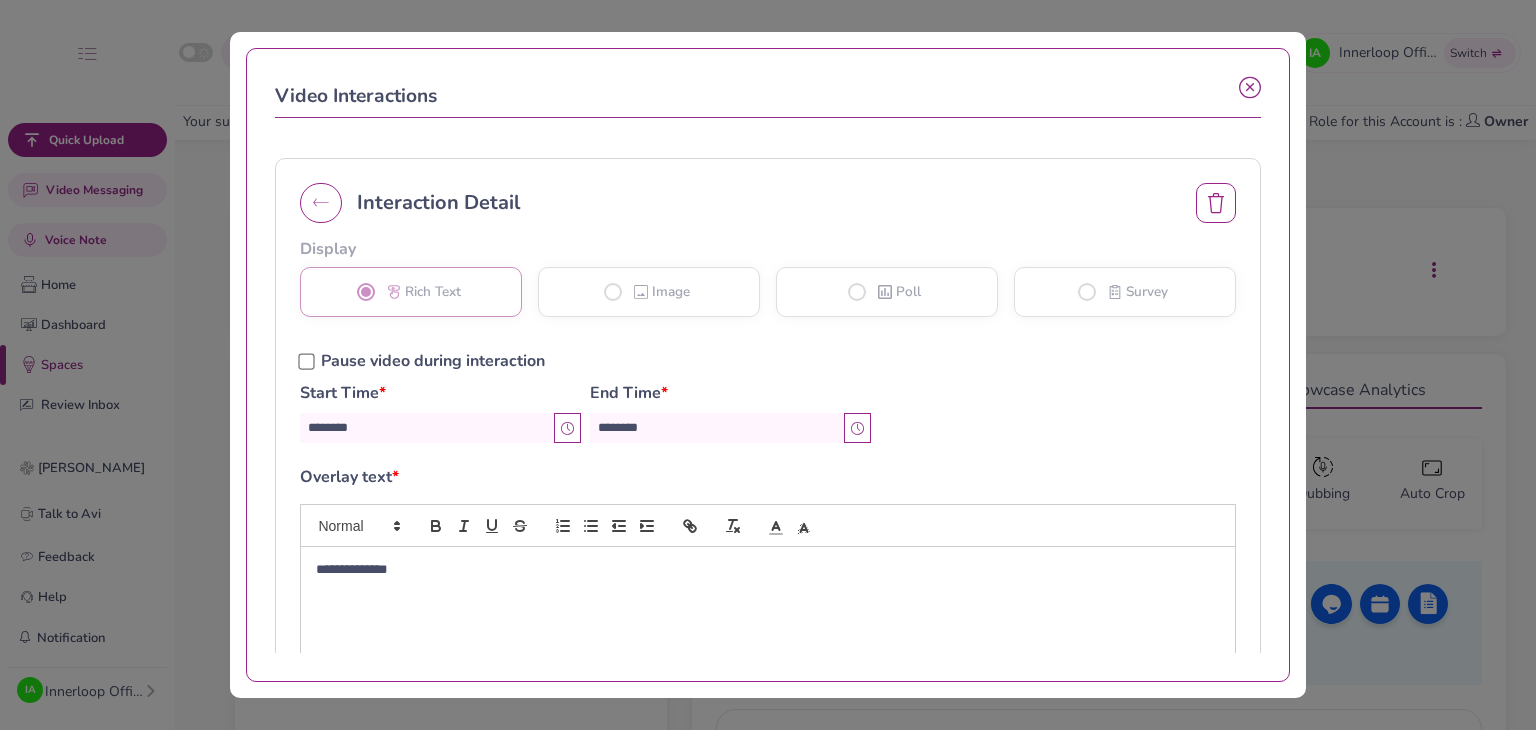 click at bounding box center [1250, 88] 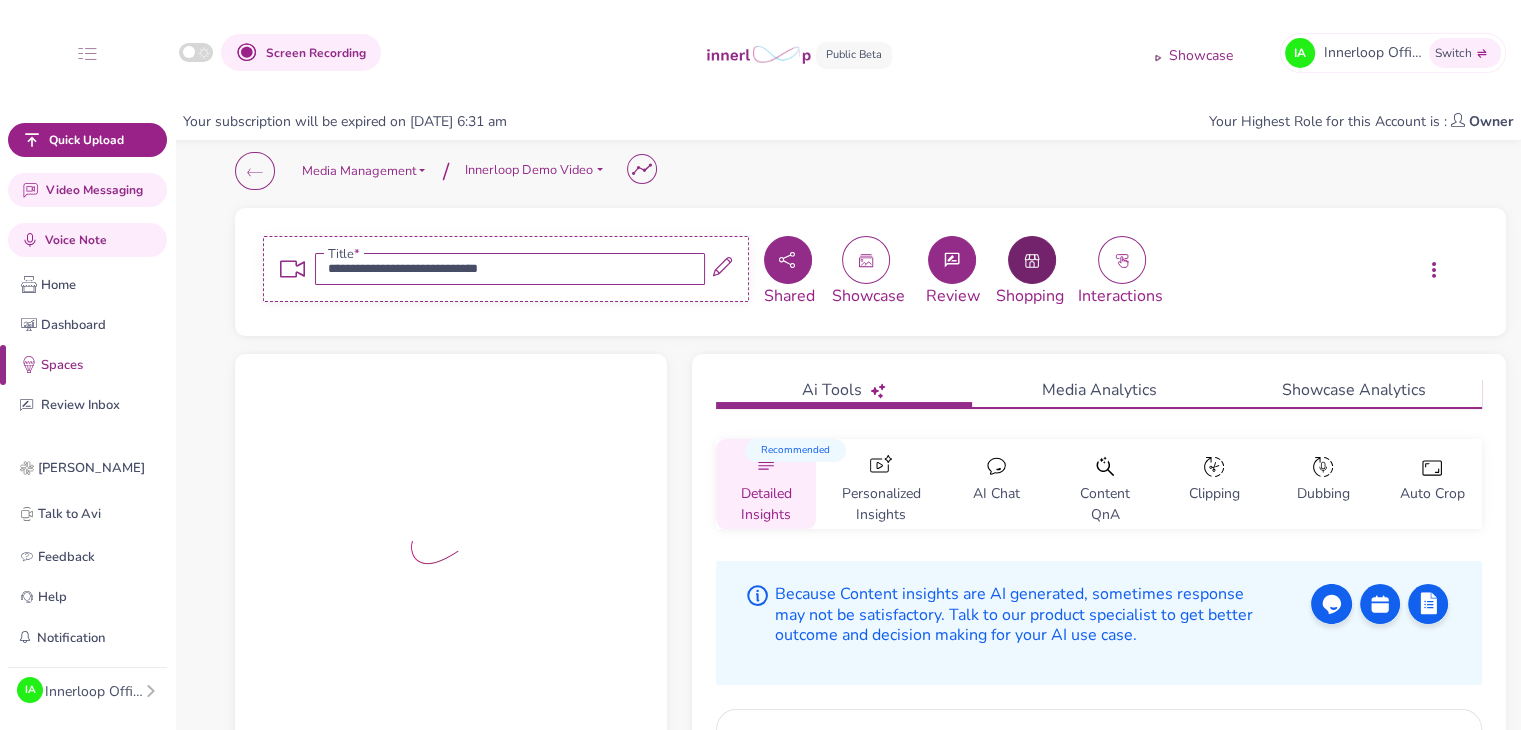 click at bounding box center (1032, 260) 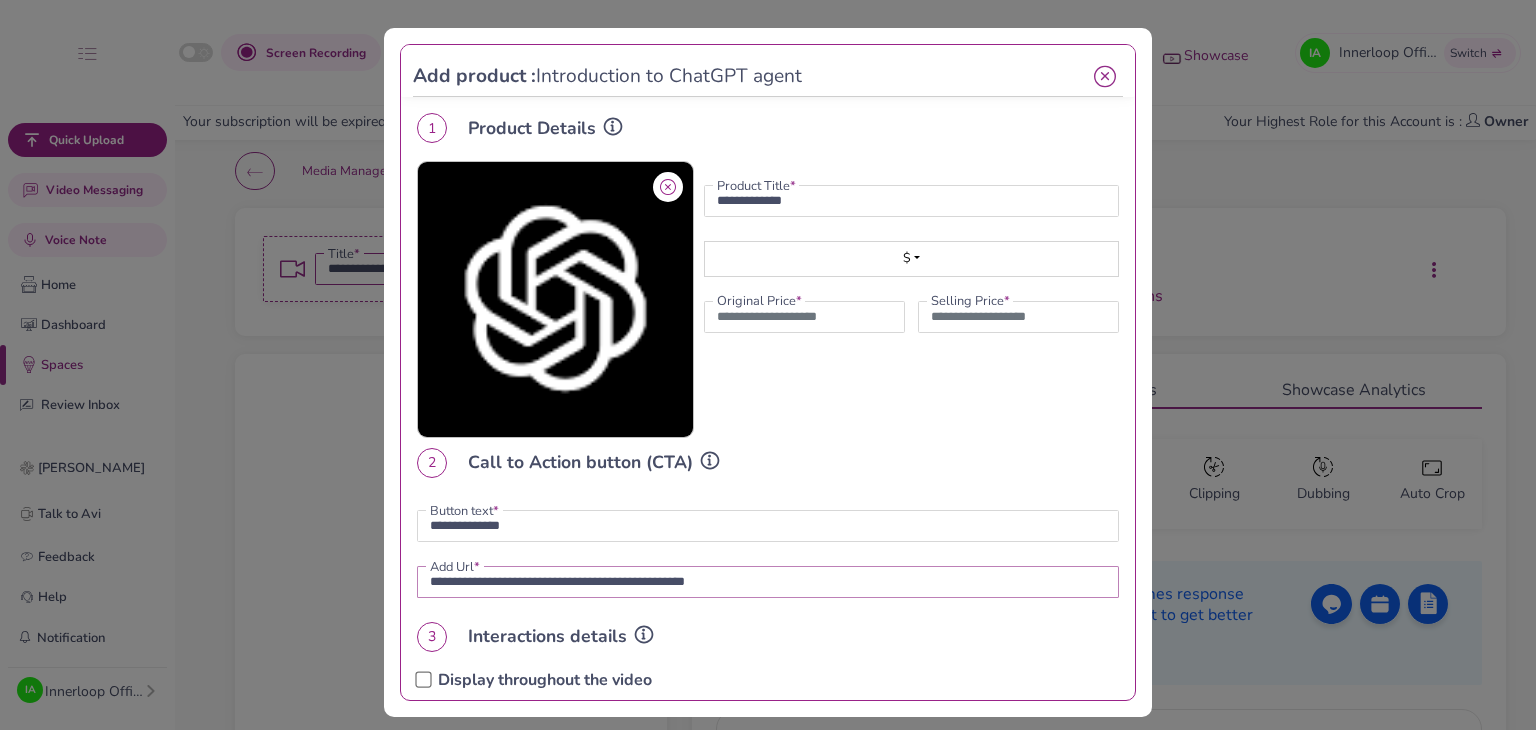 drag, startPoint x: 772, startPoint y: 576, endPoint x: 348, endPoint y: 570, distance: 424.04245 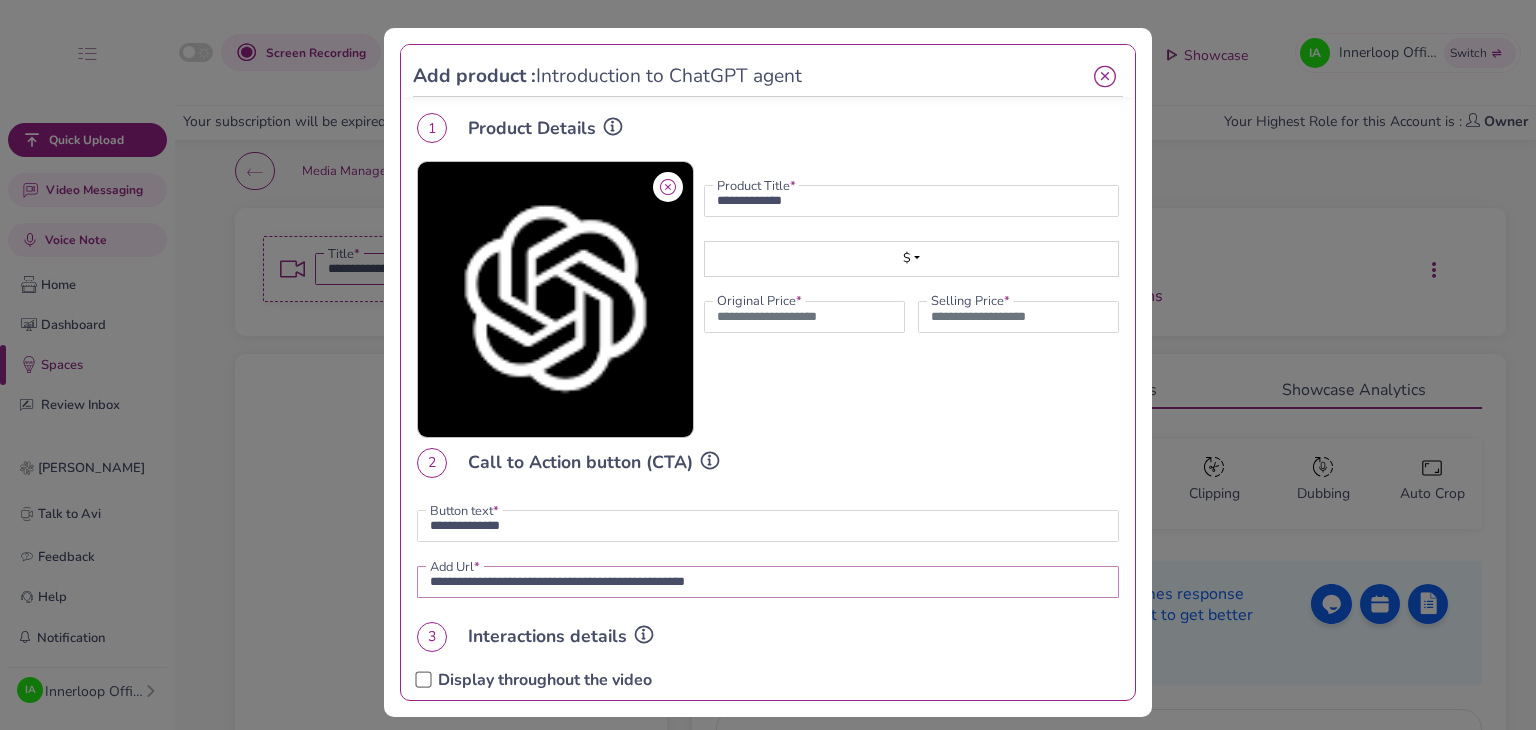 click on "**********" at bounding box center [768, 365] 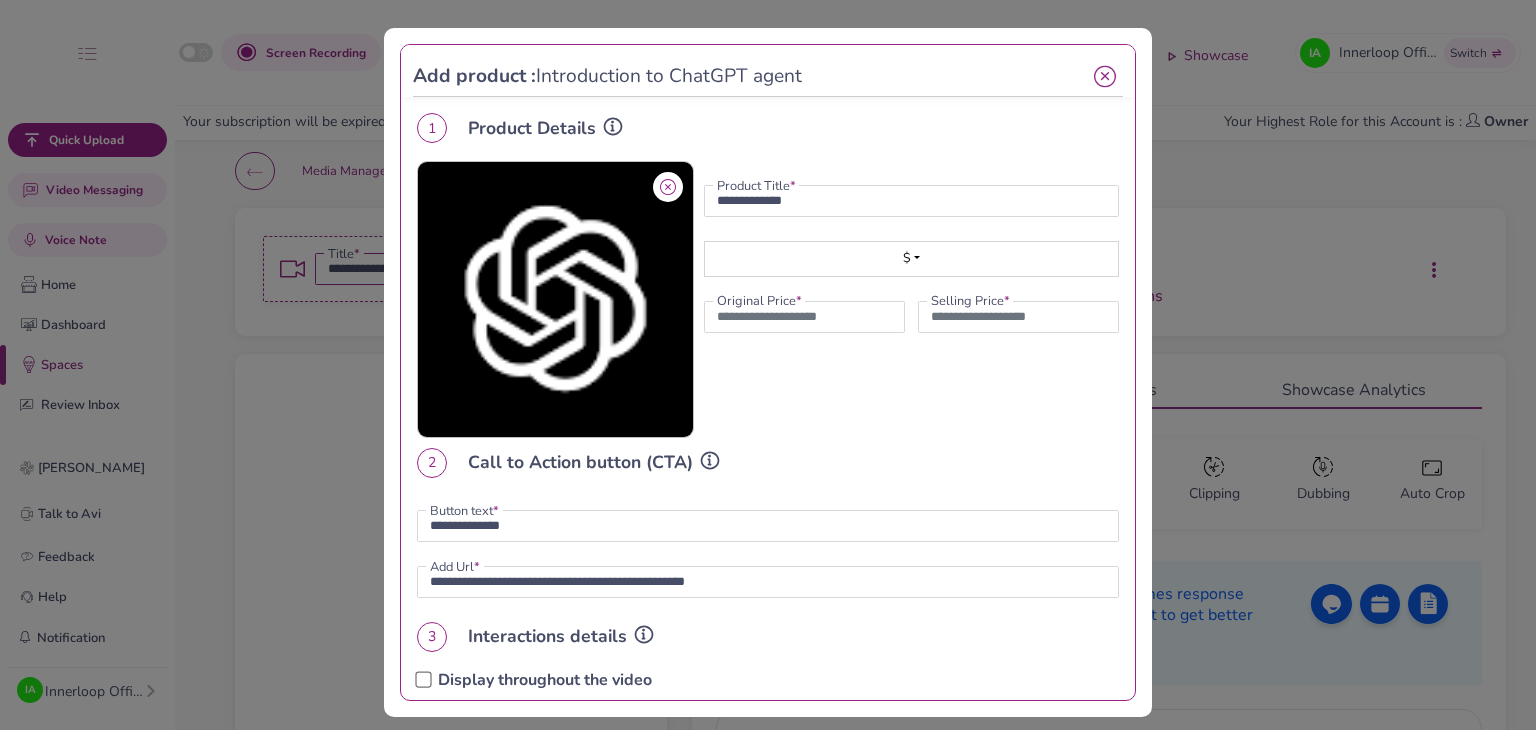 click at bounding box center (1105, 77) 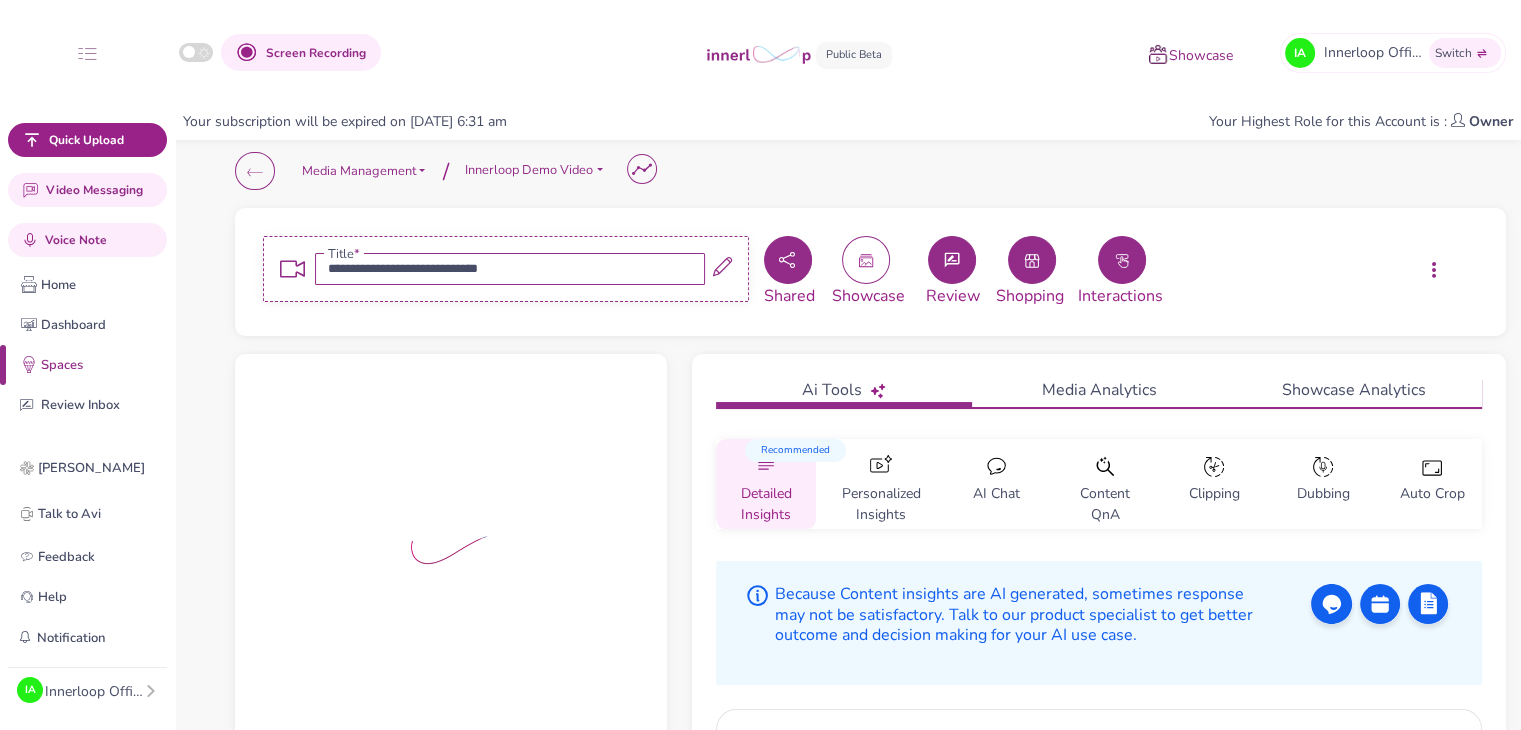 click at bounding box center [1122, 260] 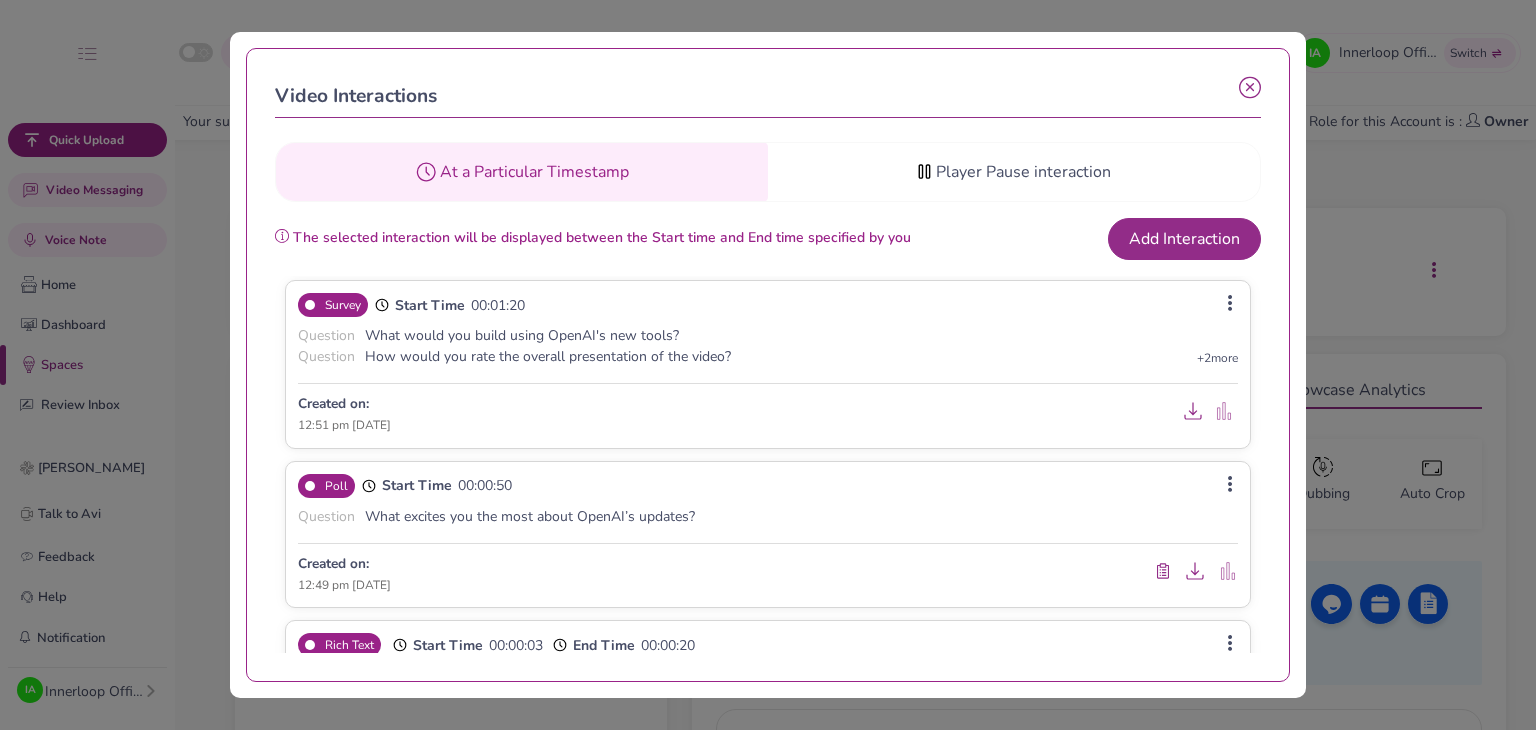 scroll, scrollTop: 291, scrollLeft: 0, axis: vertical 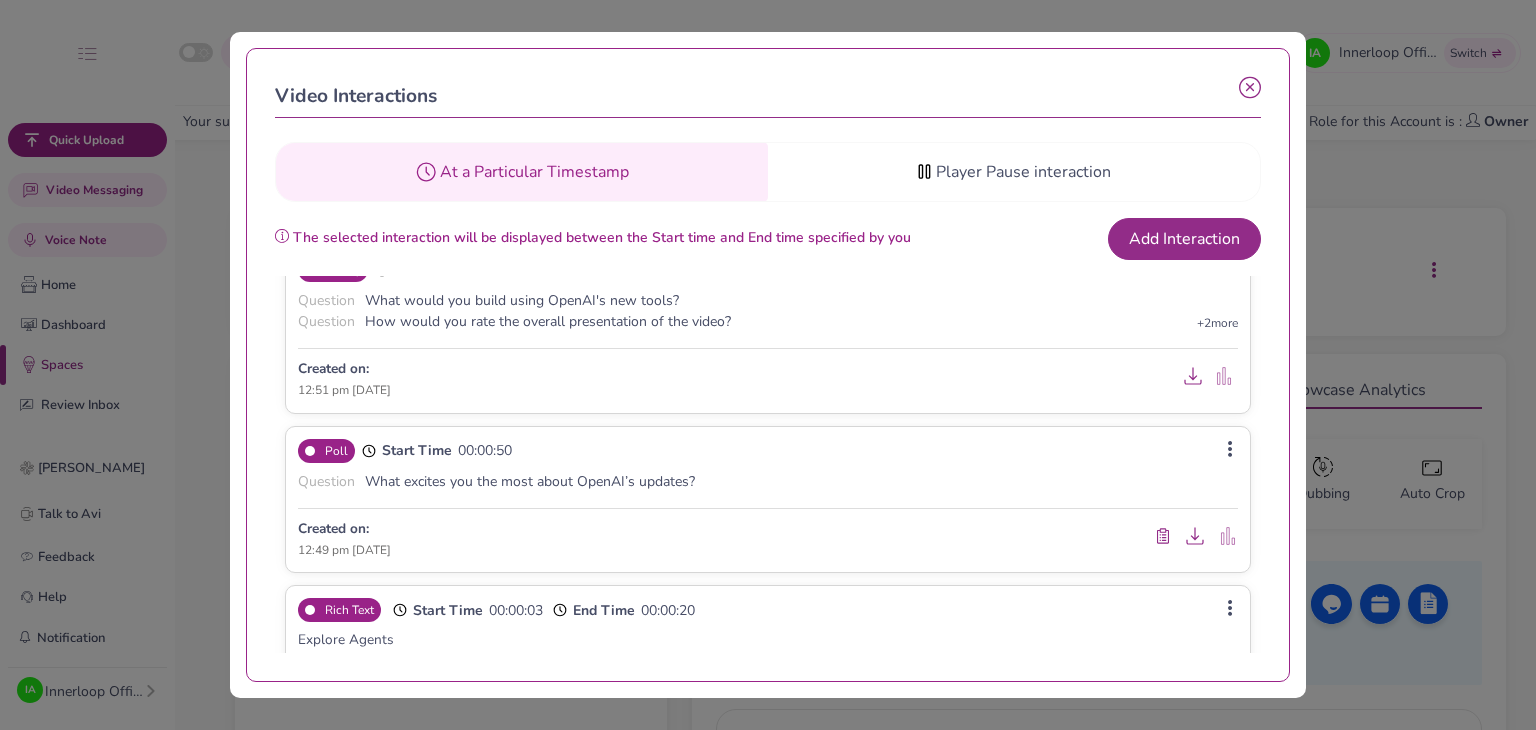 click at bounding box center [1230, 608] 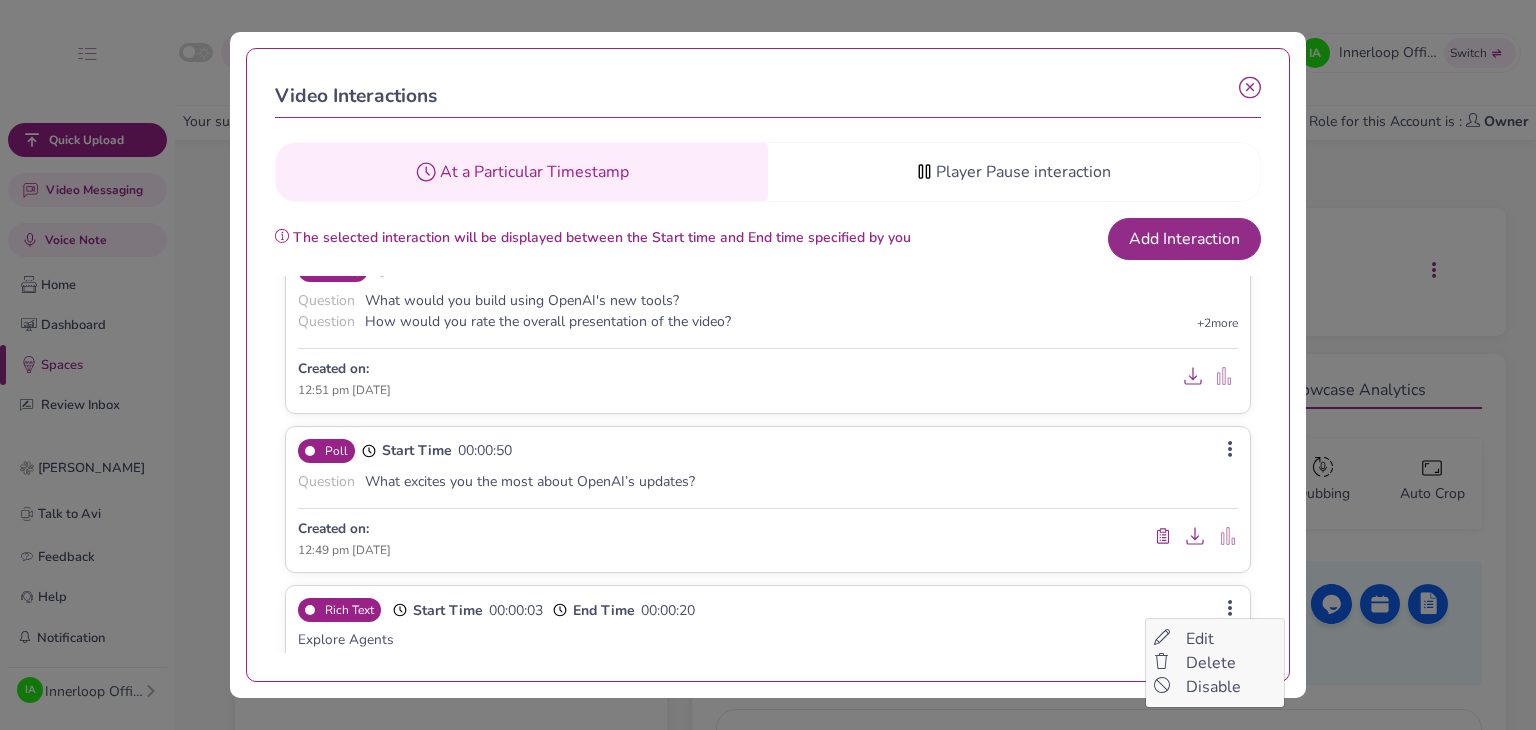 click on "Edit" at bounding box center [1215, 639] 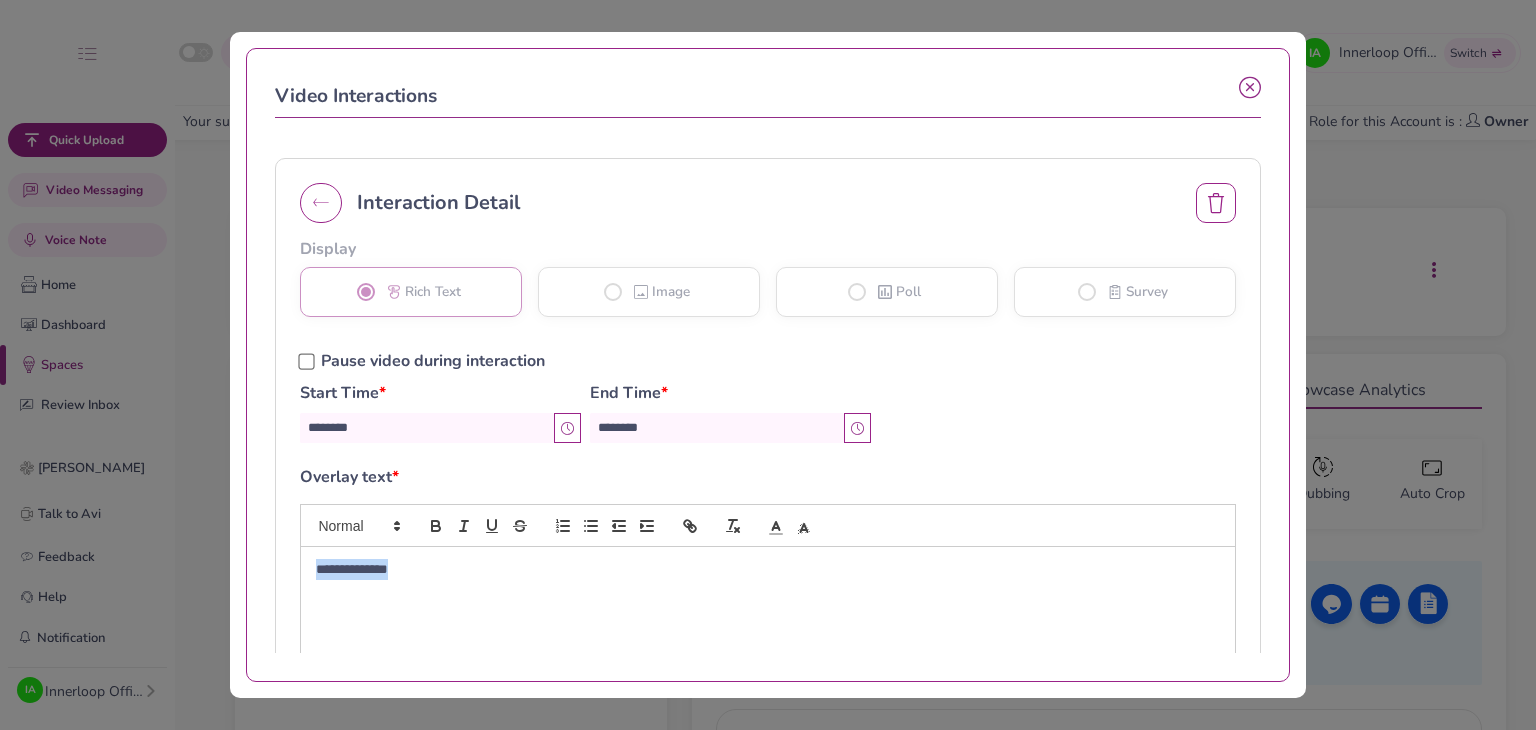 drag, startPoint x: 354, startPoint y: 575, endPoint x: 274, endPoint y: 569, distance: 80.224686 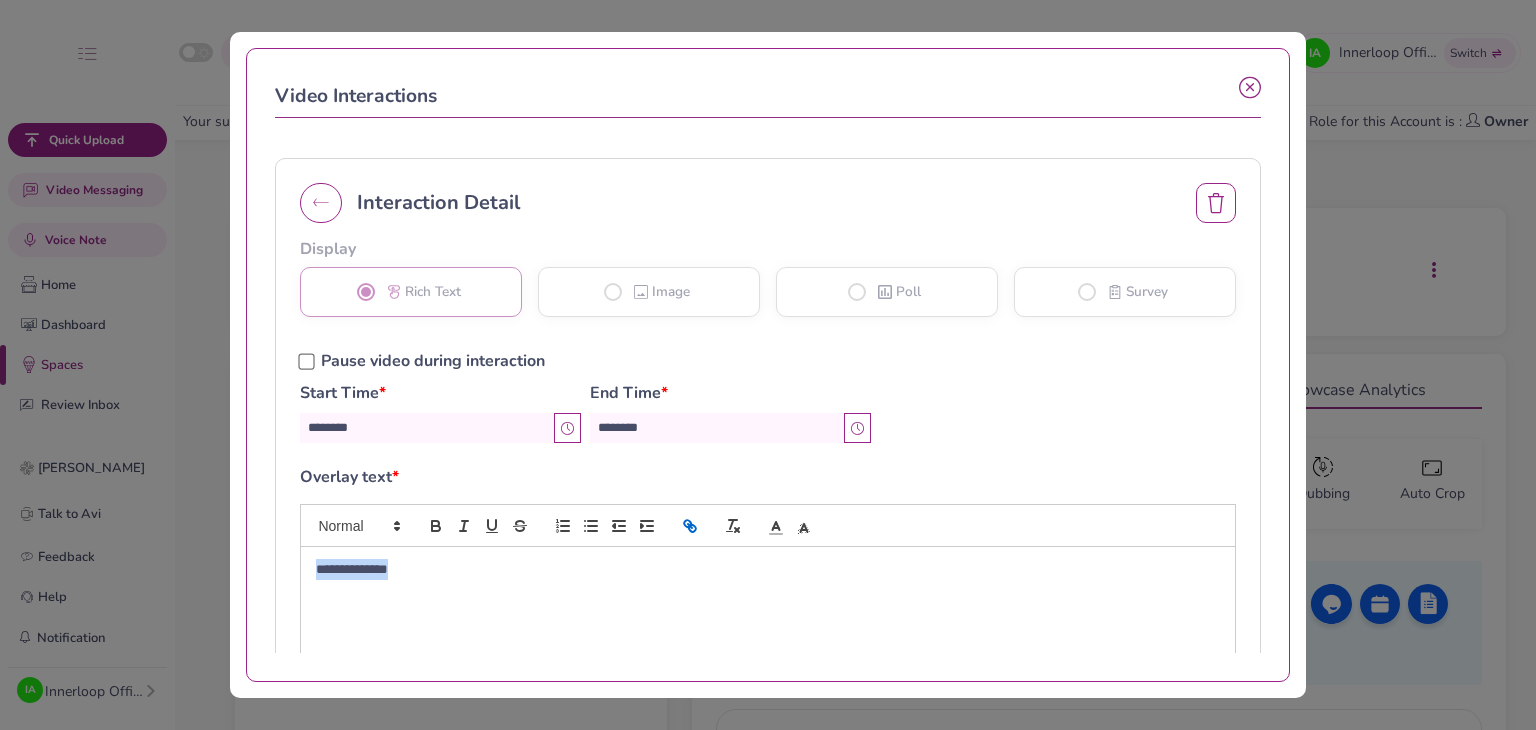 click 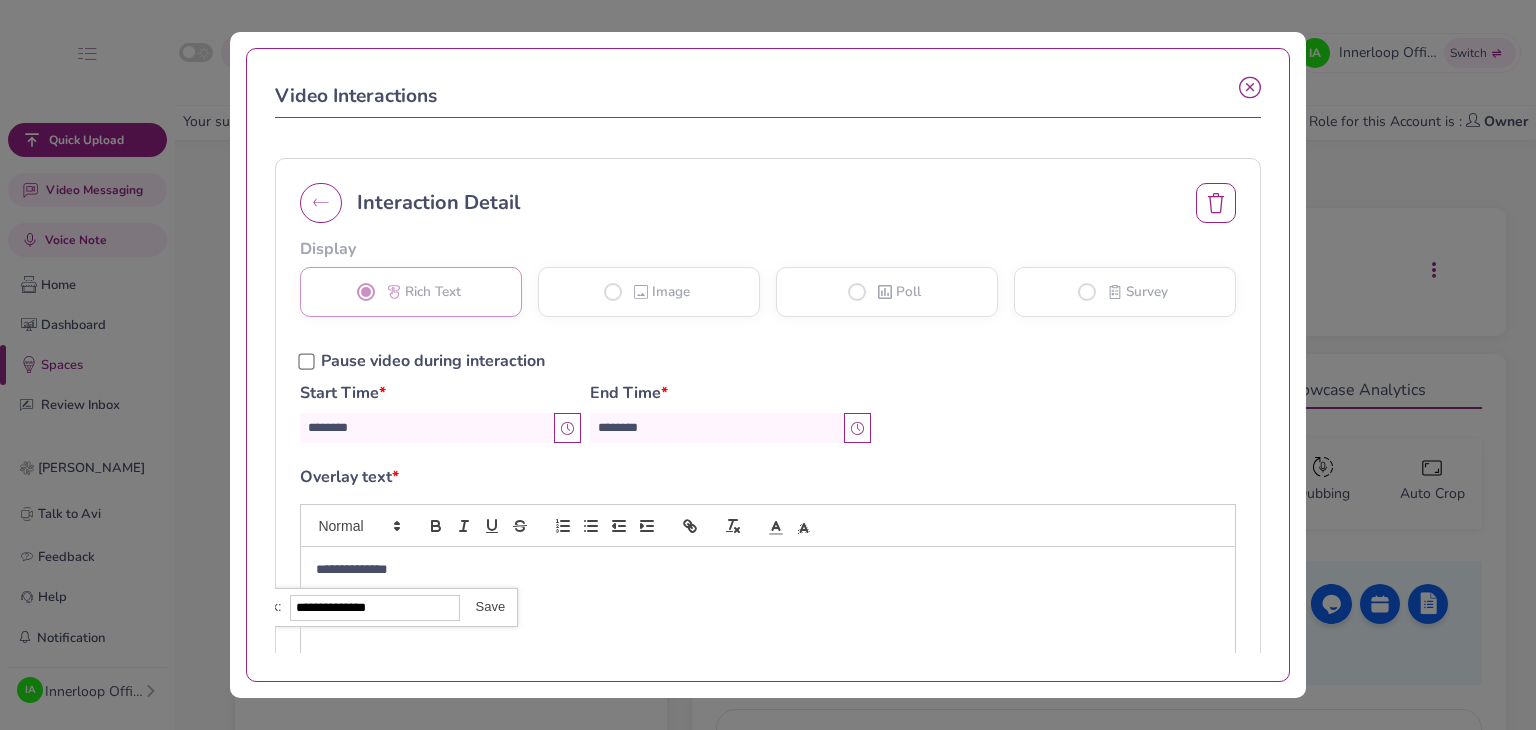 paste on "**********" 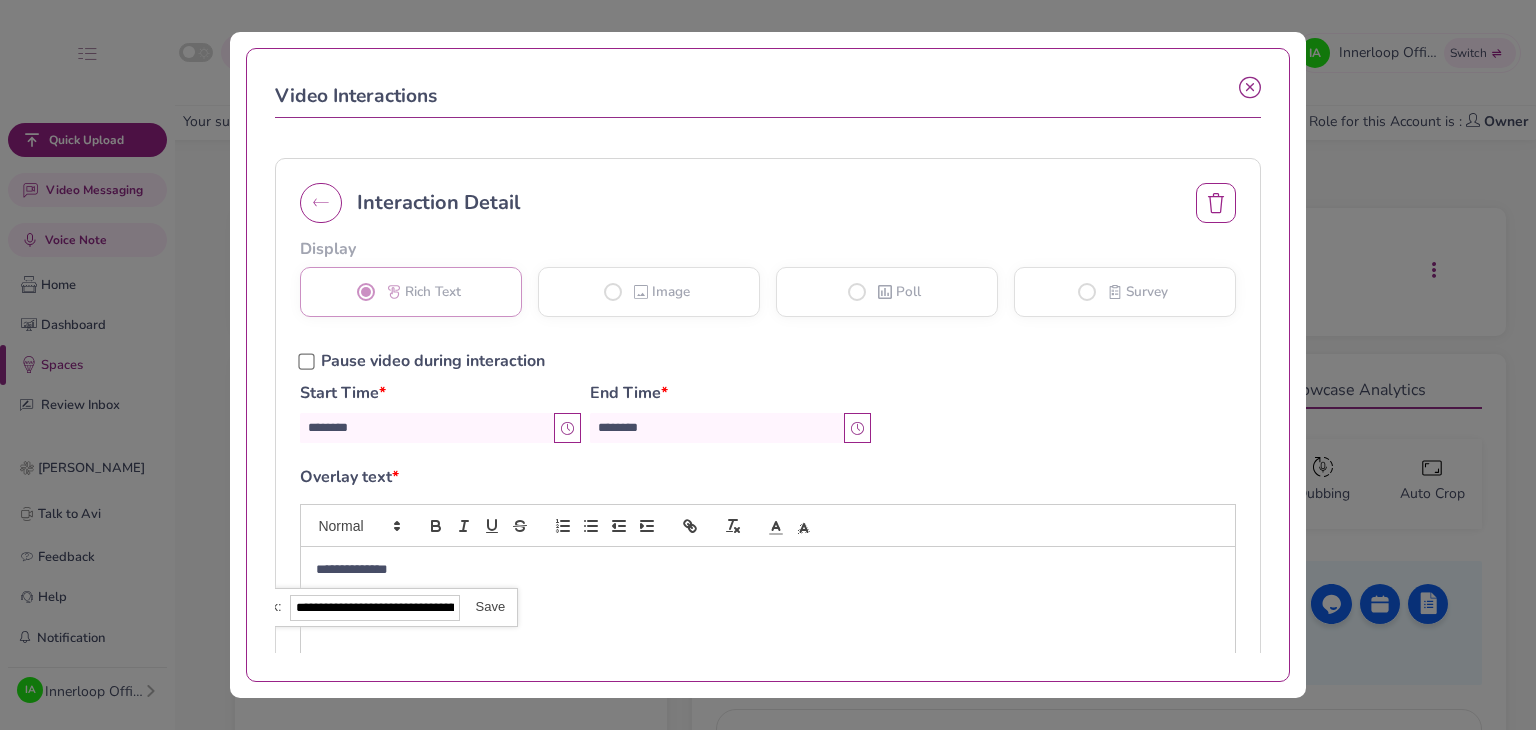 scroll, scrollTop: 0, scrollLeft: 136, axis: horizontal 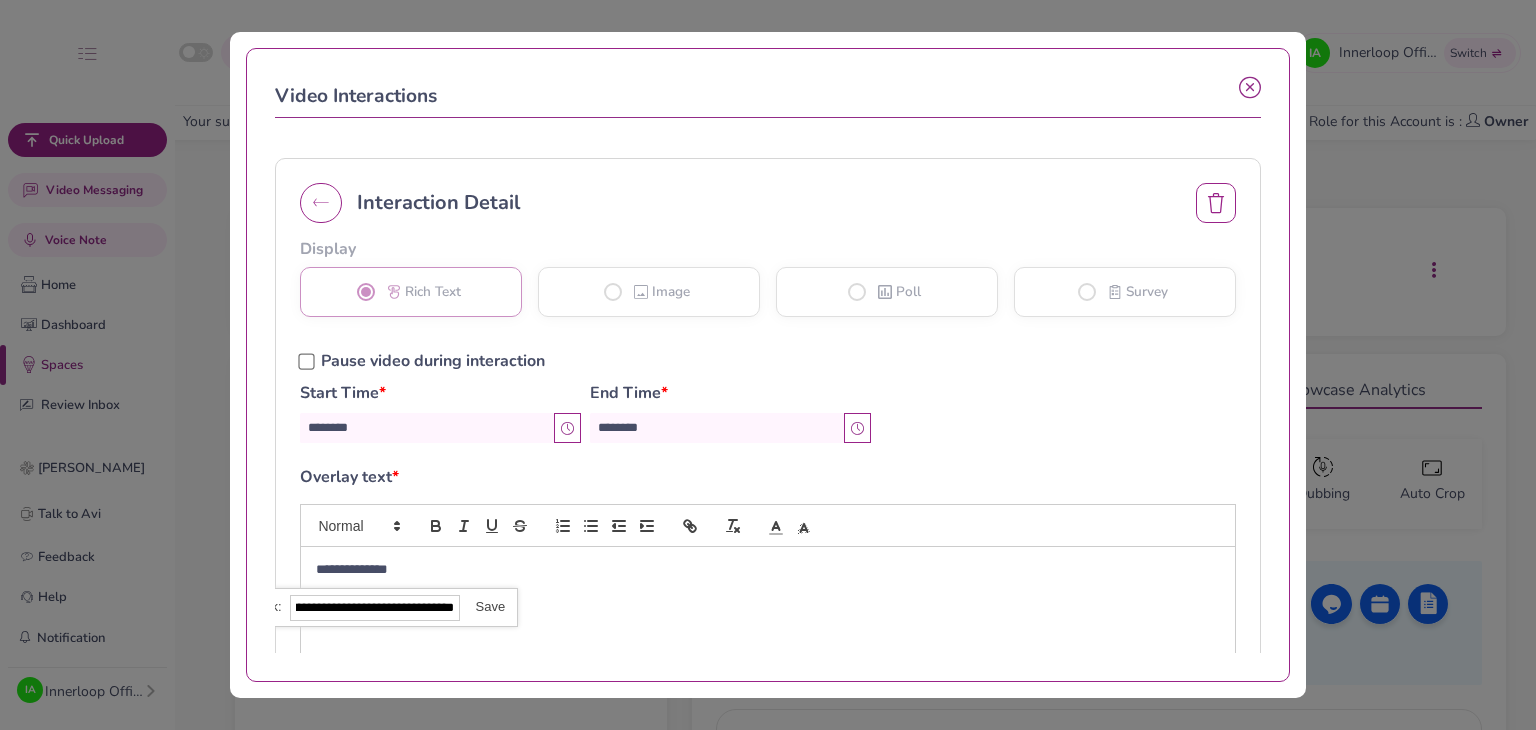 type on "**********" 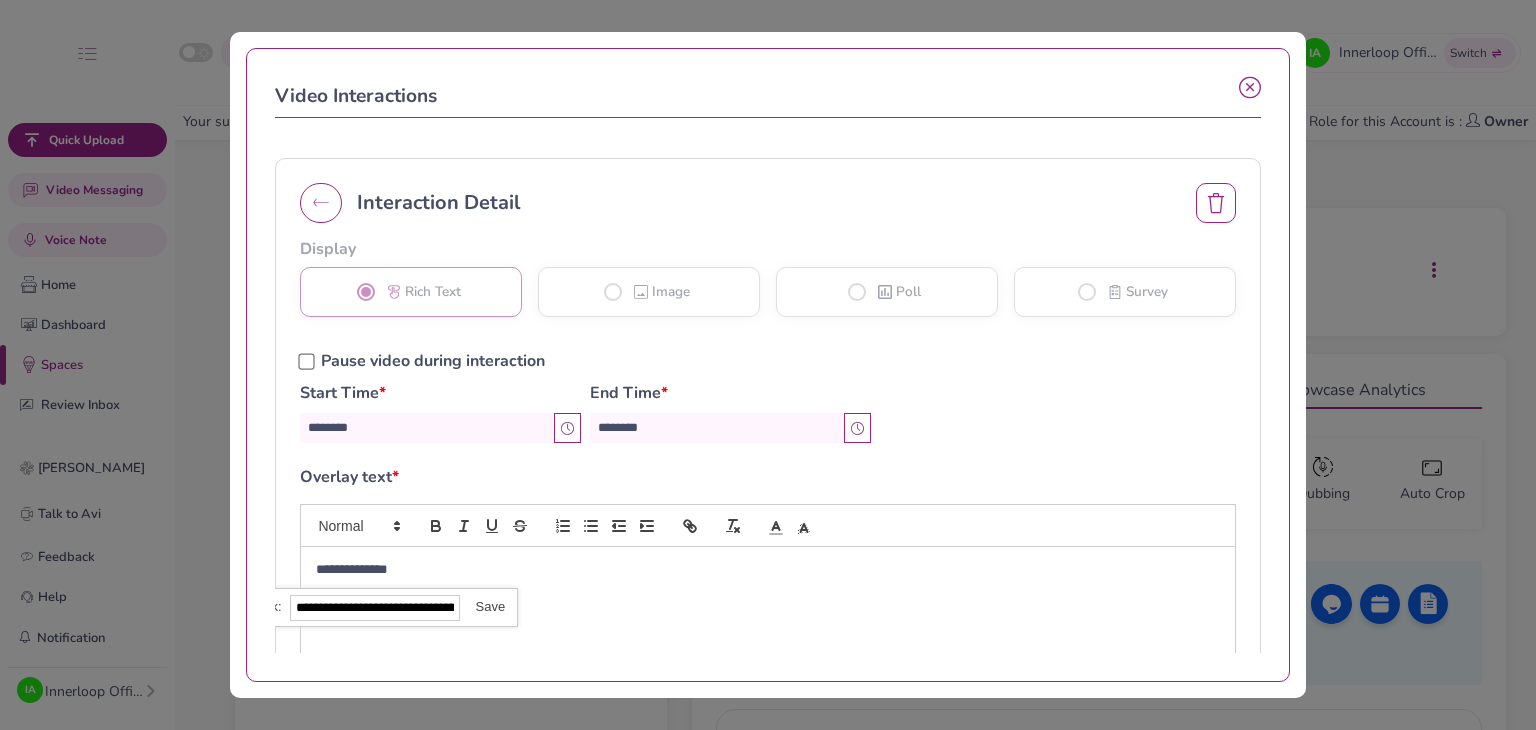 click at bounding box center (483, 606) 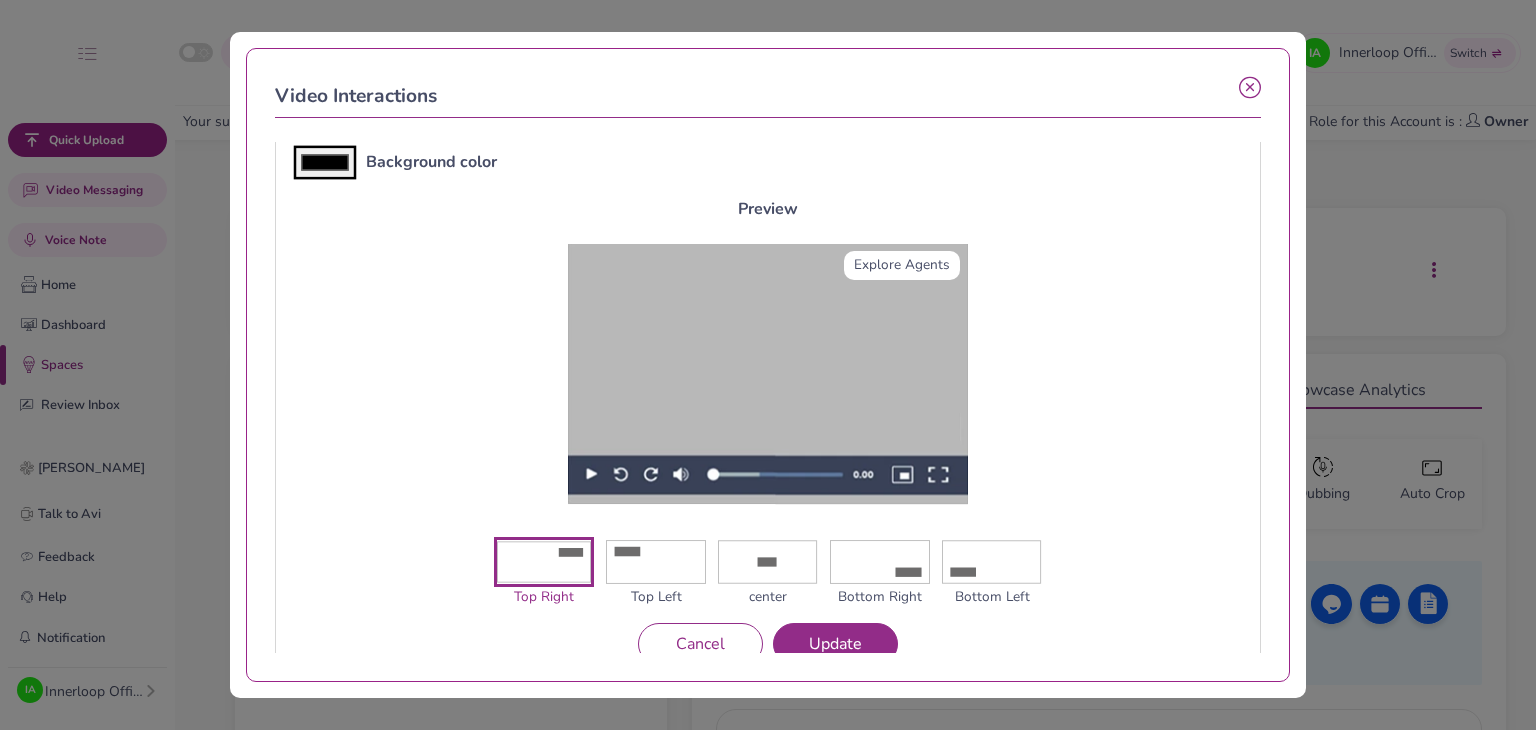 scroll, scrollTop: 590, scrollLeft: 0, axis: vertical 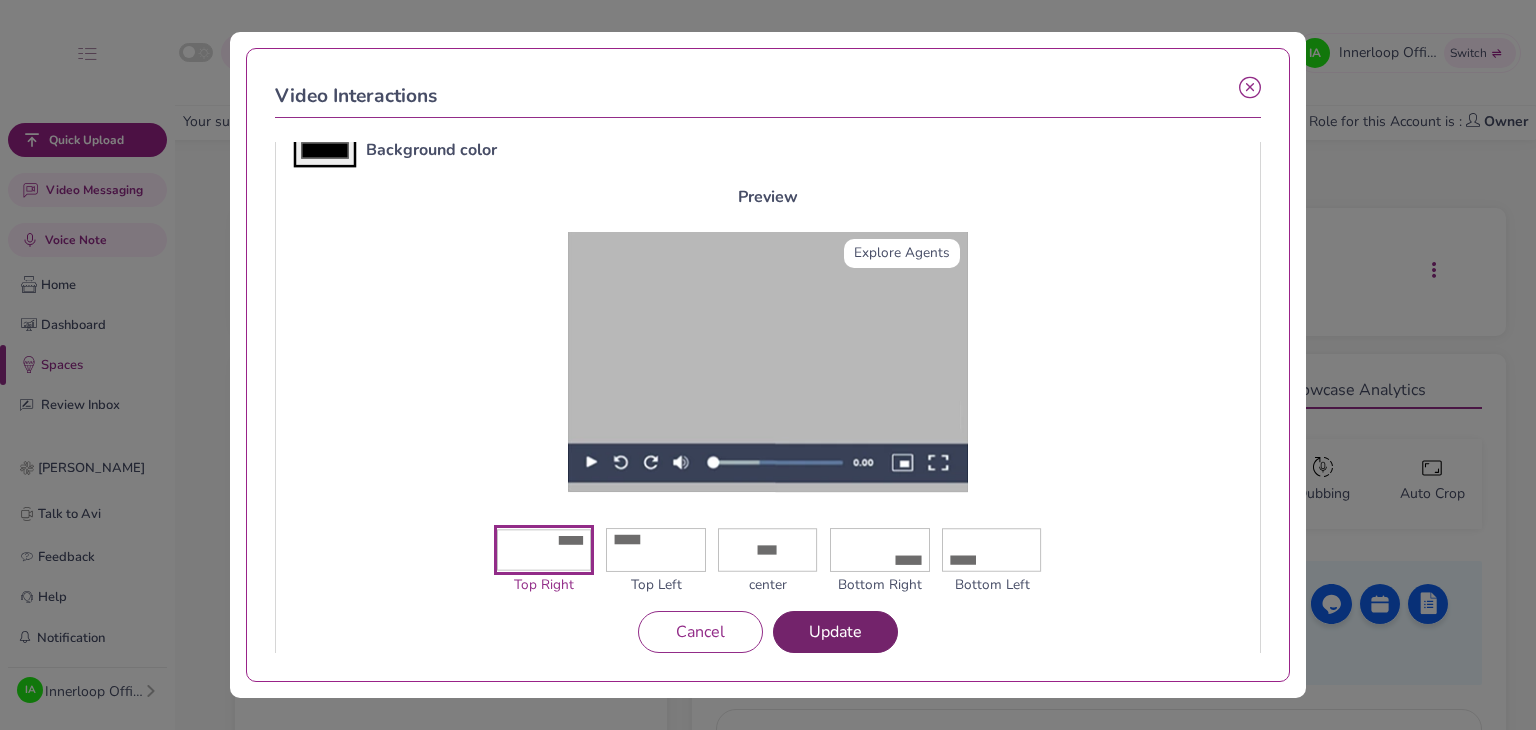 click on "Update" at bounding box center (835, 632) 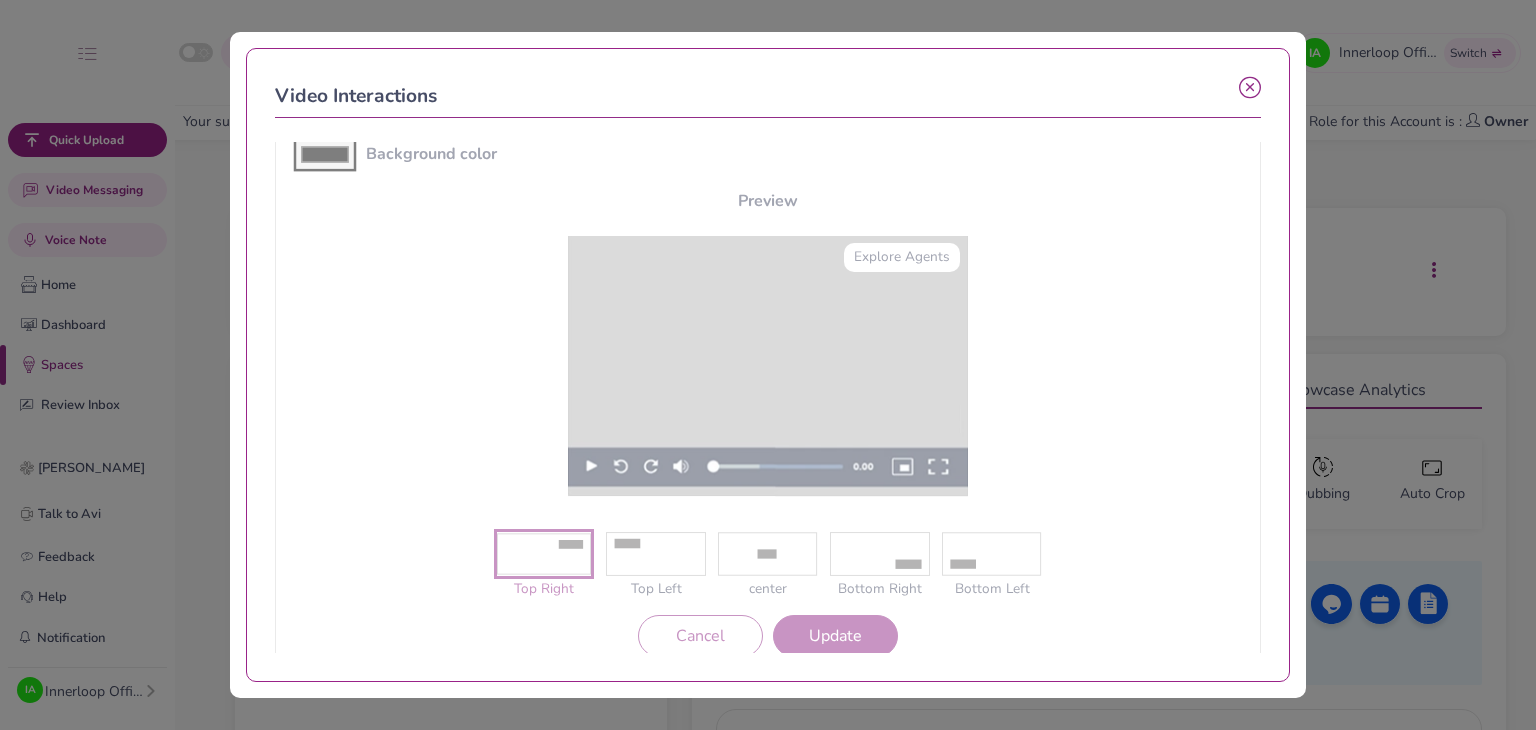 scroll, scrollTop: 590, scrollLeft: 0, axis: vertical 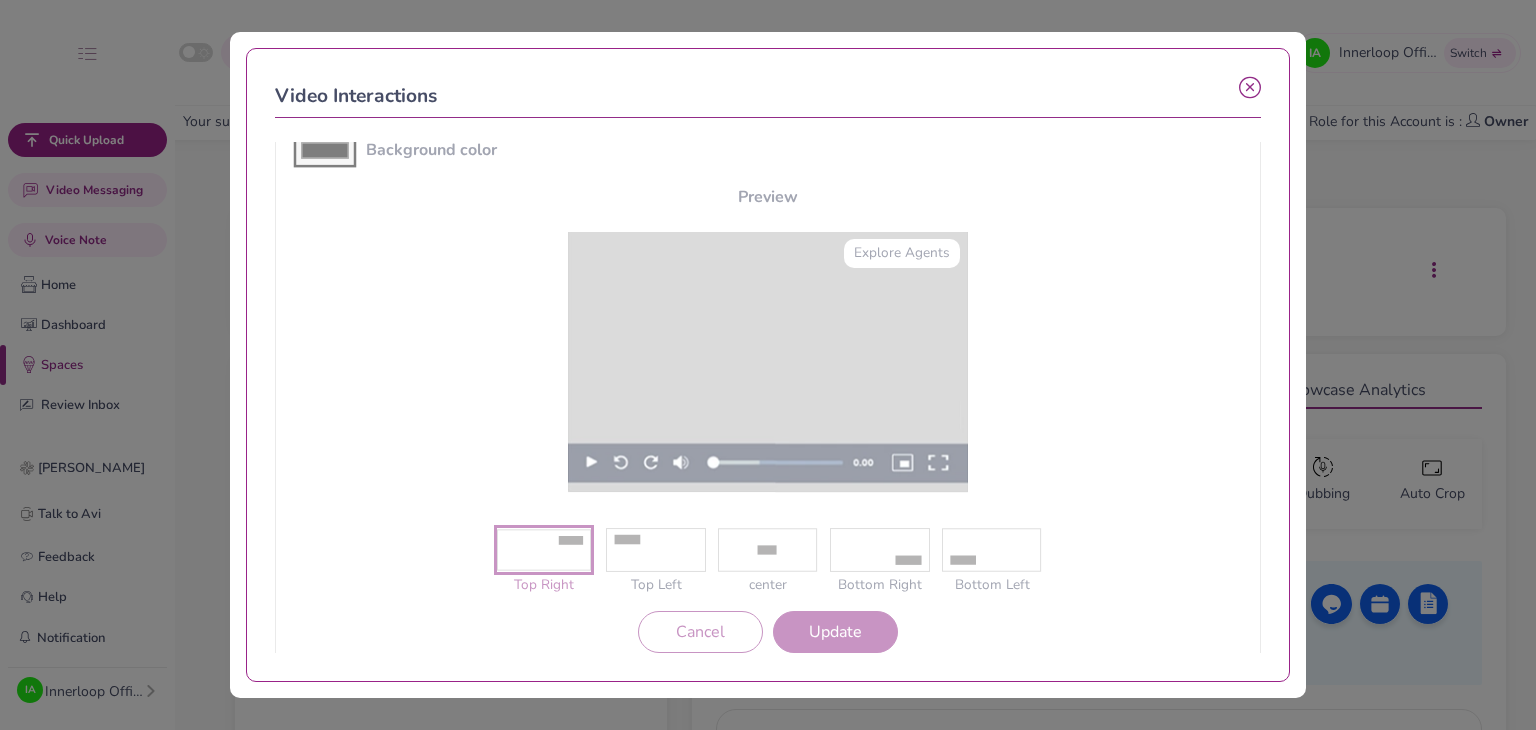 click on "**********" at bounding box center [767, 397] 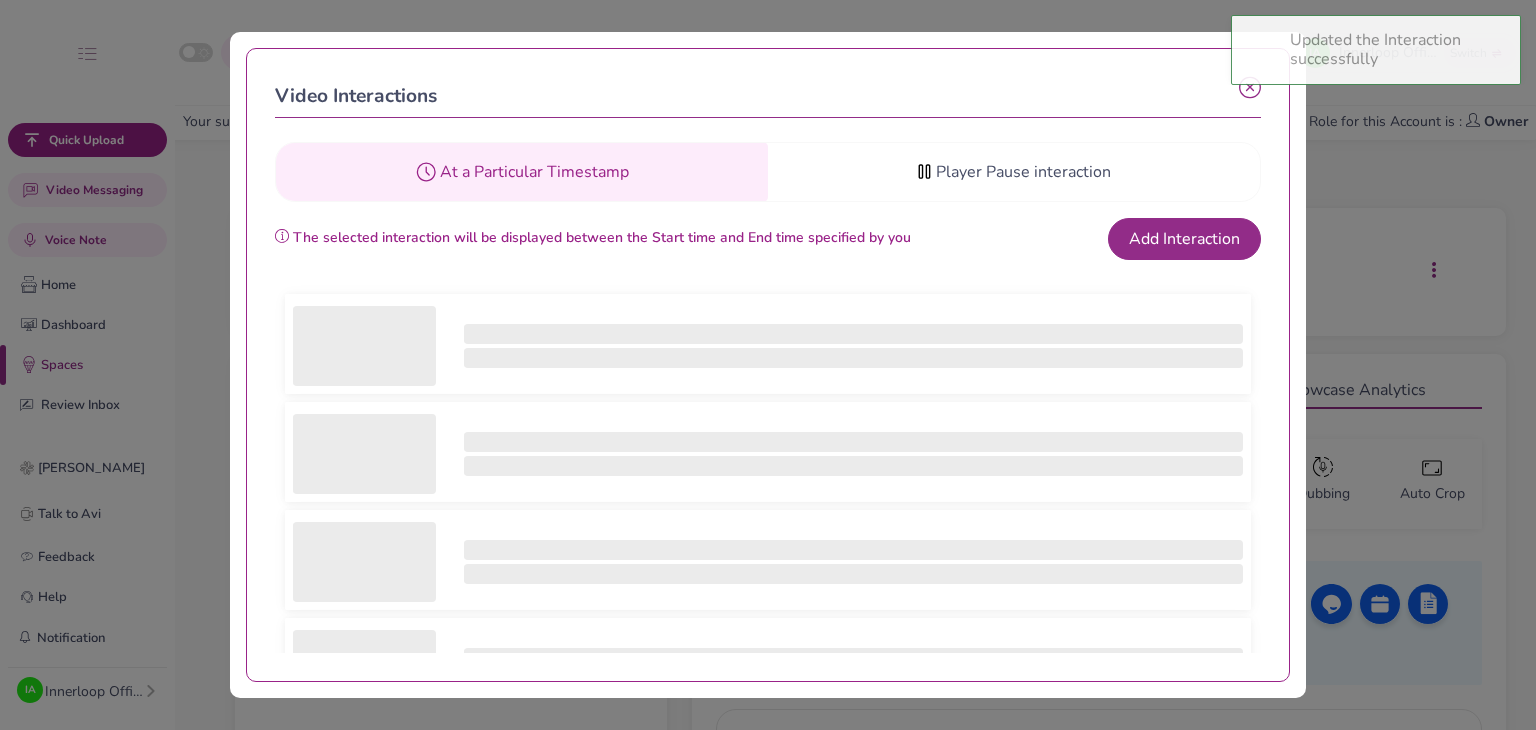 scroll, scrollTop: 0, scrollLeft: 0, axis: both 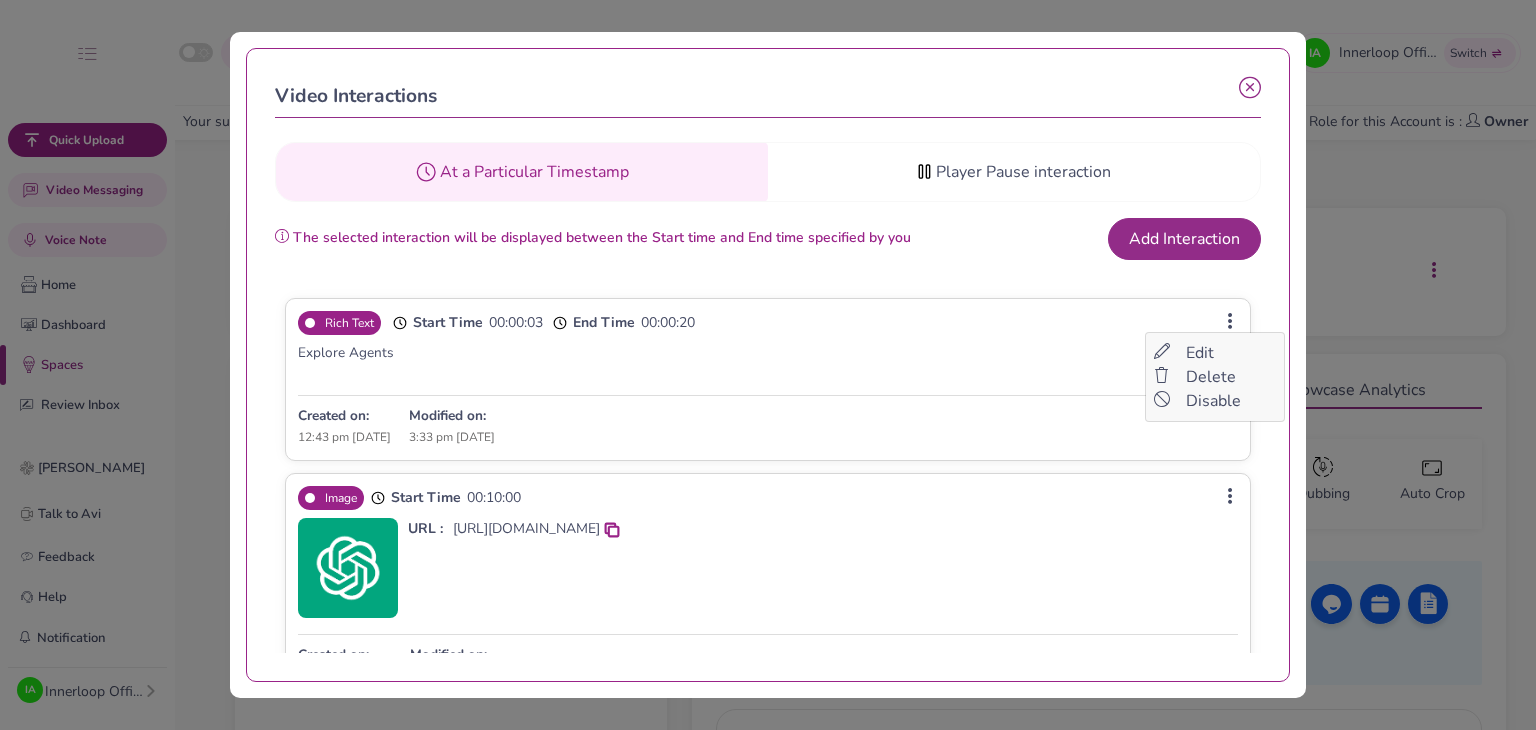 click at bounding box center (1230, 321) 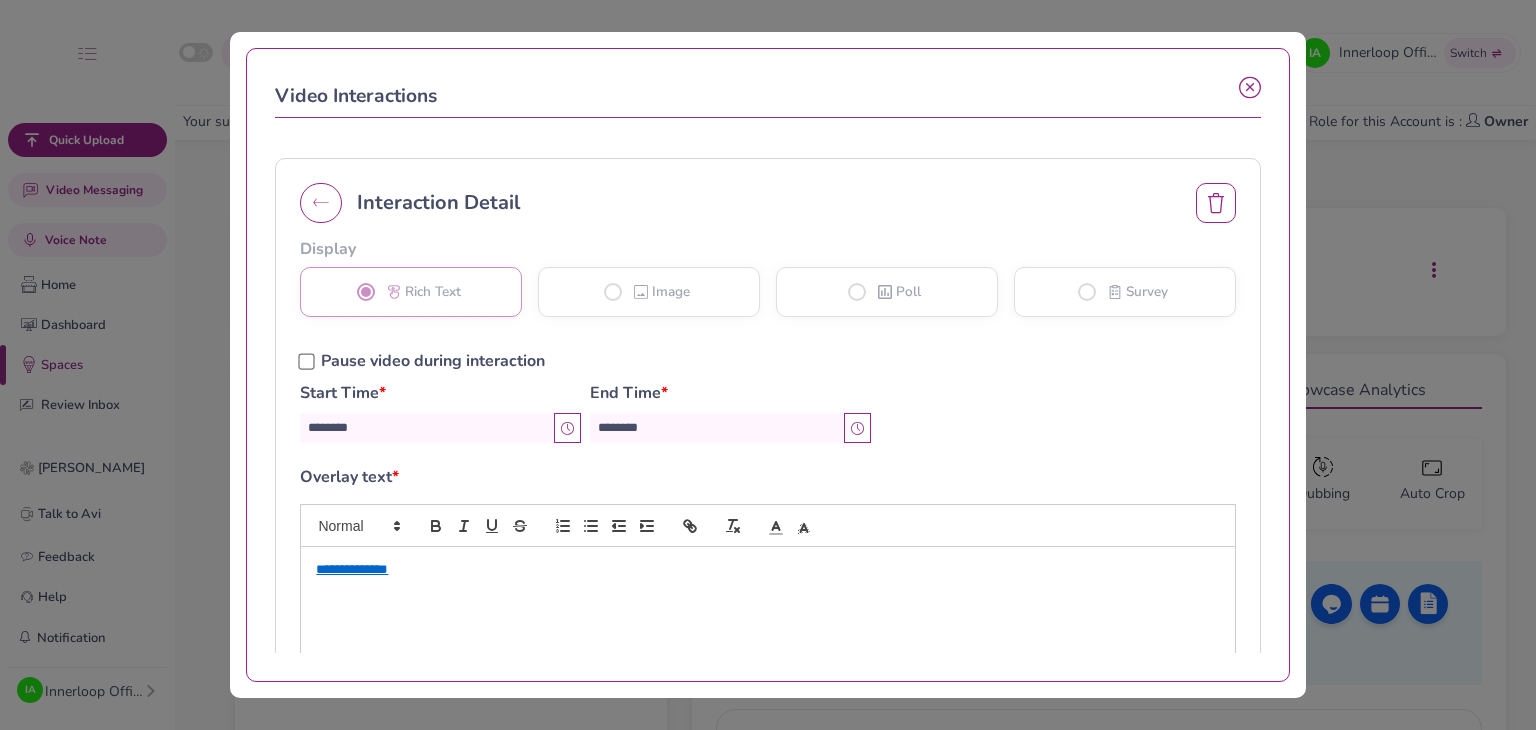 scroll, scrollTop: 300, scrollLeft: 0, axis: vertical 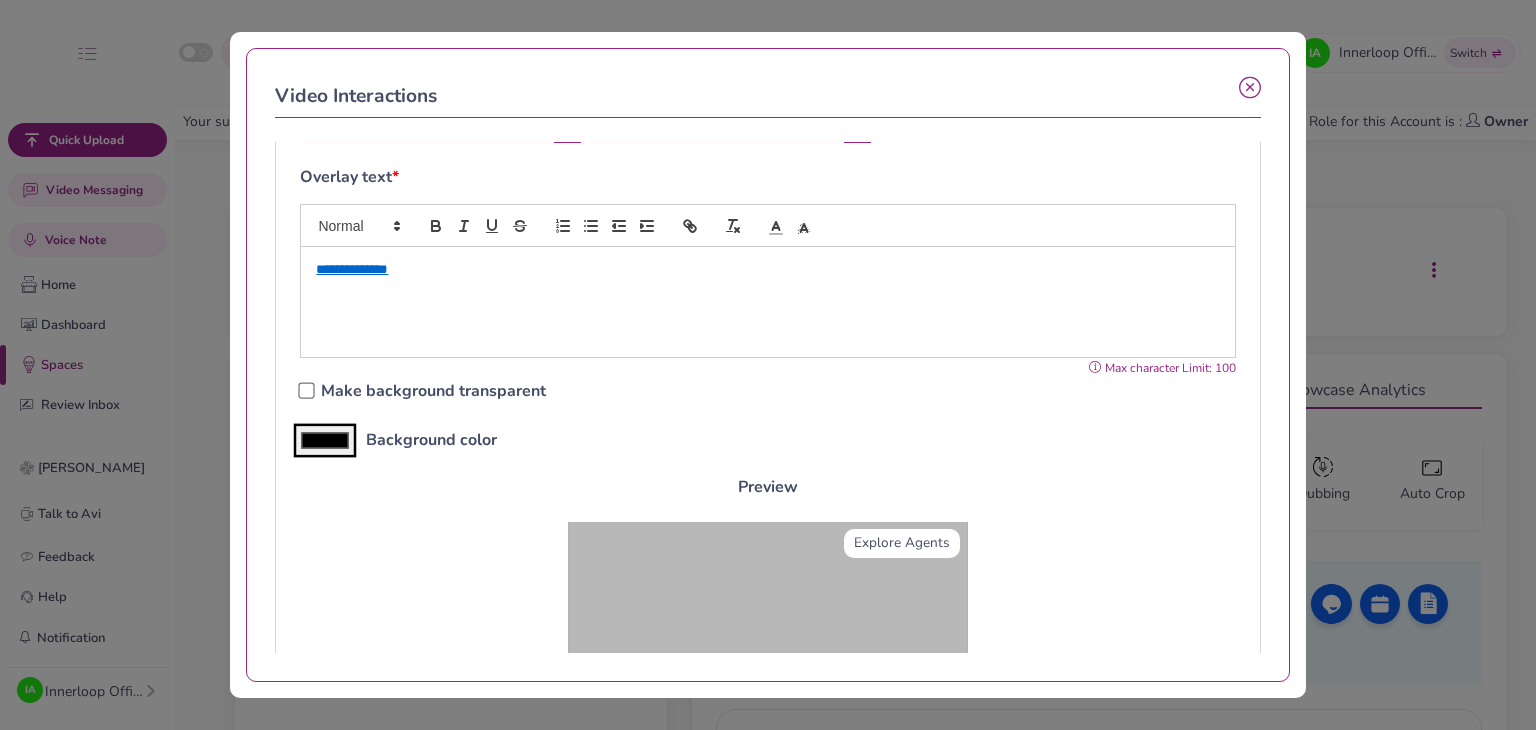 click on "*******" at bounding box center (325, 440) 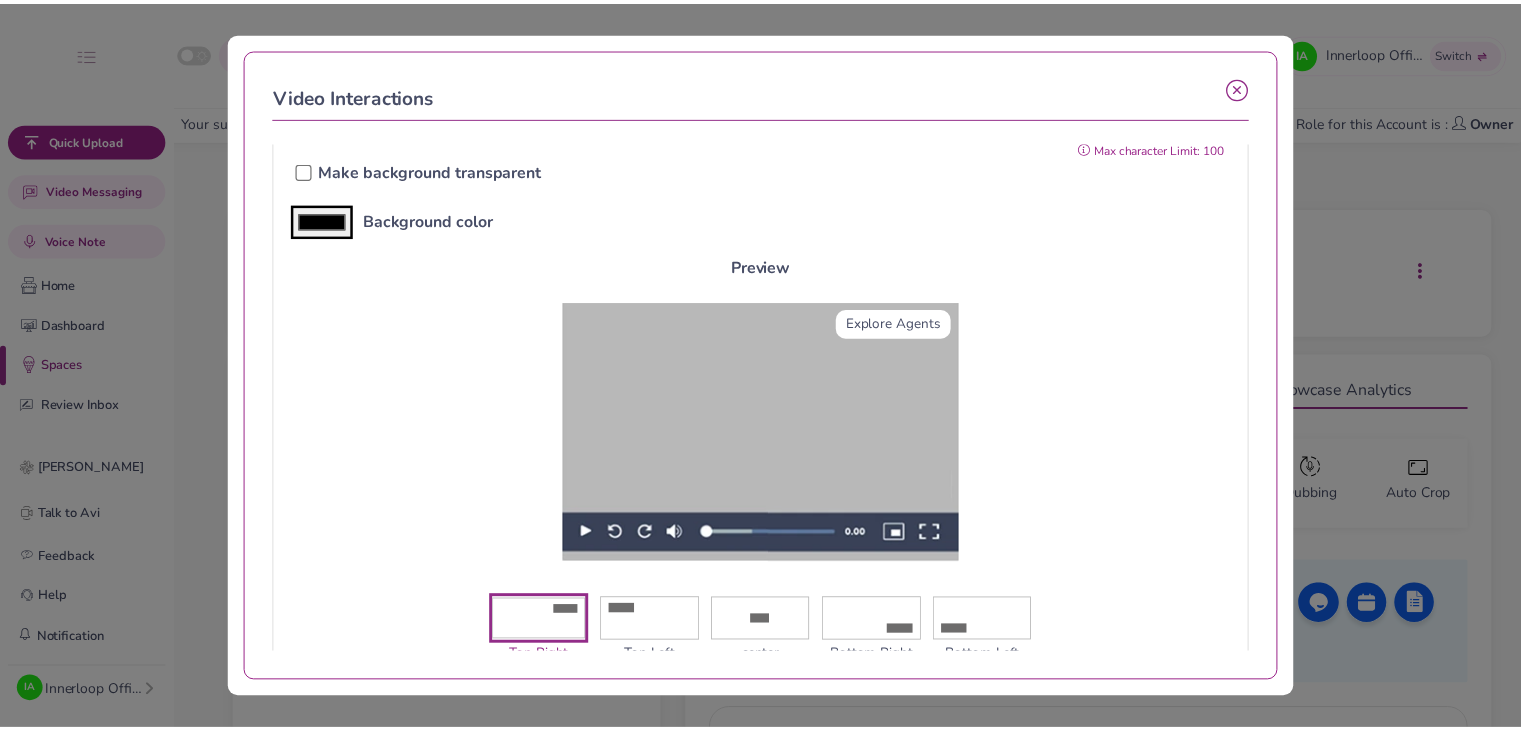 scroll, scrollTop: 627, scrollLeft: 0, axis: vertical 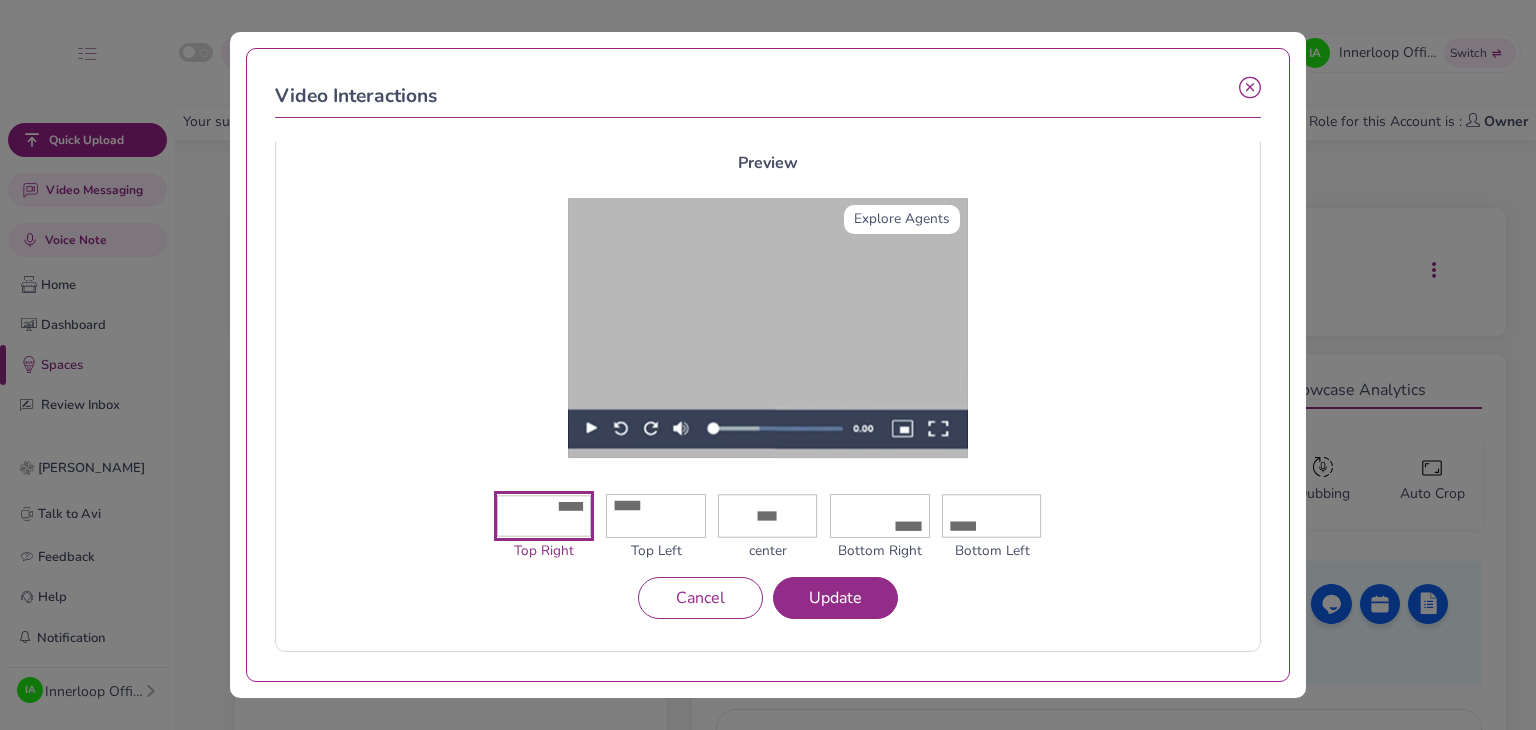 click at bounding box center (1250, 88) 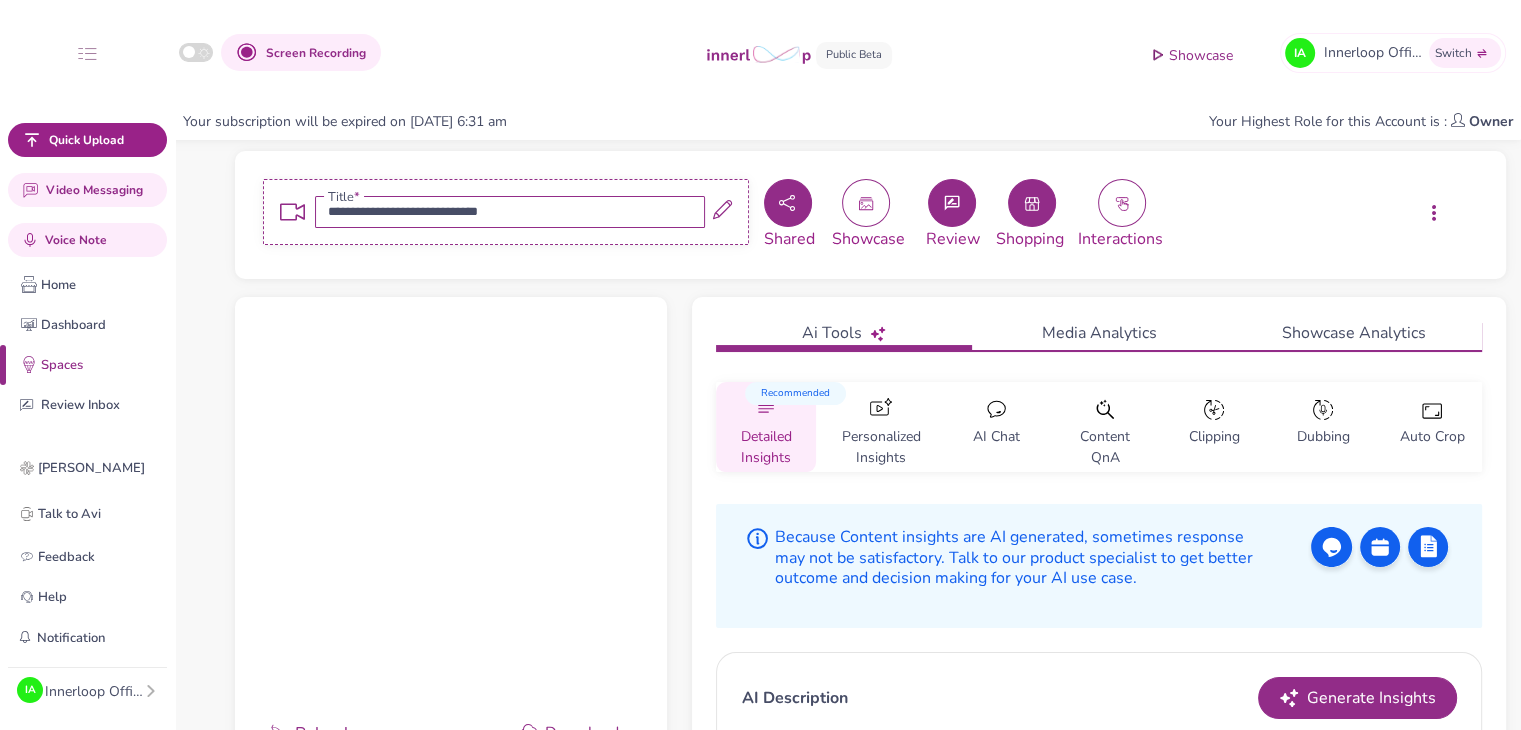 scroll, scrollTop: 0, scrollLeft: 0, axis: both 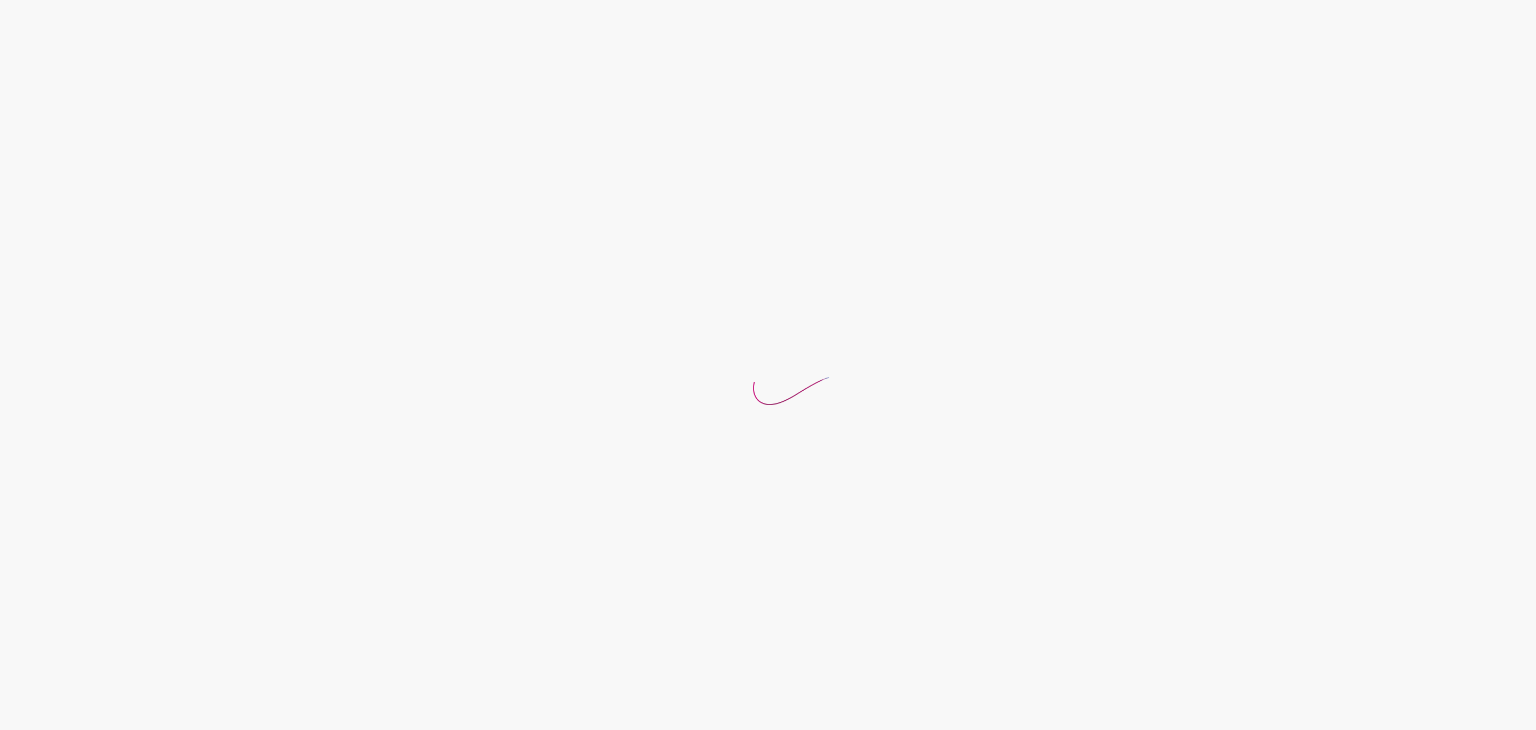 click at bounding box center [768, 290] 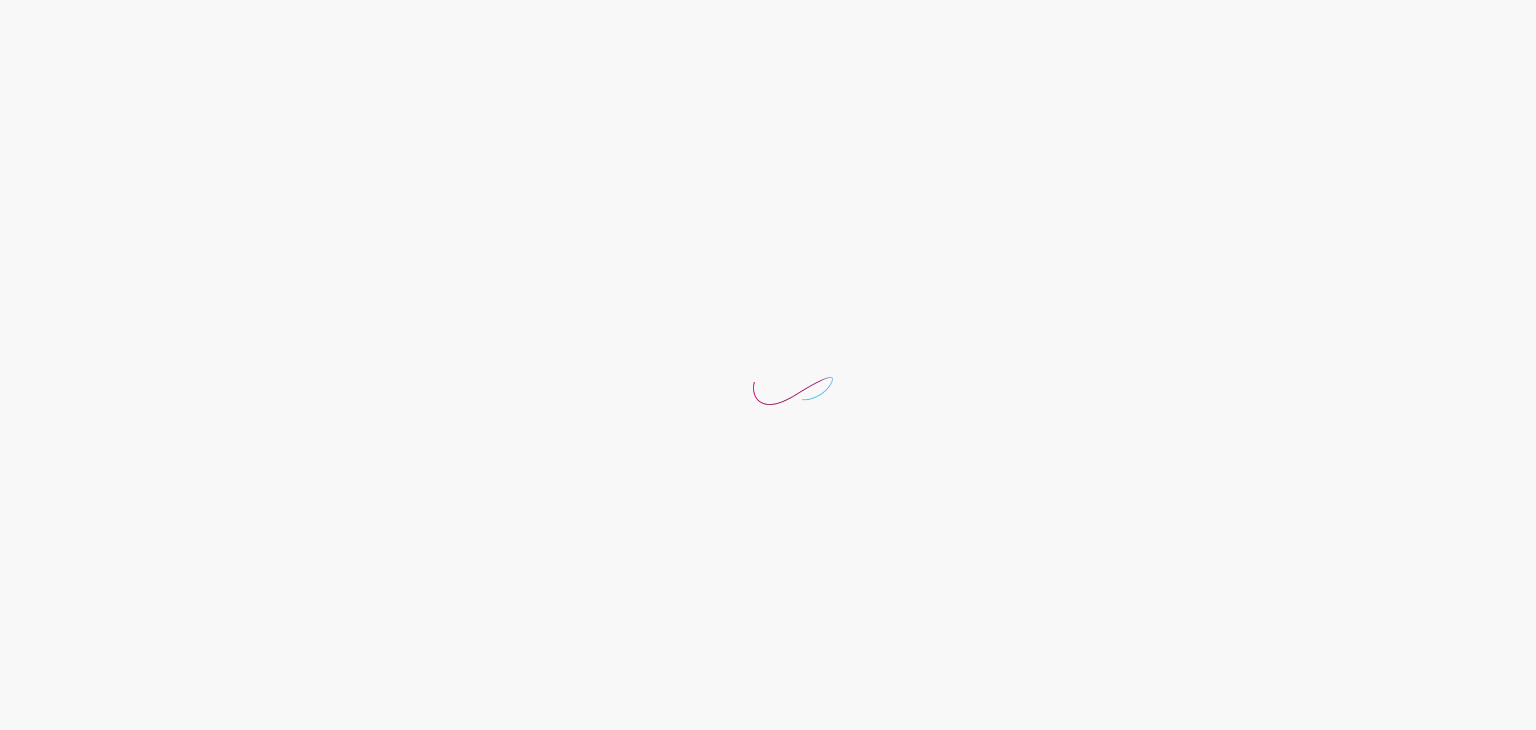 click at bounding box center [768, 290] 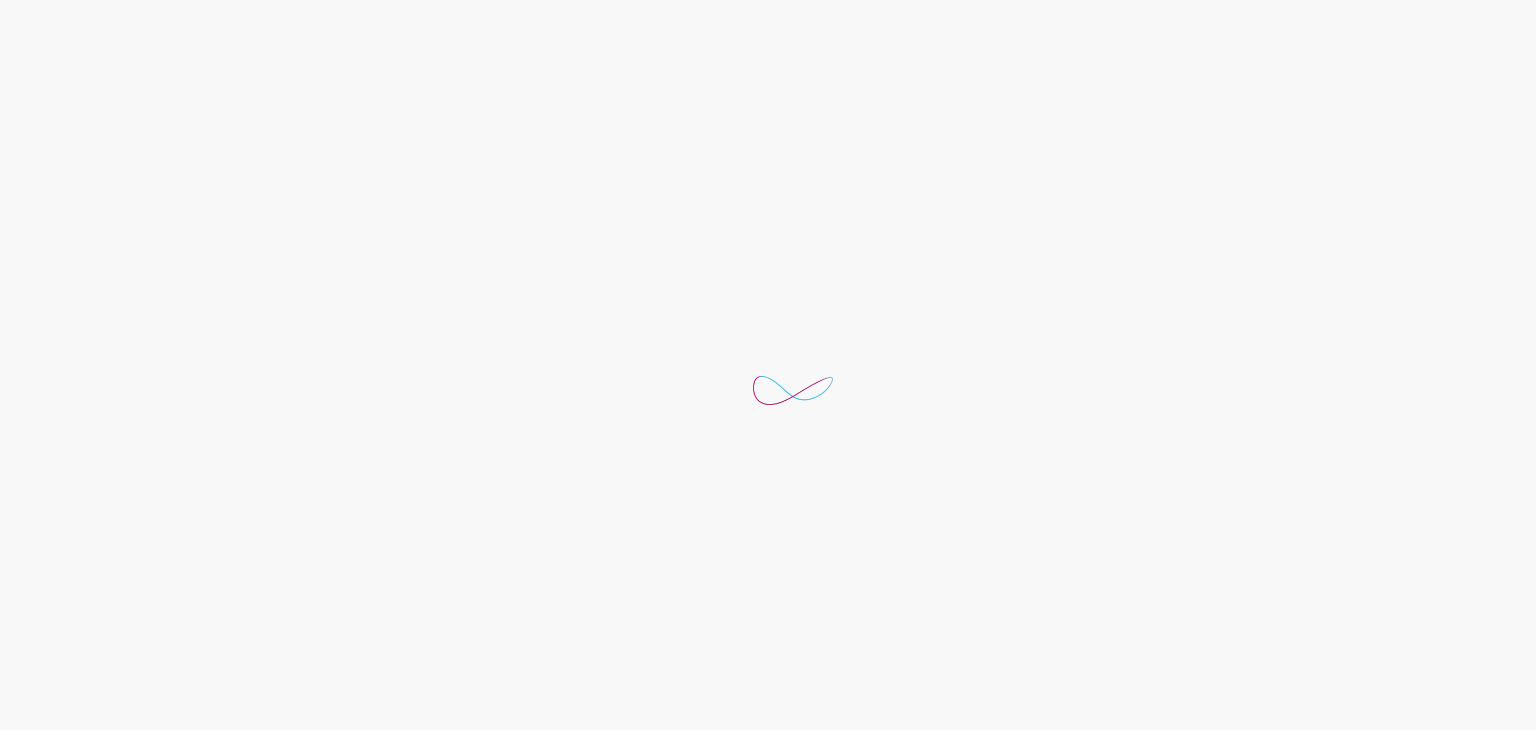 click at bounding box center (768, 290) 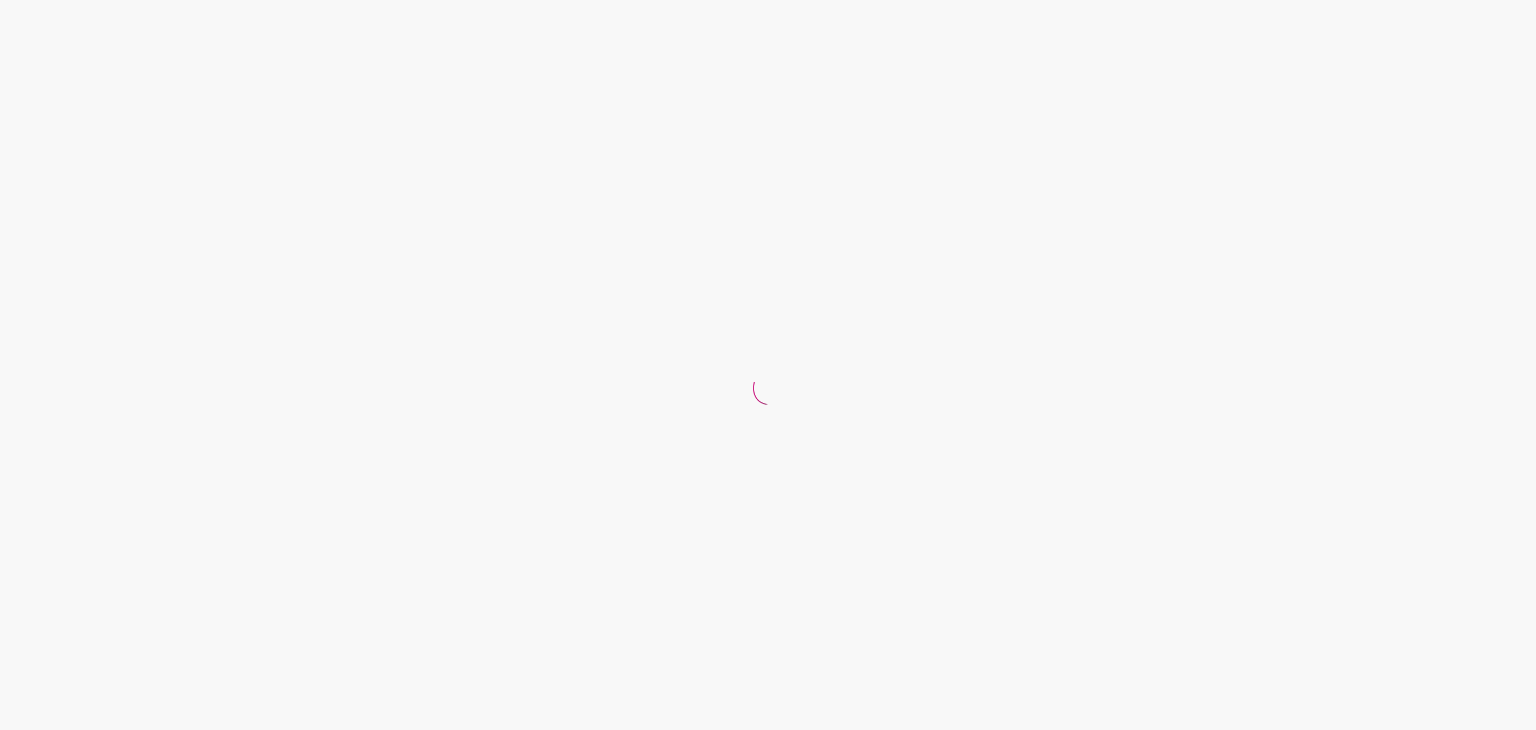 click at bounding box center (768, 290) 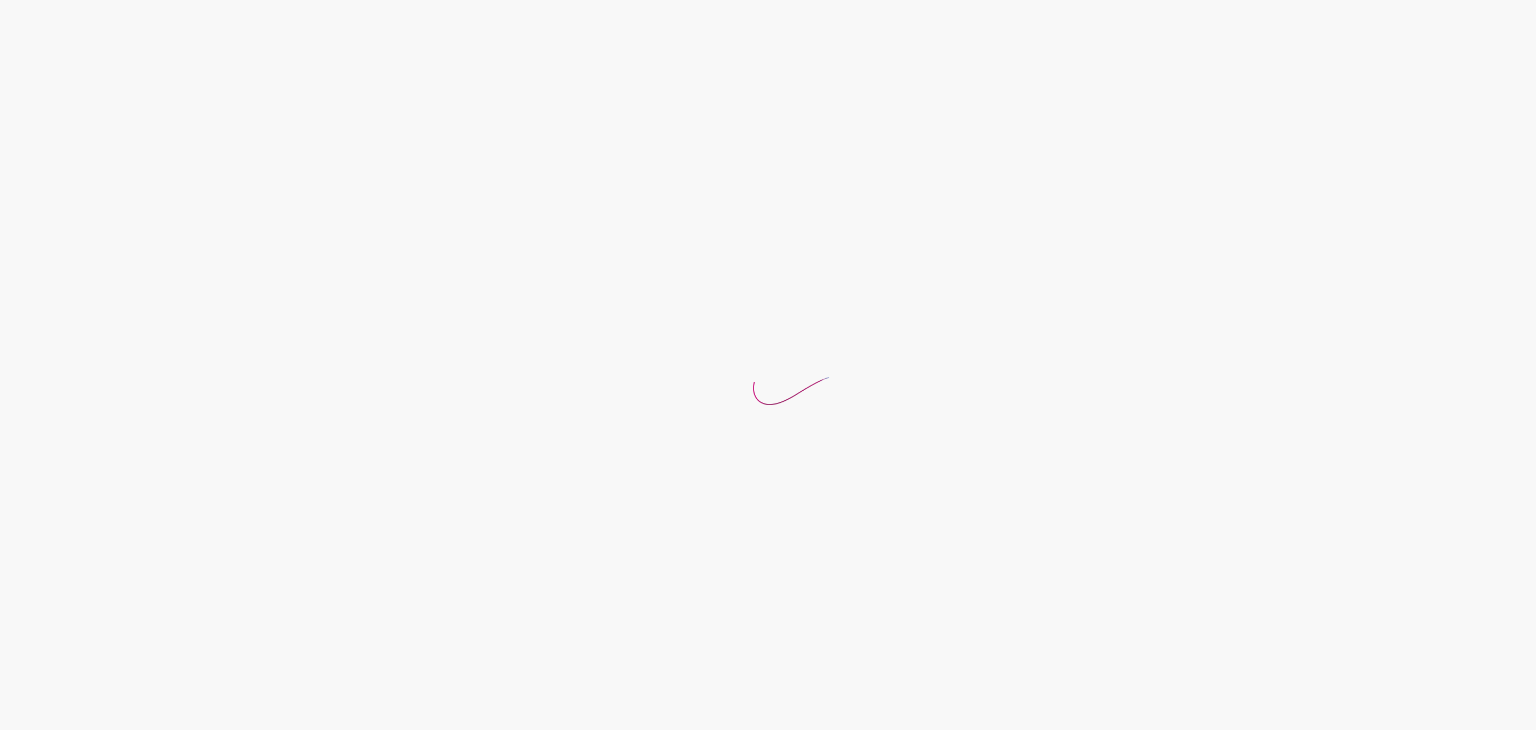 click at bounding box center (768, 290) 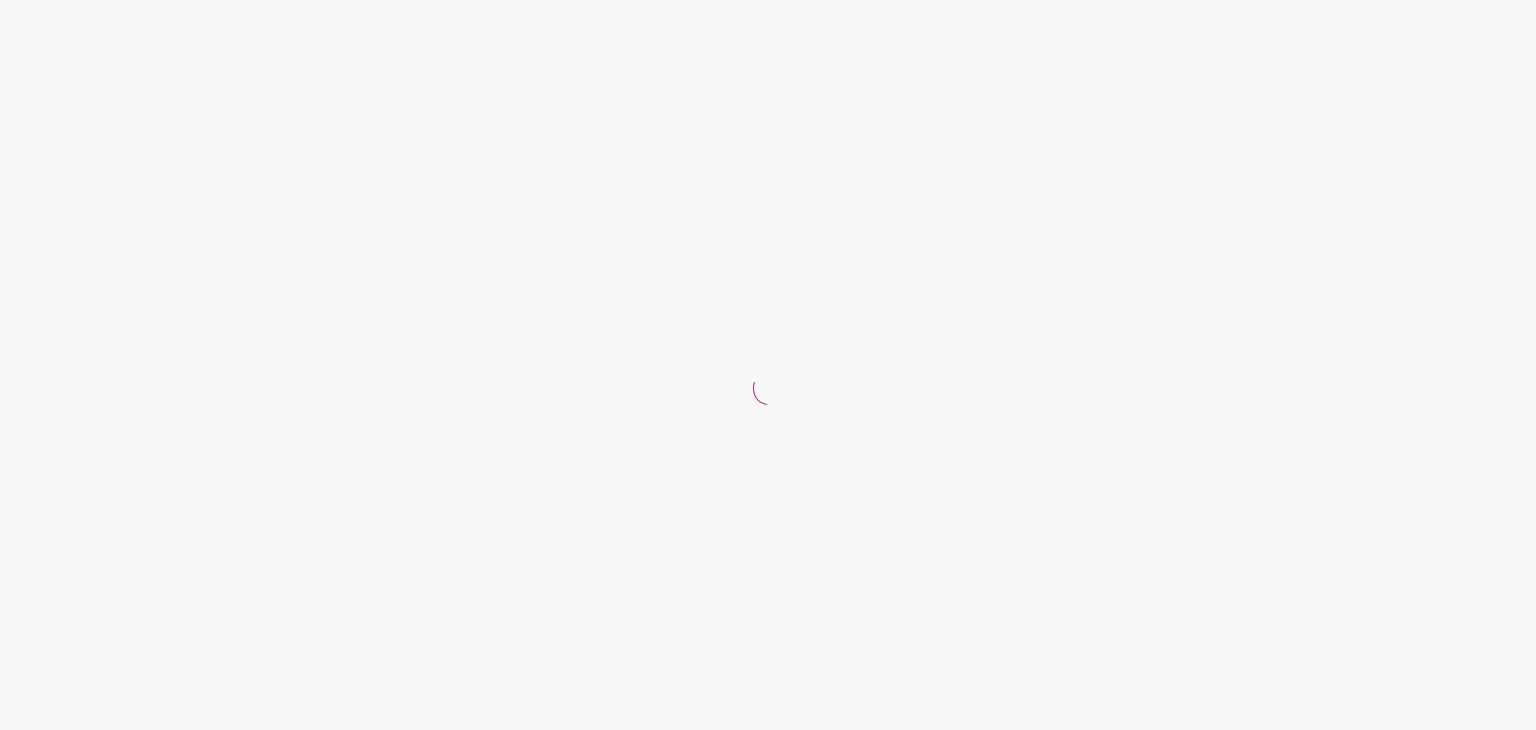 click at bounding box center (768, 290) 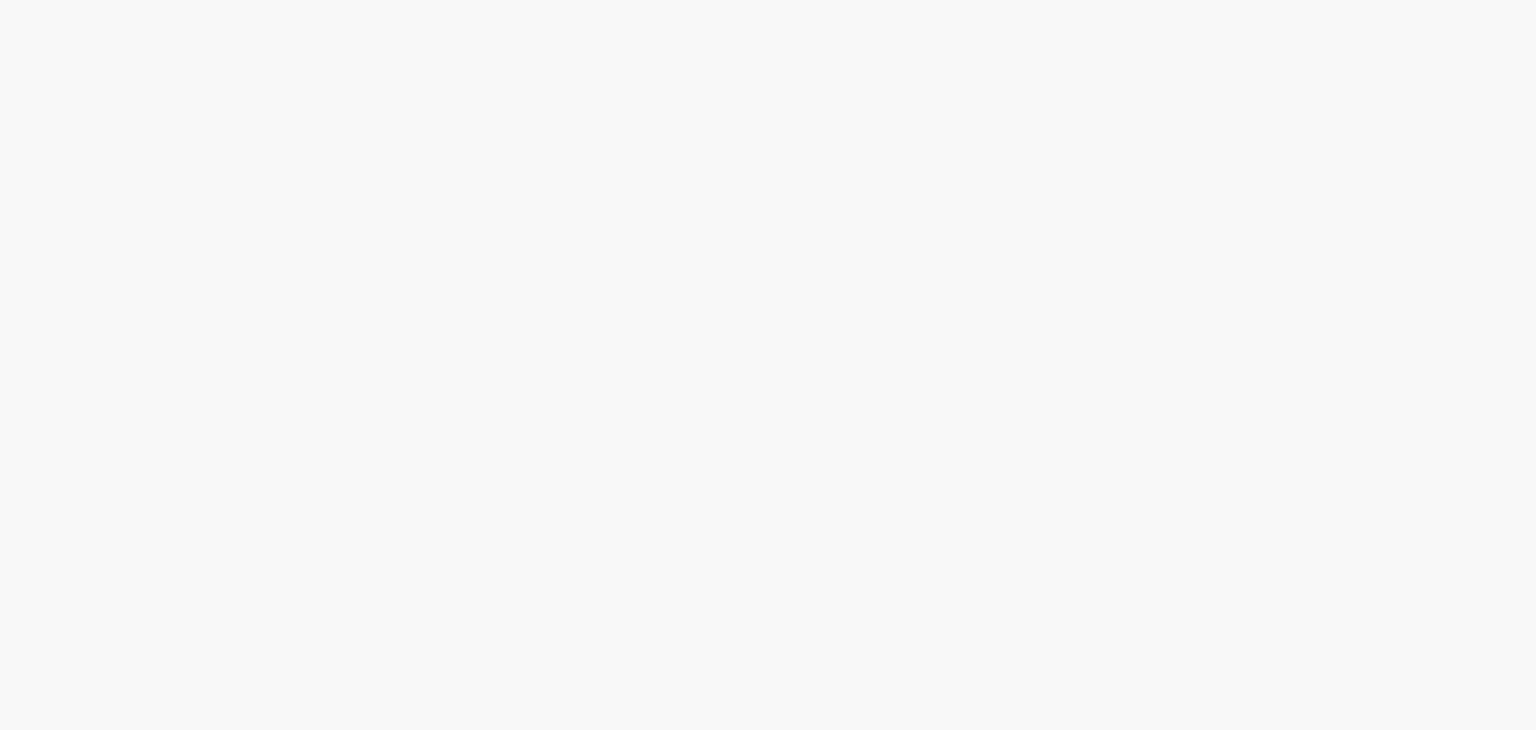 click at bounding box center (768, 290) 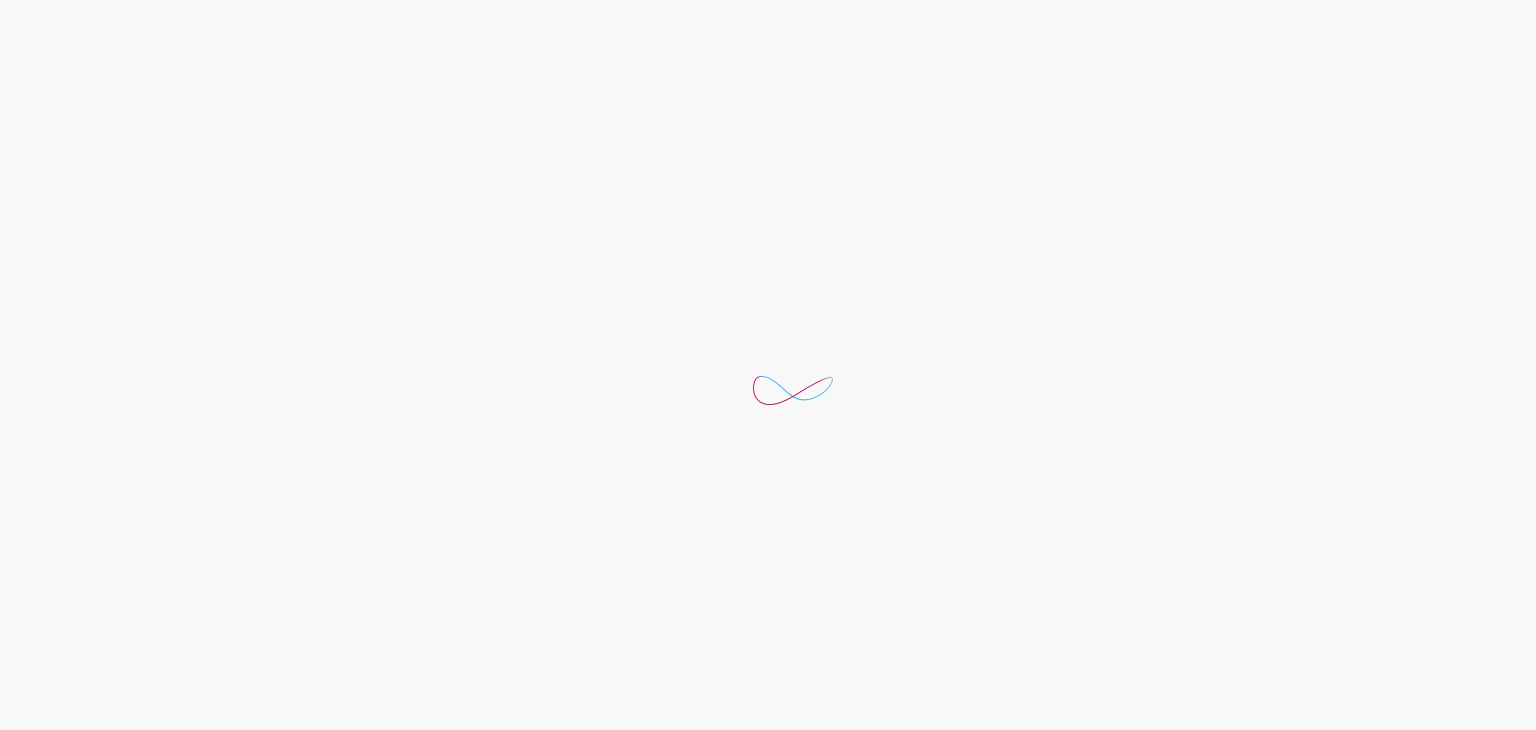 click at bounding box center (768, 290) 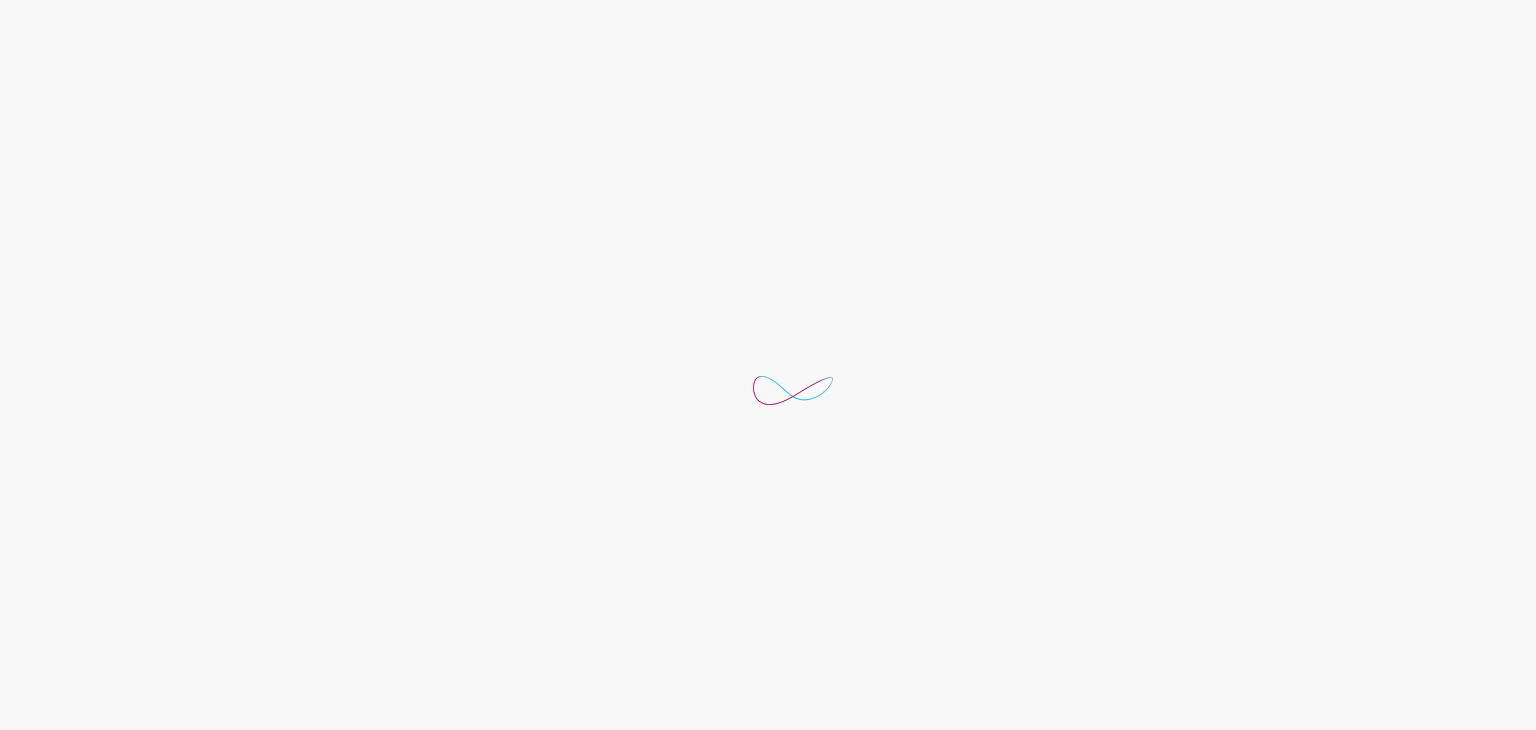click at bounding box center (768, 290) 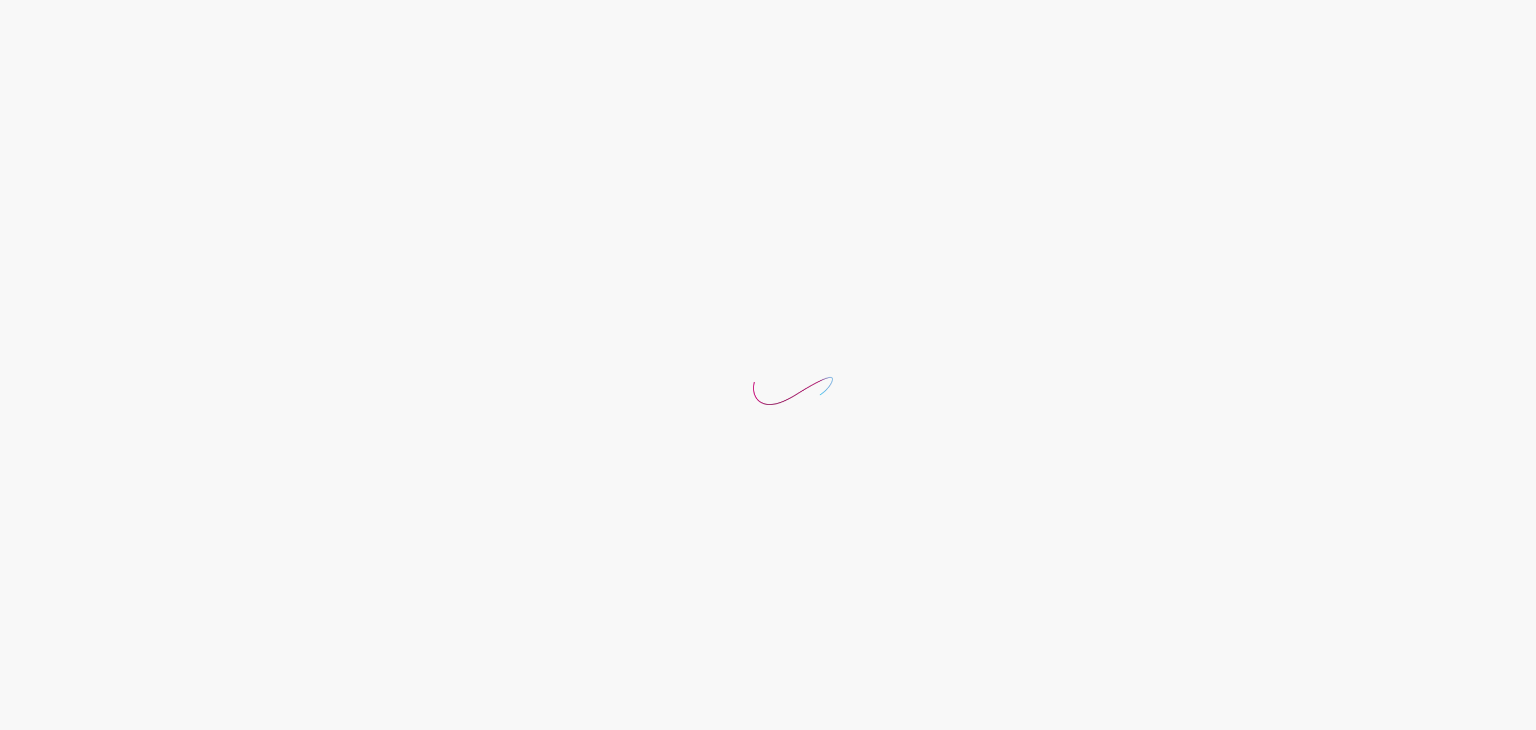 click at bounding box center [768, 290] 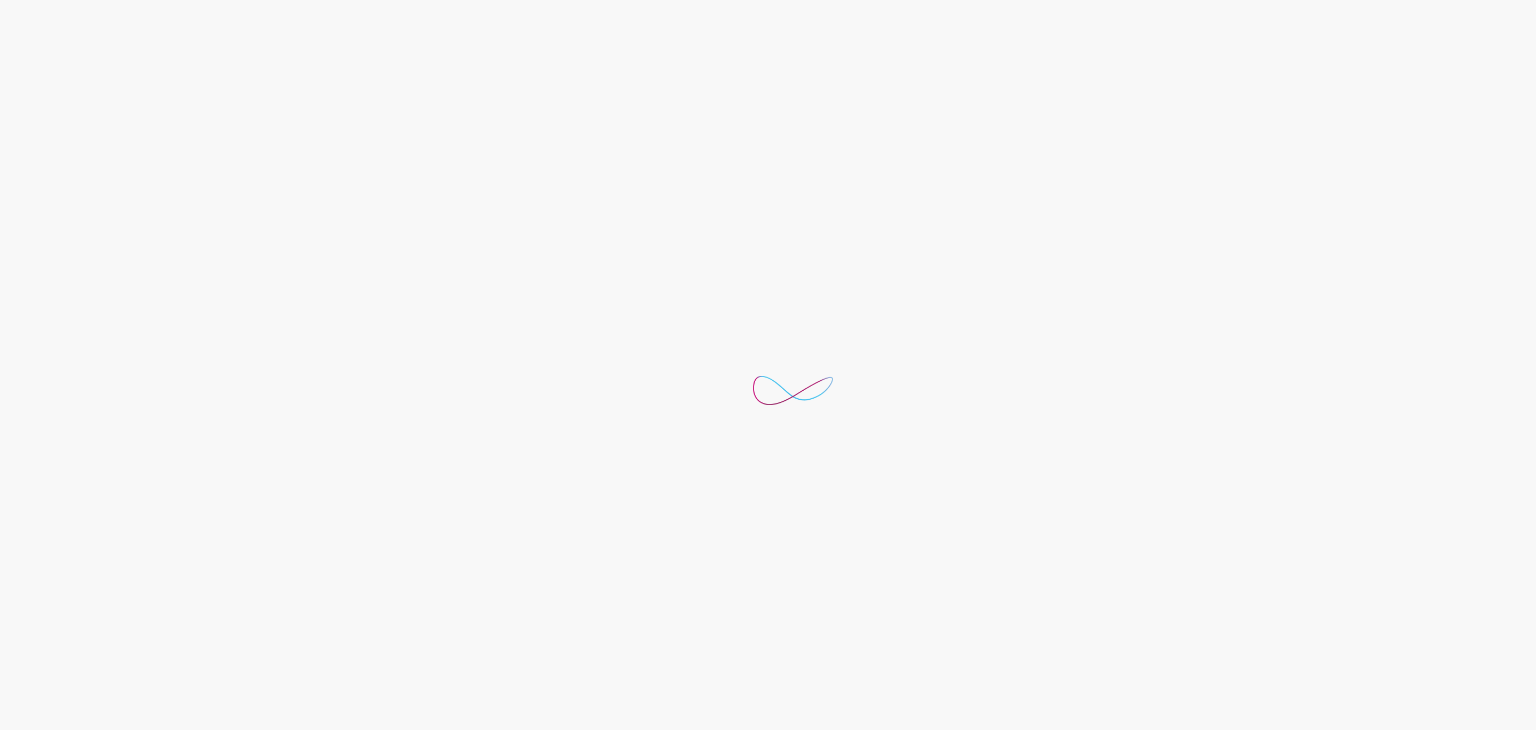 click at bounding box center (768, 290) 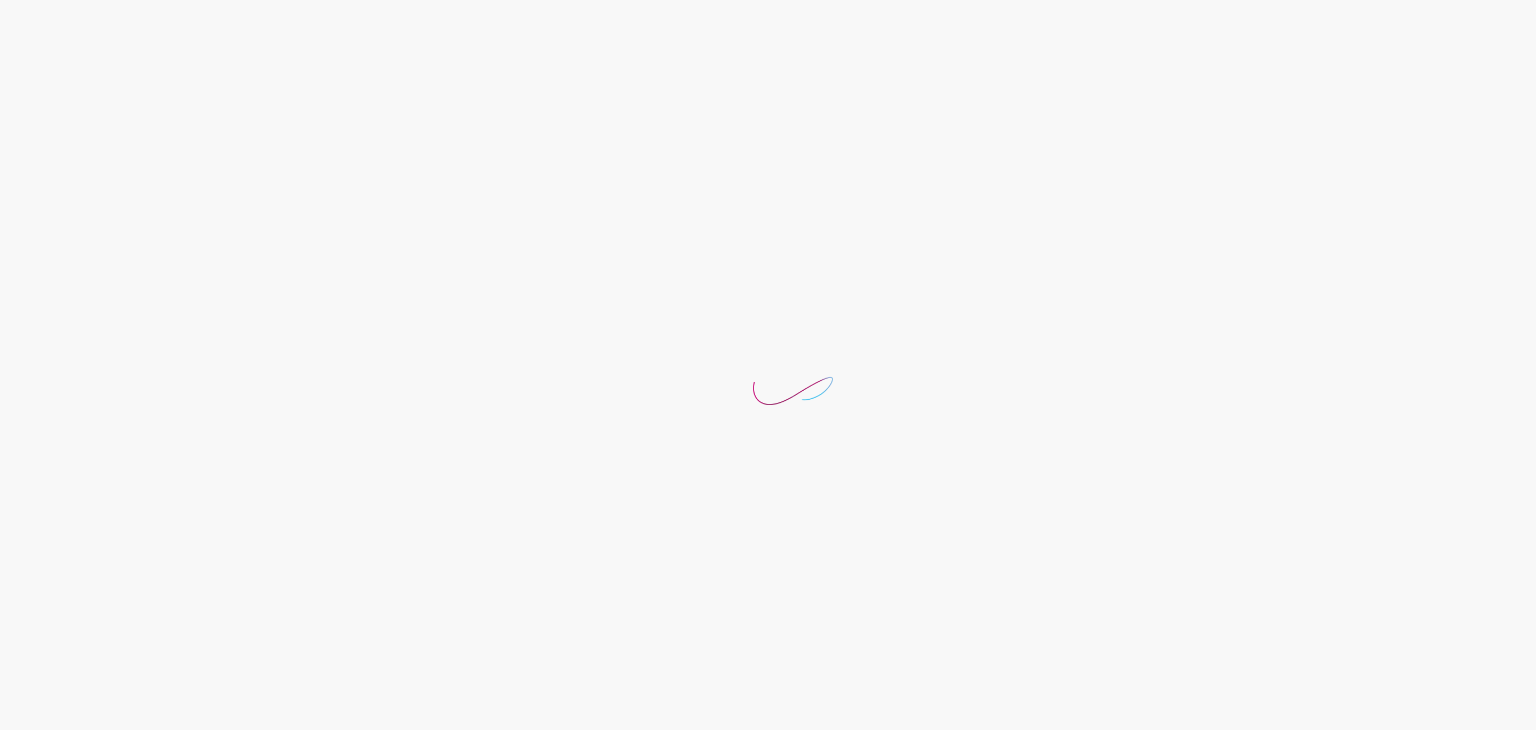 click at bounding box center [768, 290] 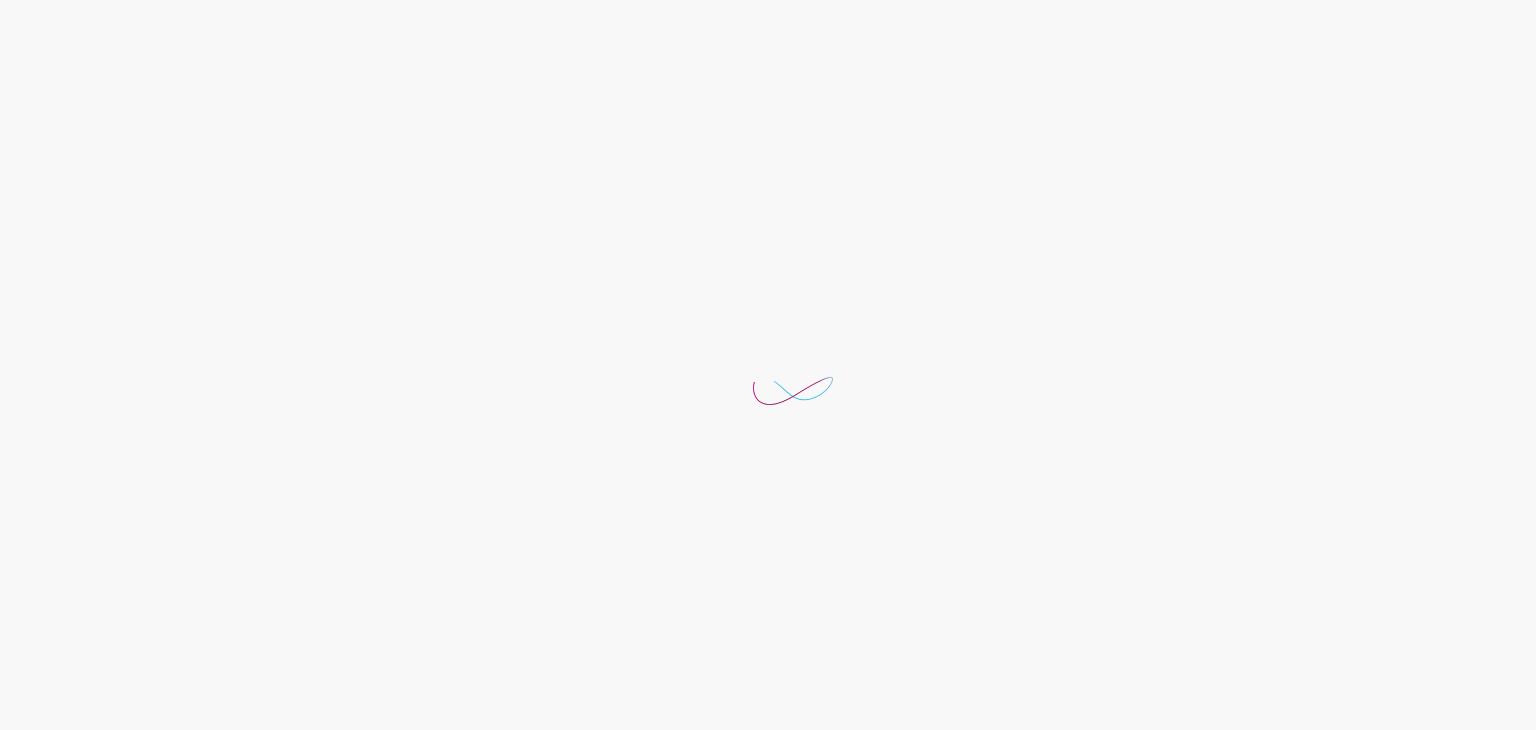 click at bounding box center (768, 290) 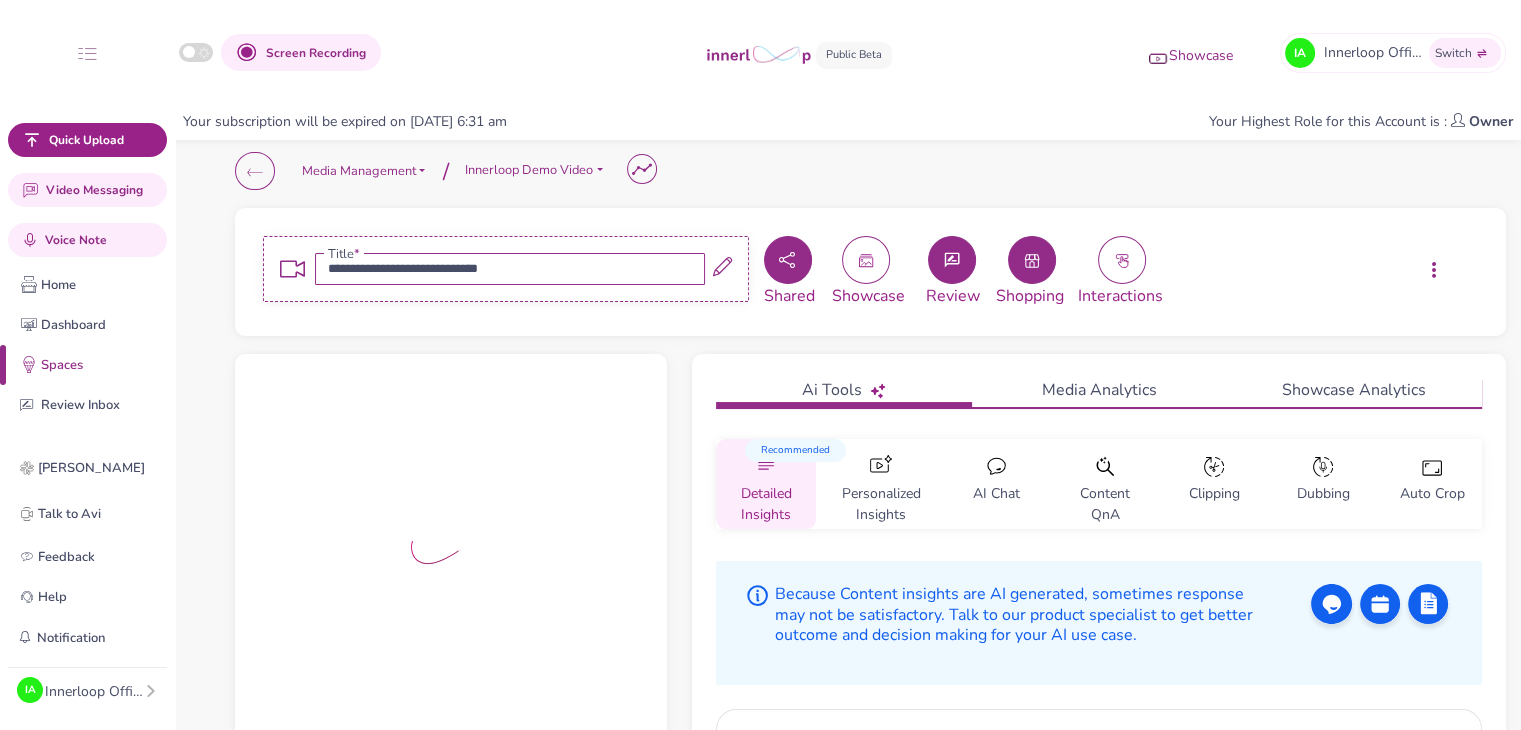 click at bounding box center [787, 260] 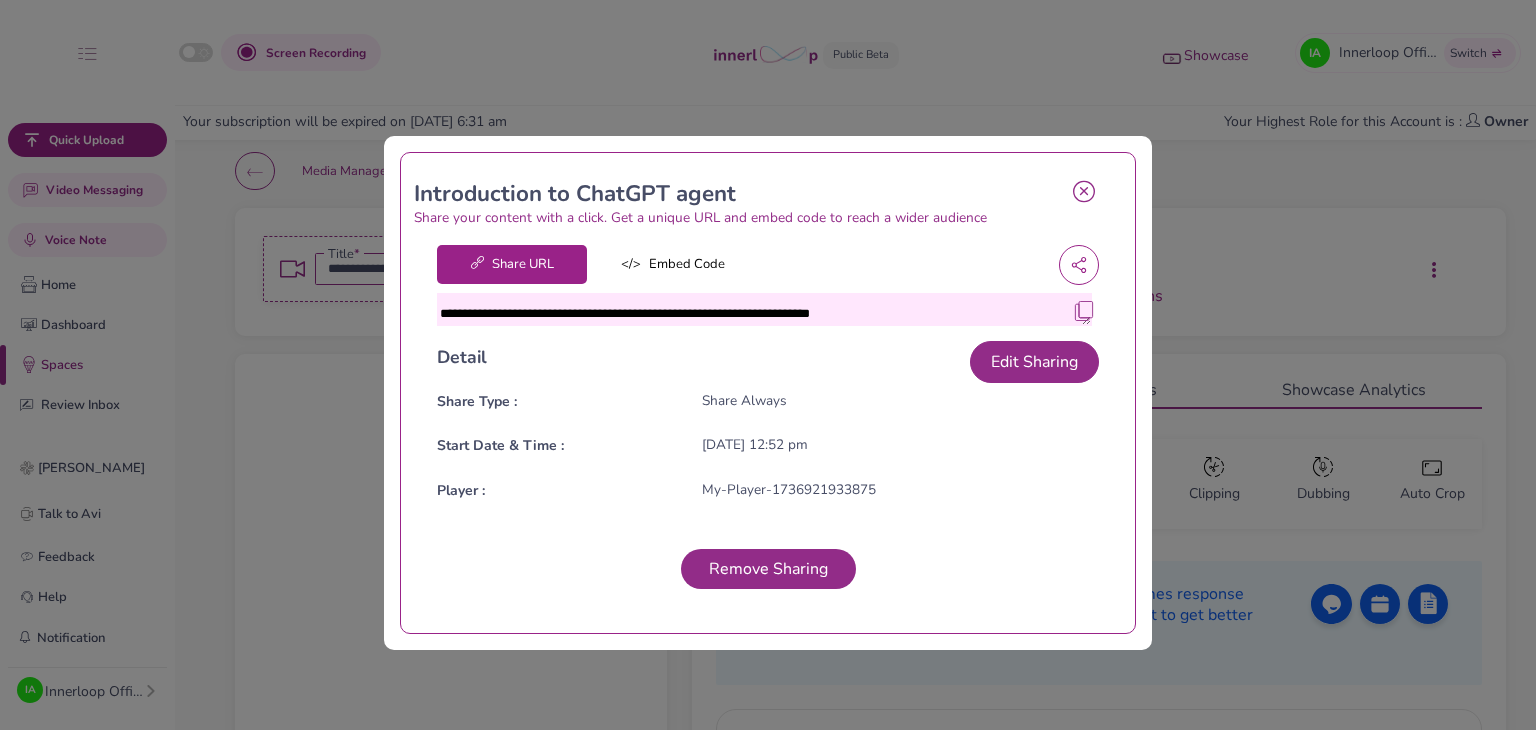 click at bounding box center [1084, 311] 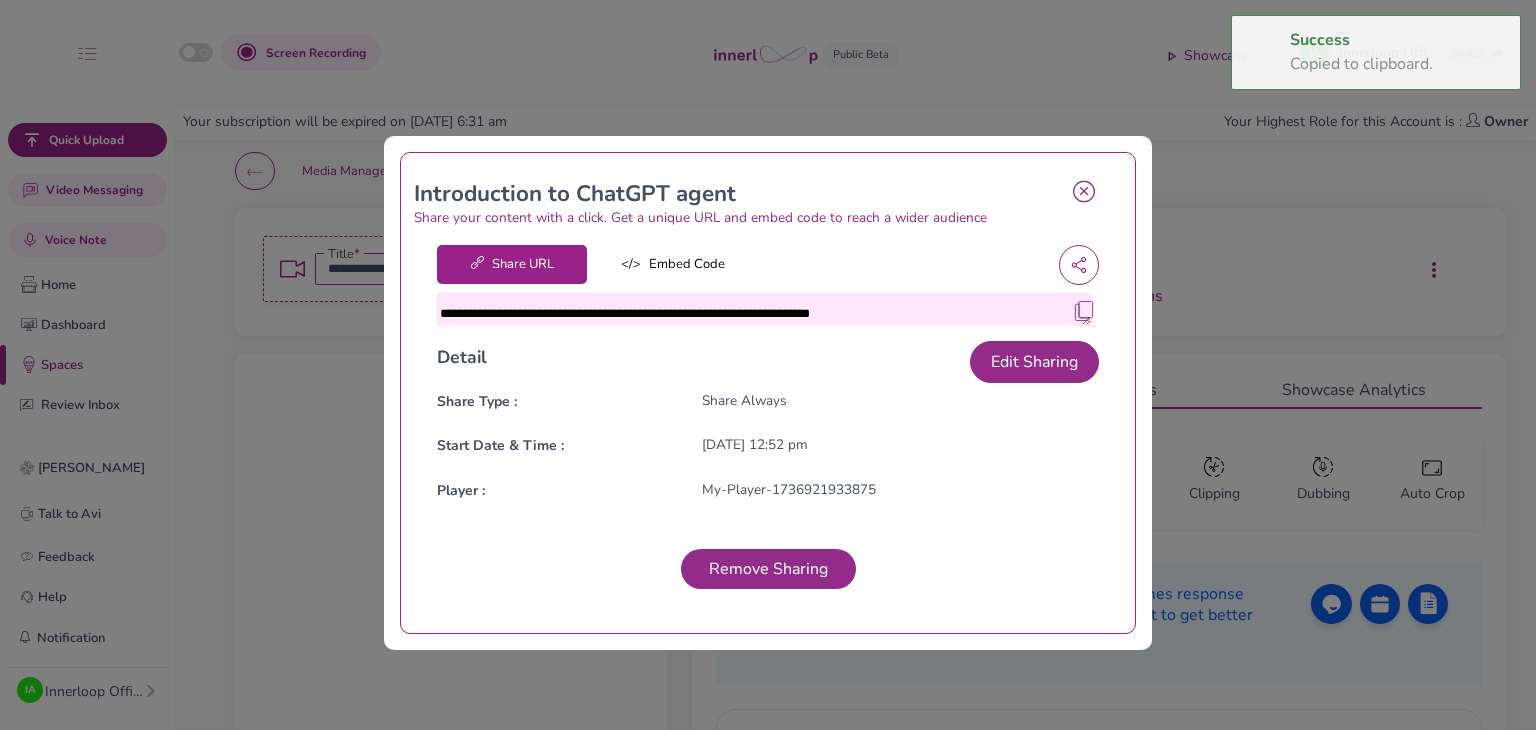 click at bounding box center [1084, 191] 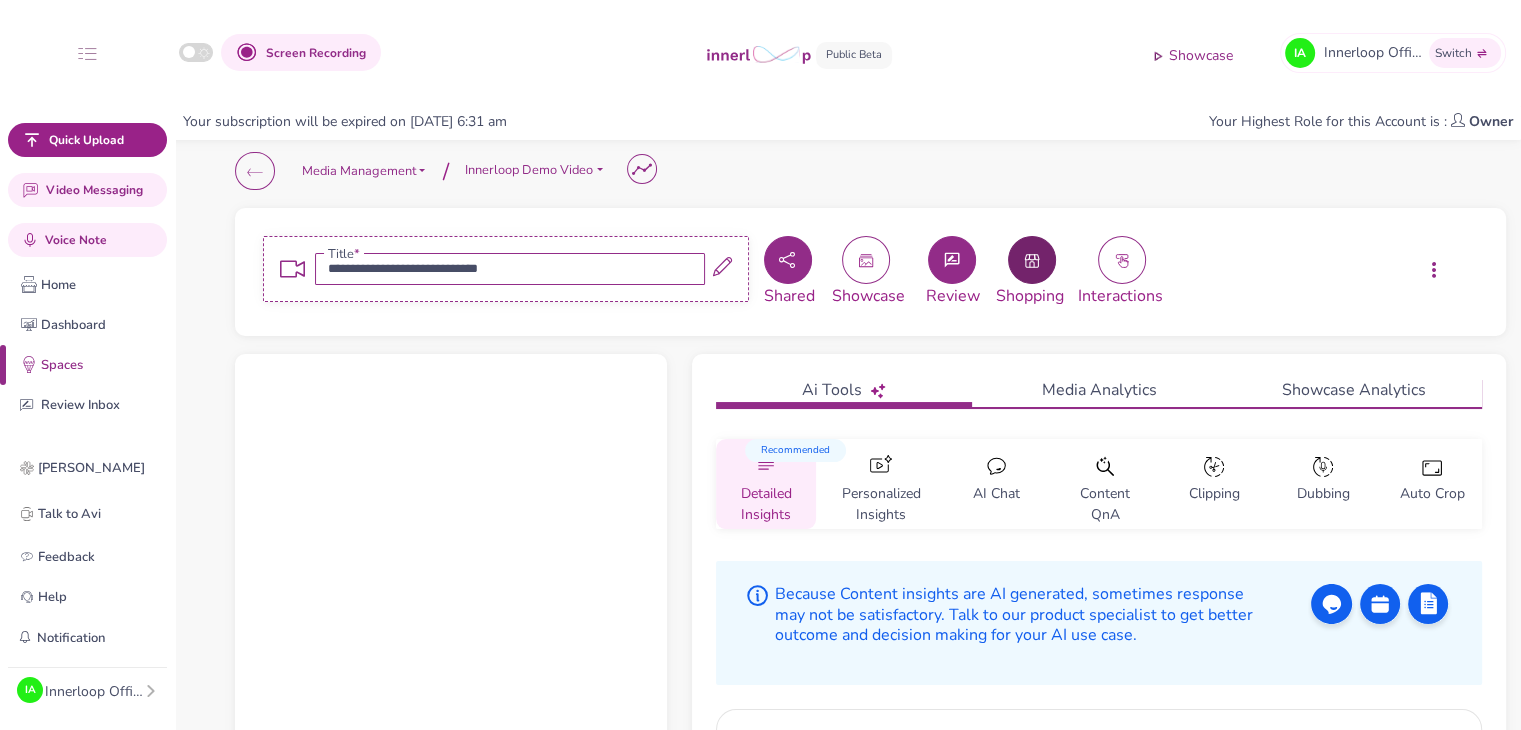 click 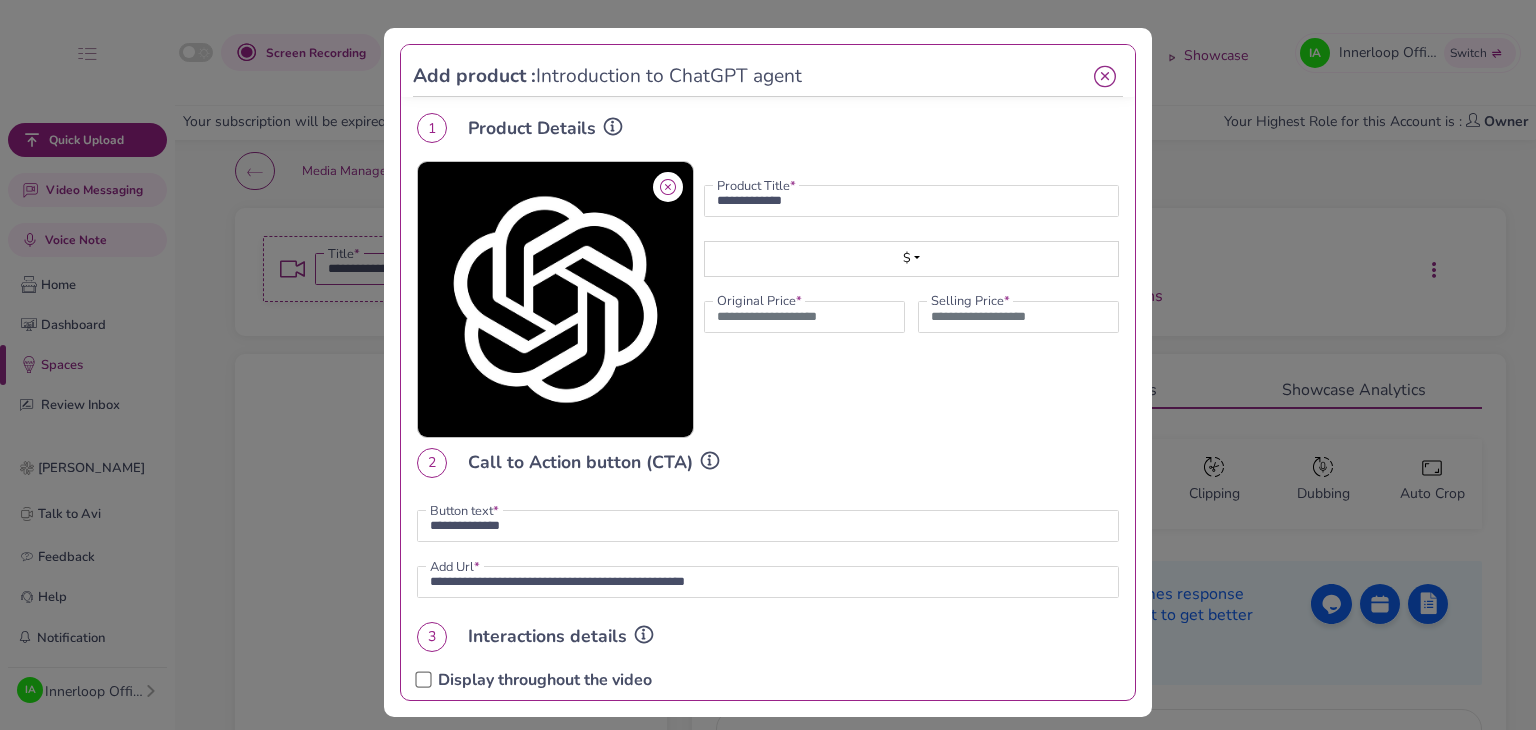 click at bounding box center (668, 187) 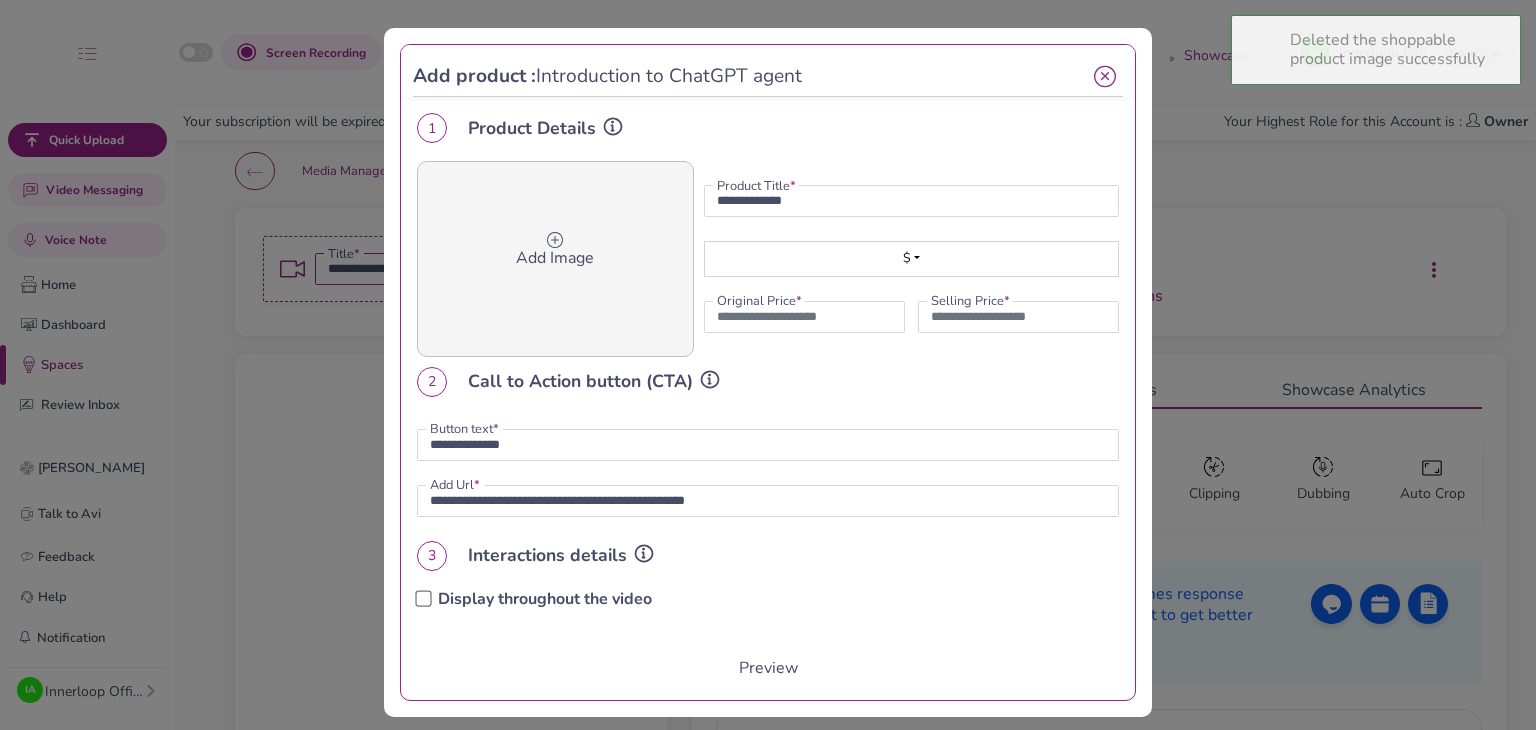 click at bounding box center [555, 240] 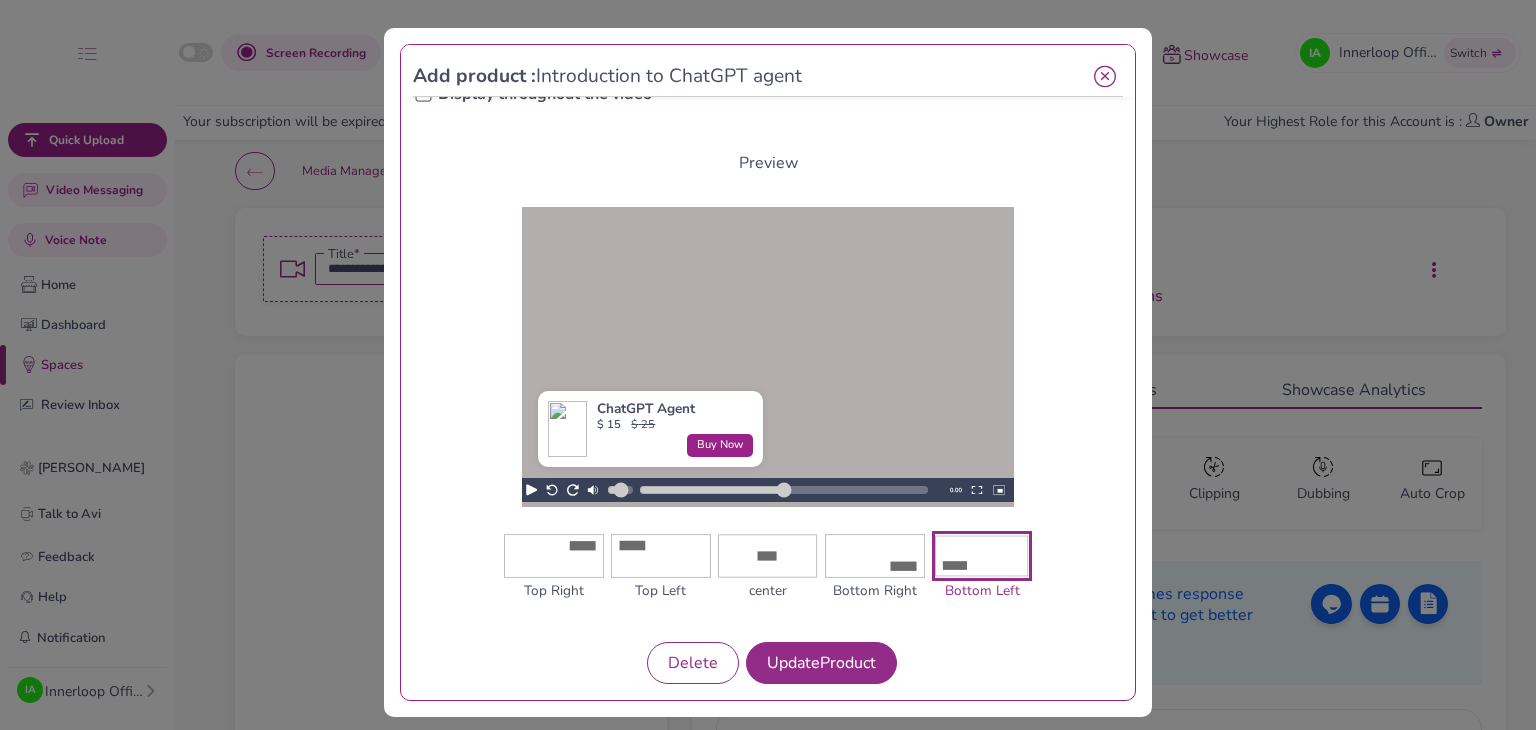 scroll, scrollTop: 582, scrollLeft: 0, axis: vertical 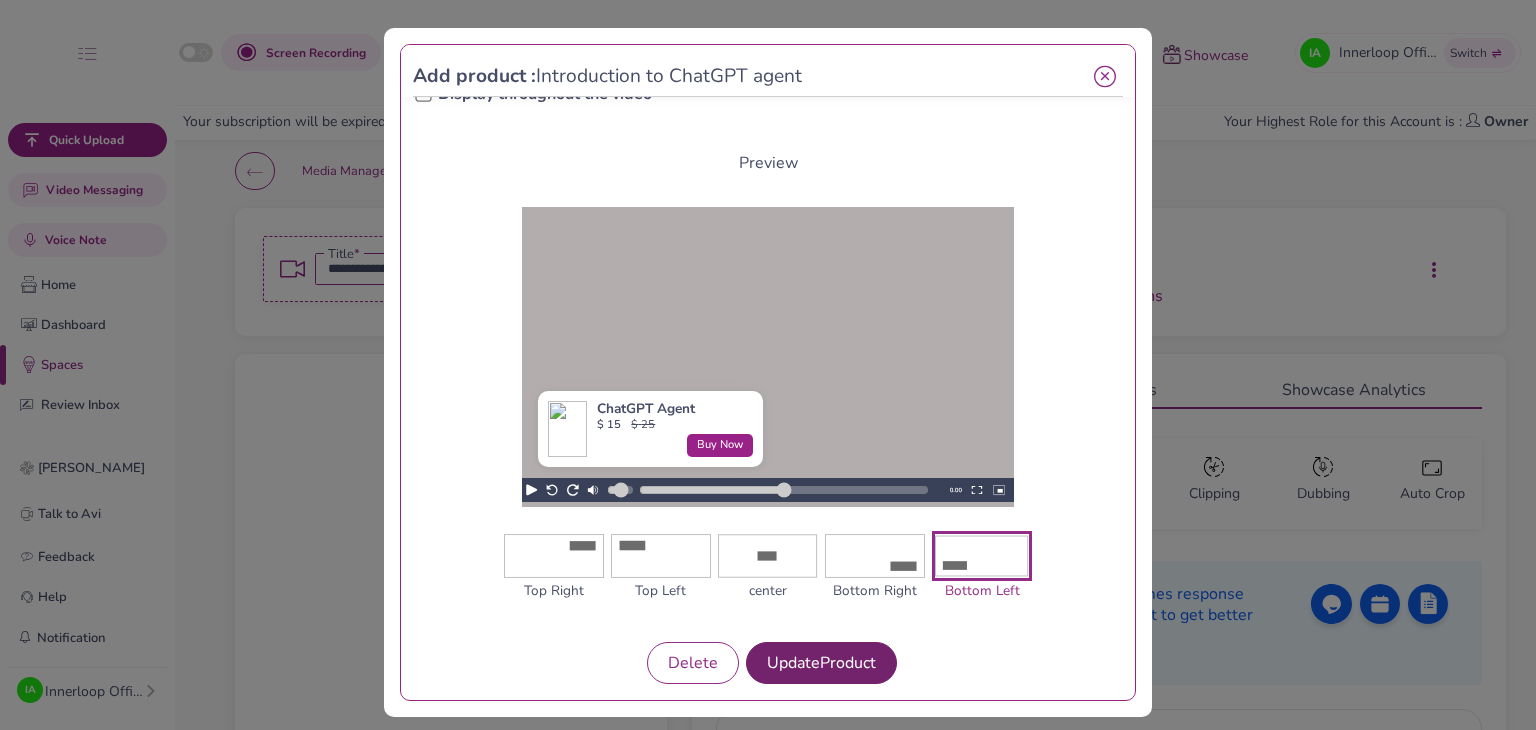 click on "Update  Product" at bounding box center [821, 663] 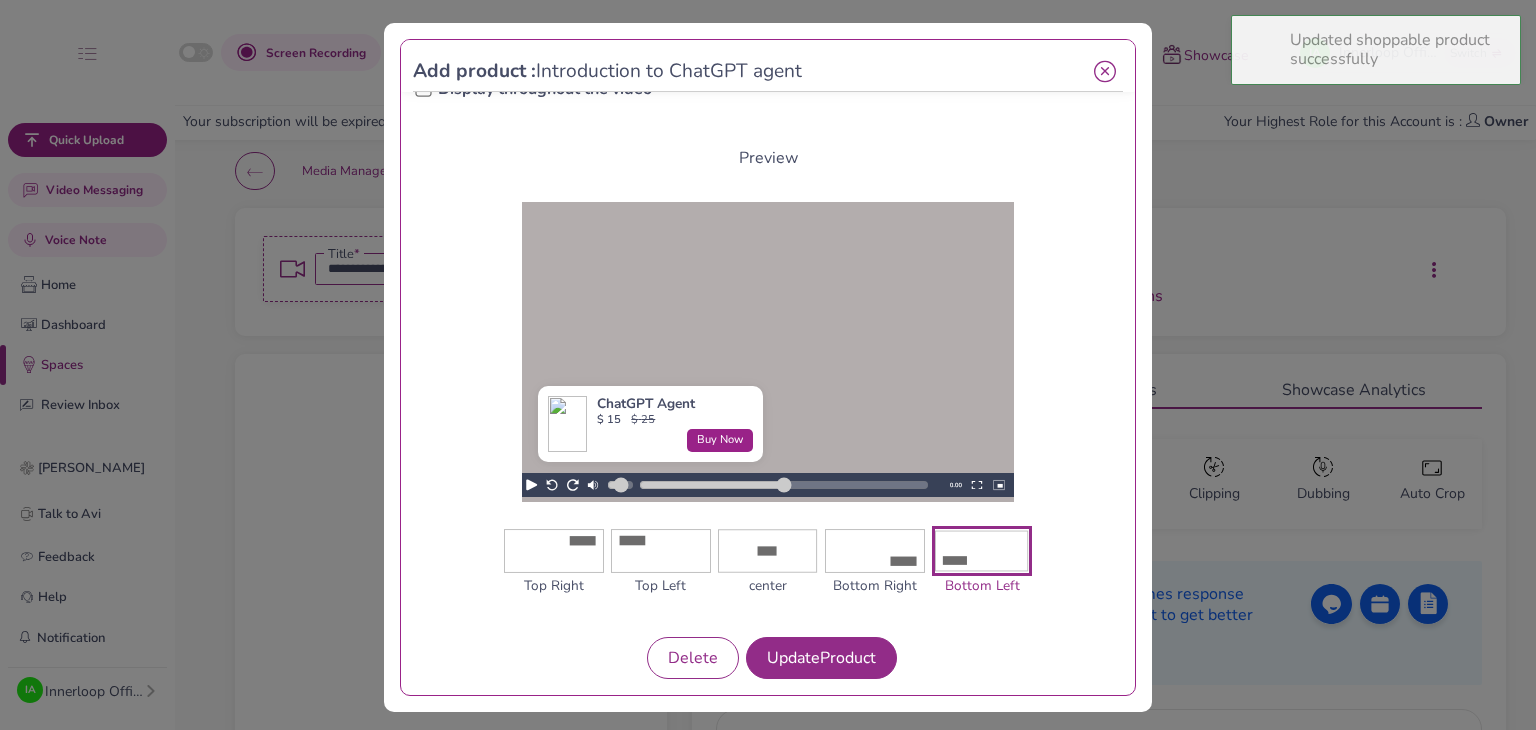 scroll, scrollTop: 15, scrollLeft: 0, axis: vertical 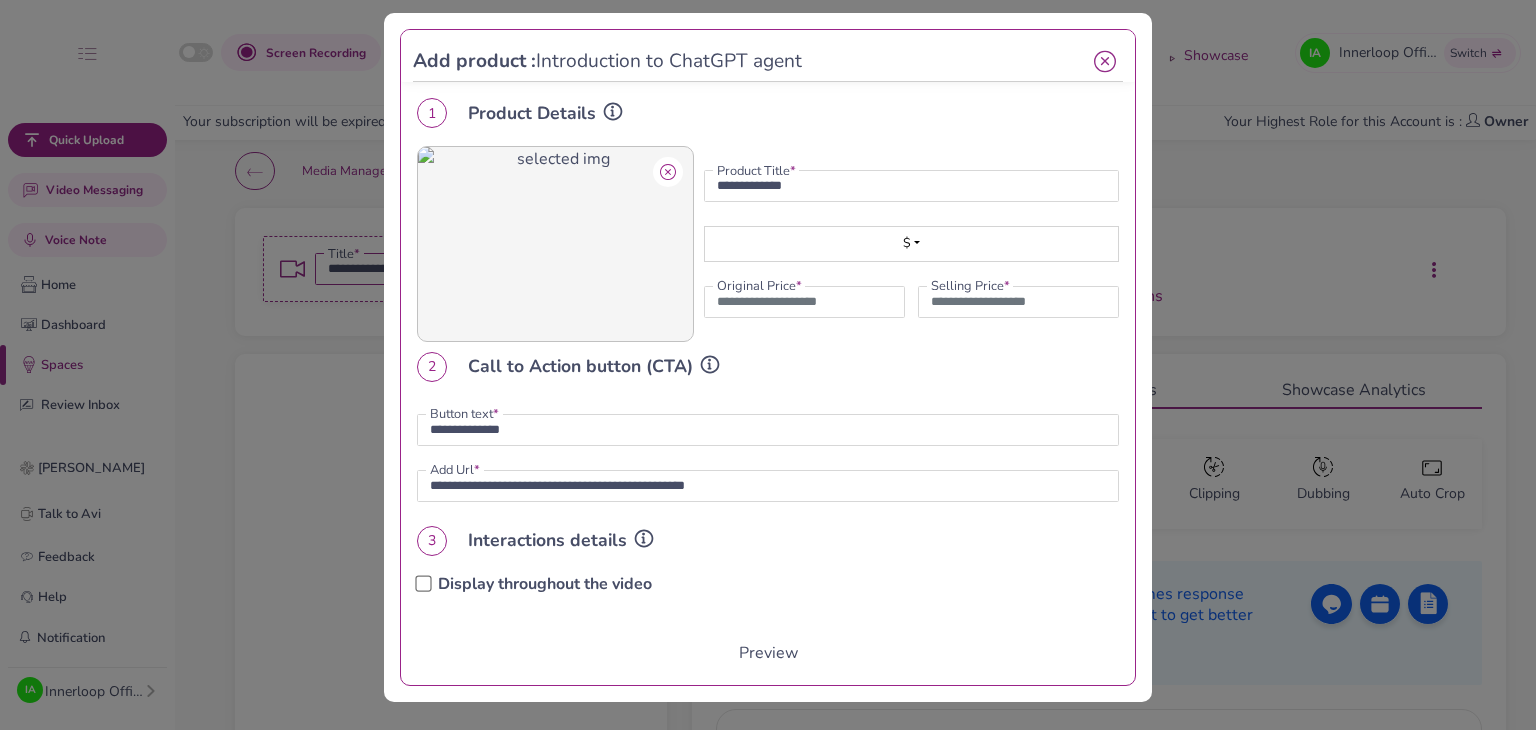 click at bounding box center [668, 172] 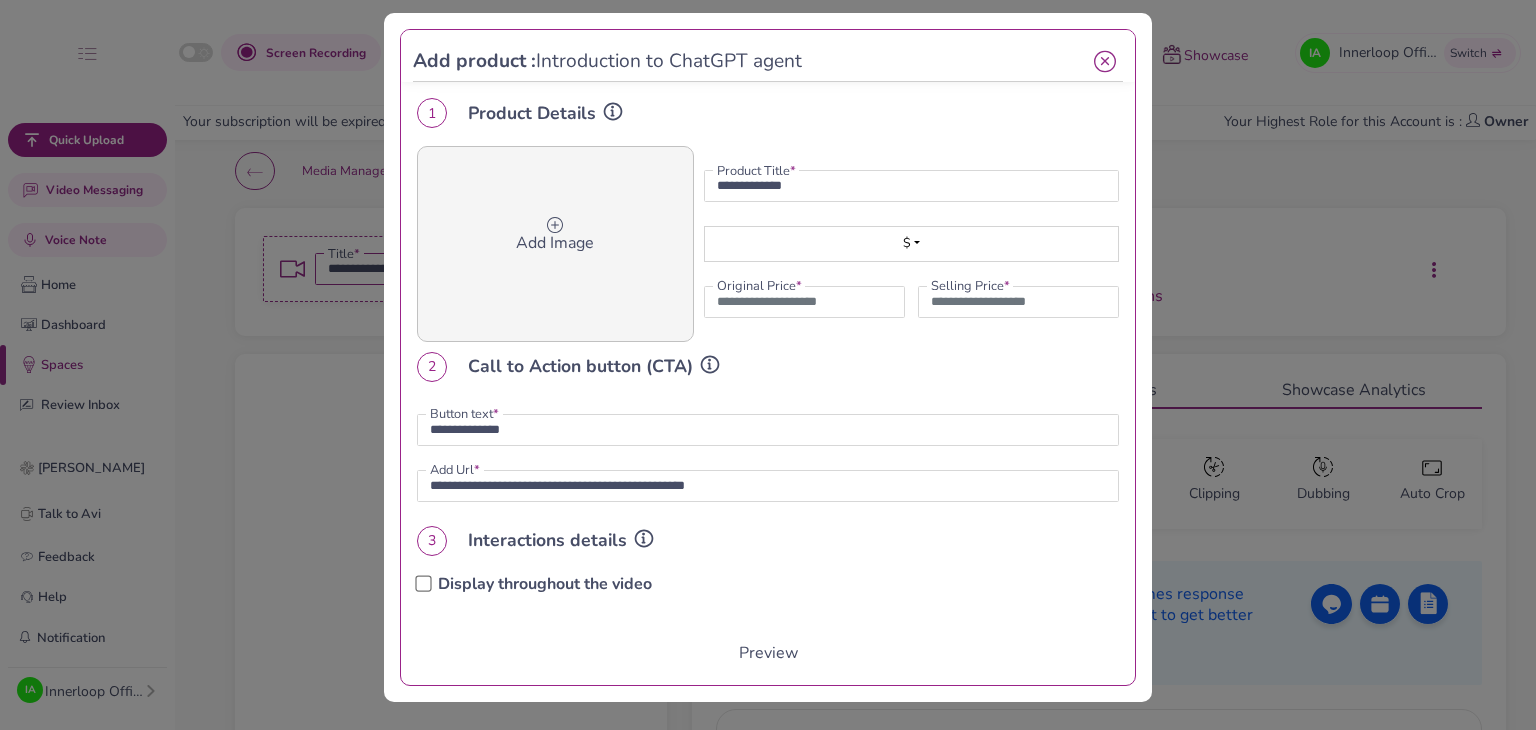 click on "Add Image" at bounding box center [555, 244] 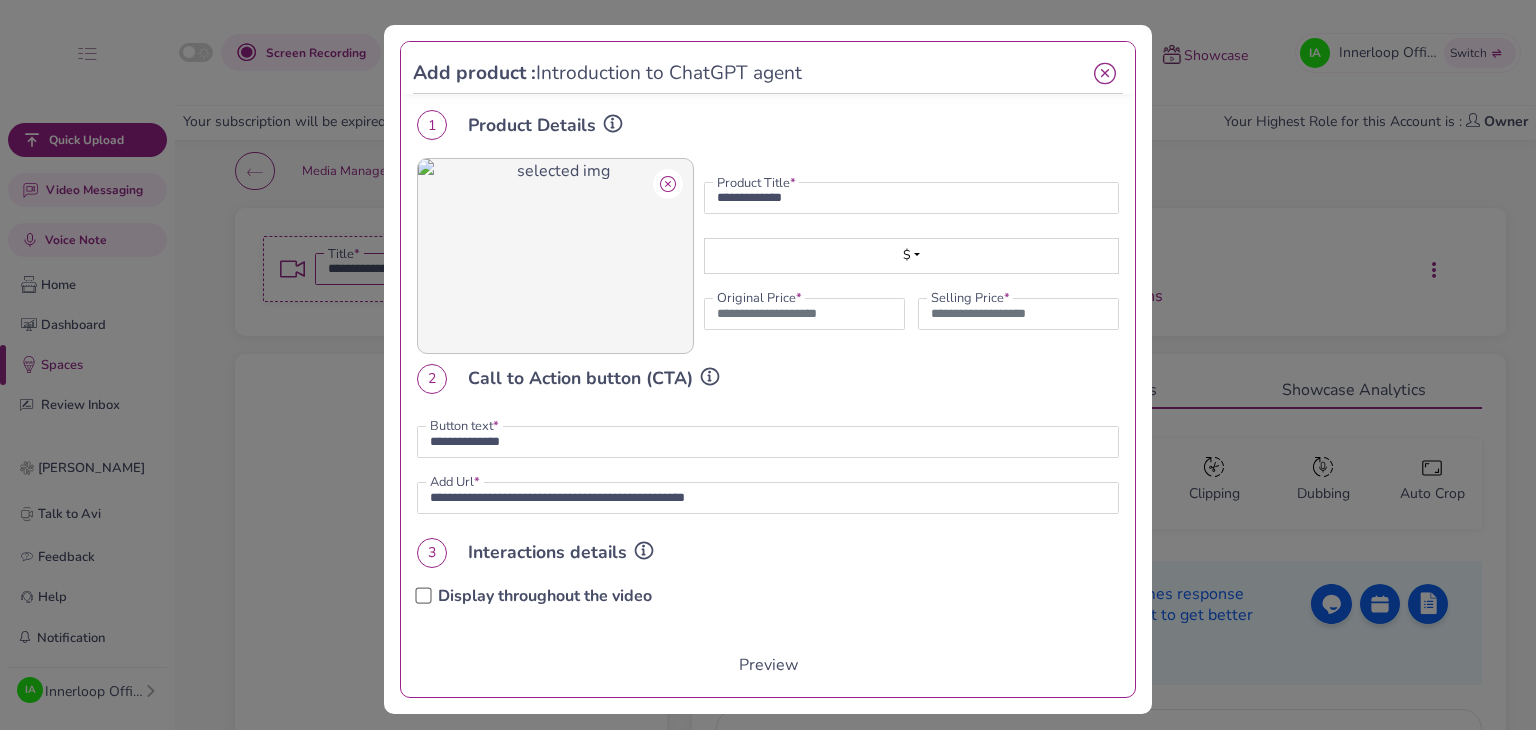 scroll, scrollTop: 0, scrollLeft: 0, axis: both 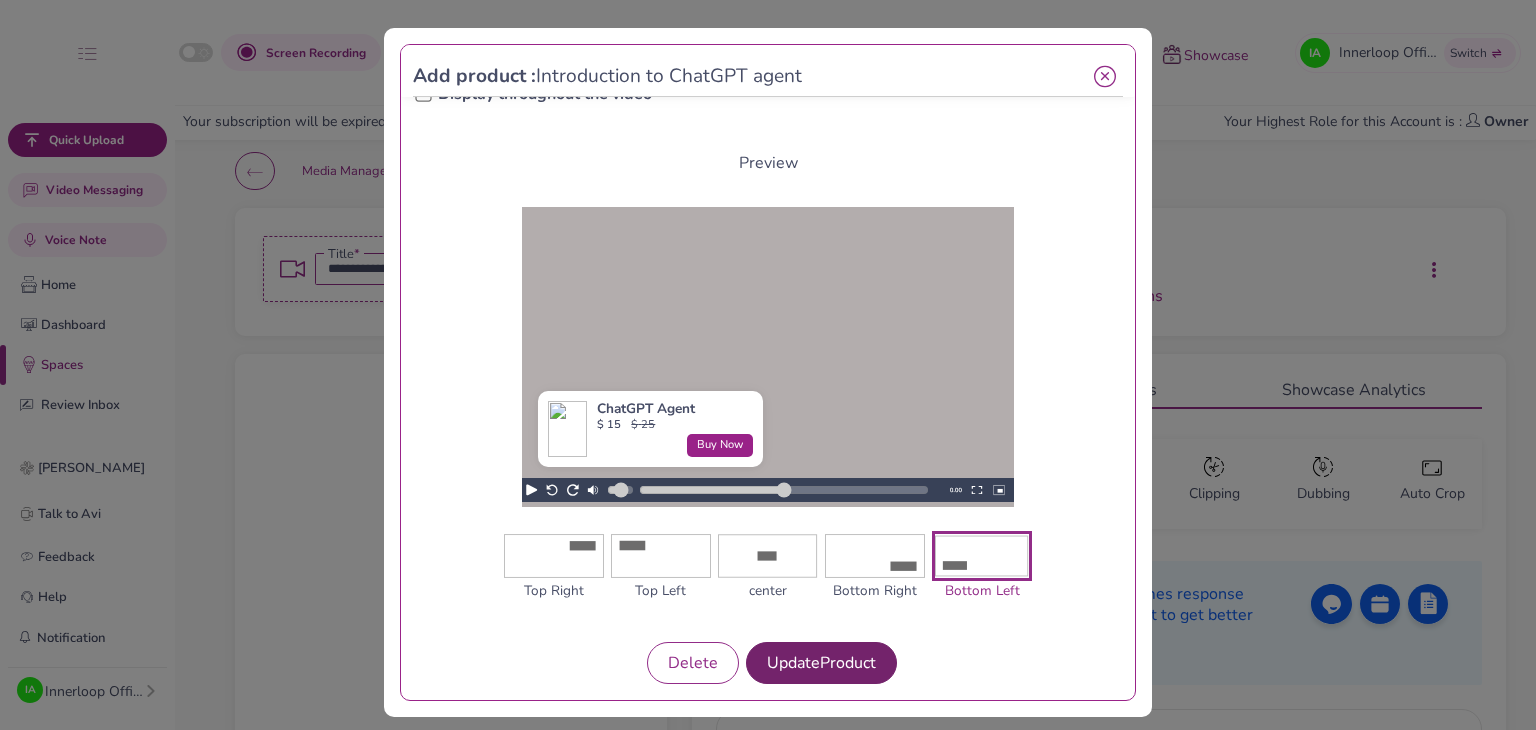 click on "Update  Product" at bounding box center (821, 663) 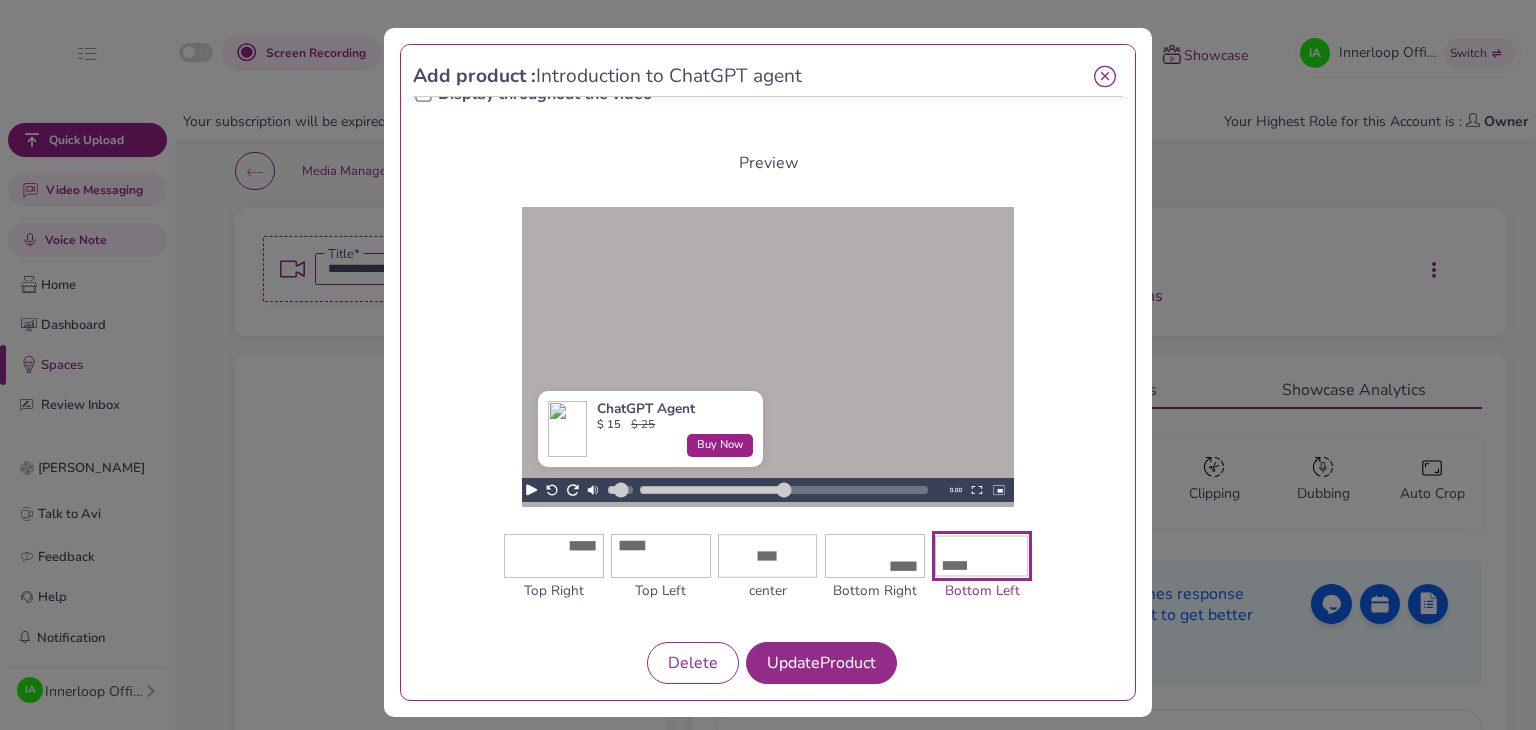 click at bounding box center [1105, 77] 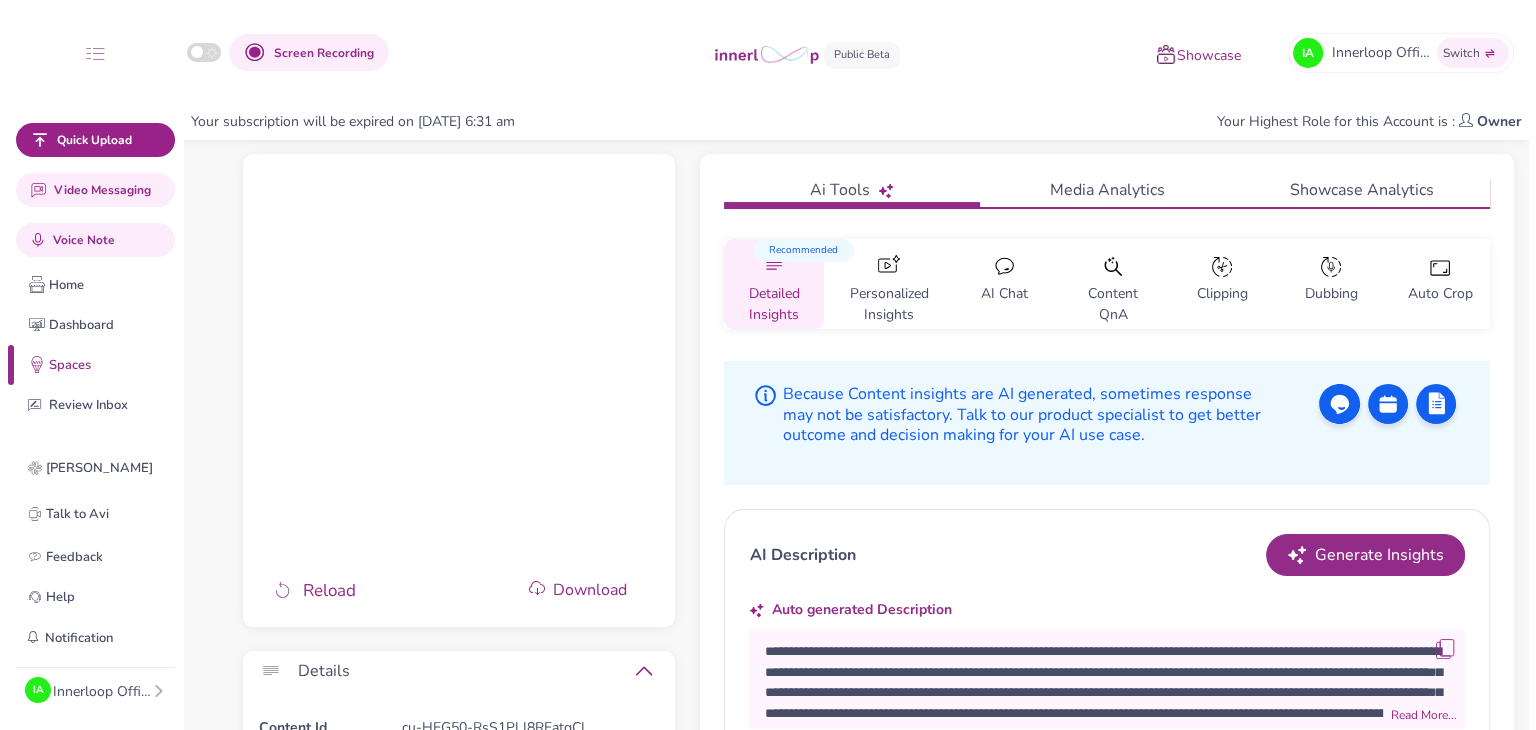 scroll, scrollTop: 0, scrollLeft: 0, axis: both 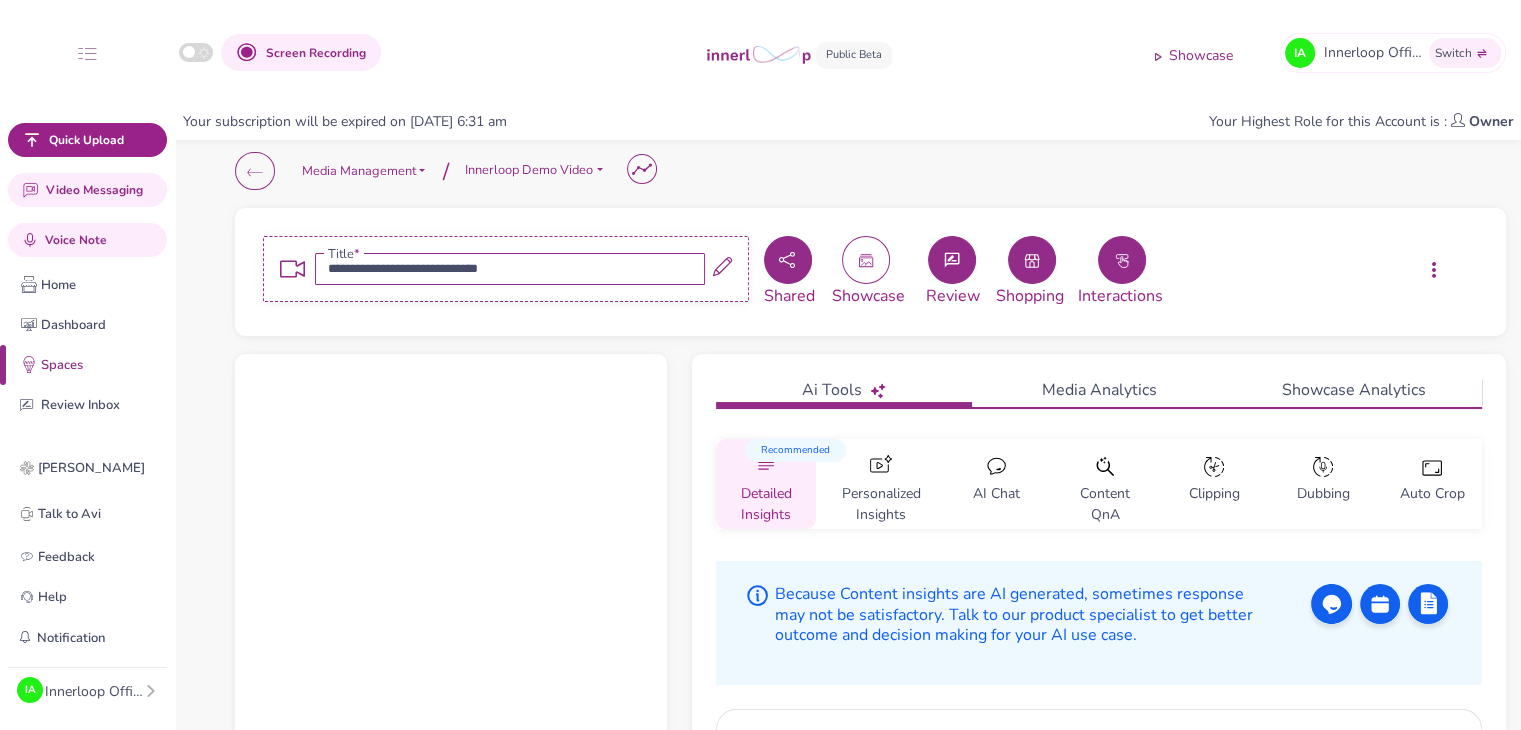 click 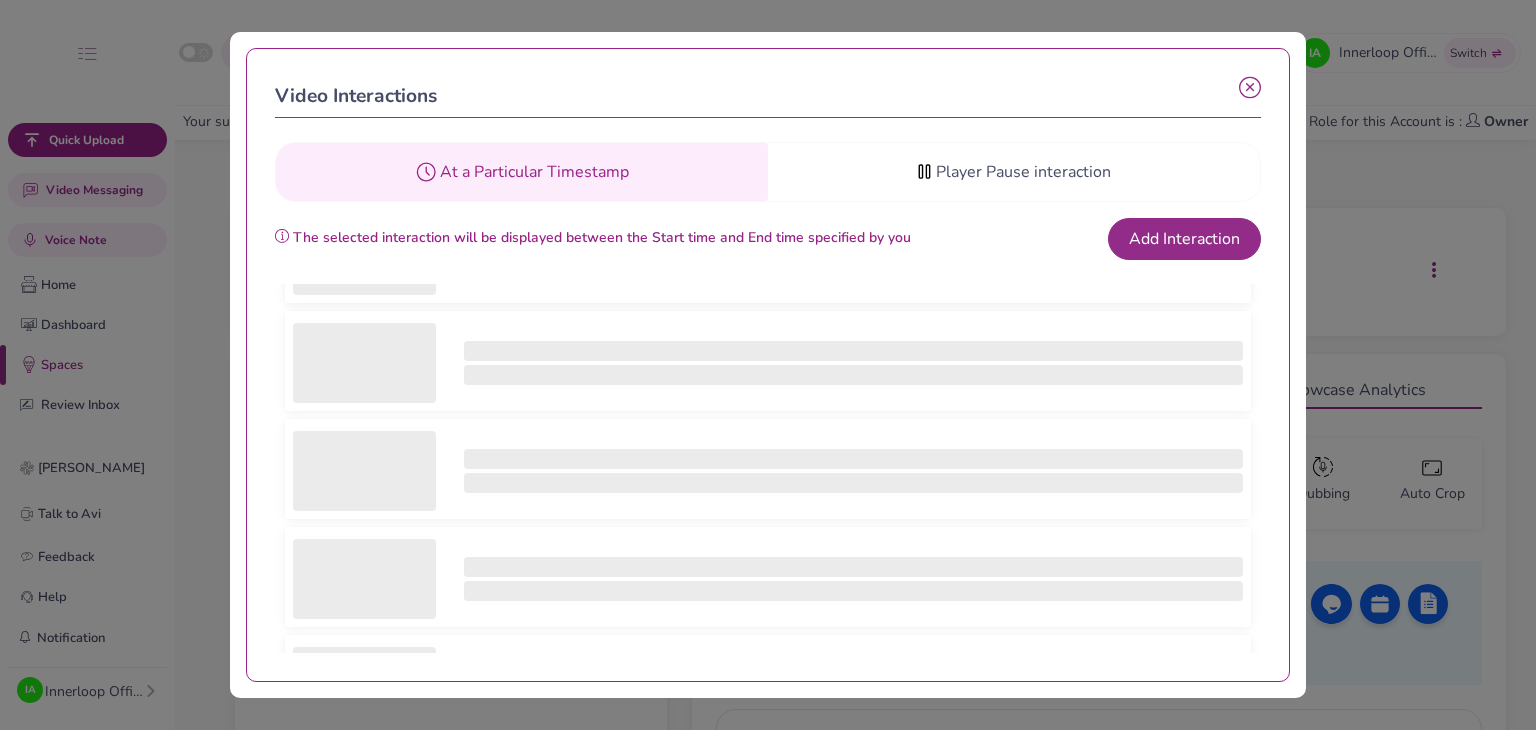 scroll, scrollTop: 191, scrollLeft: 0, axis: vertical 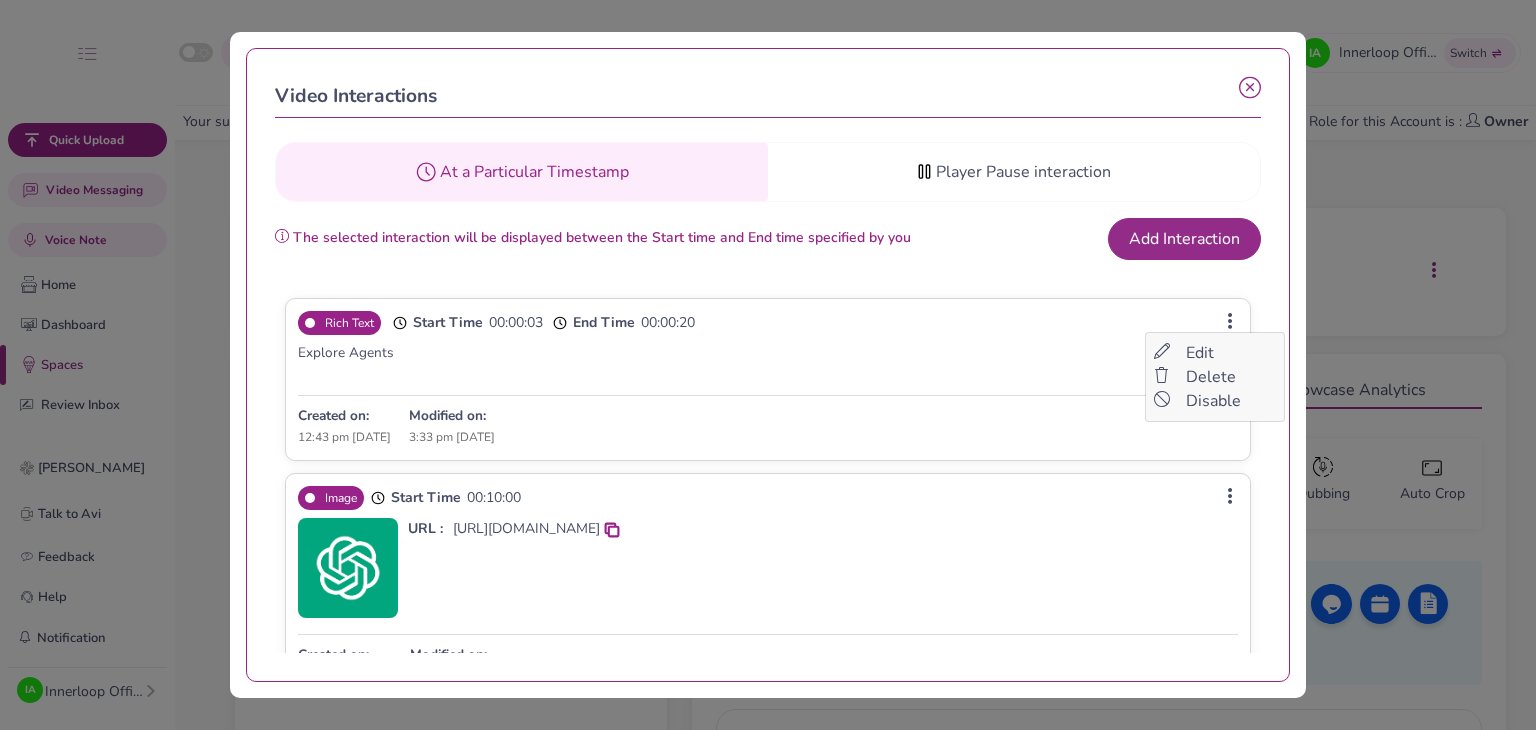 click at bounding box center (1230, 321) 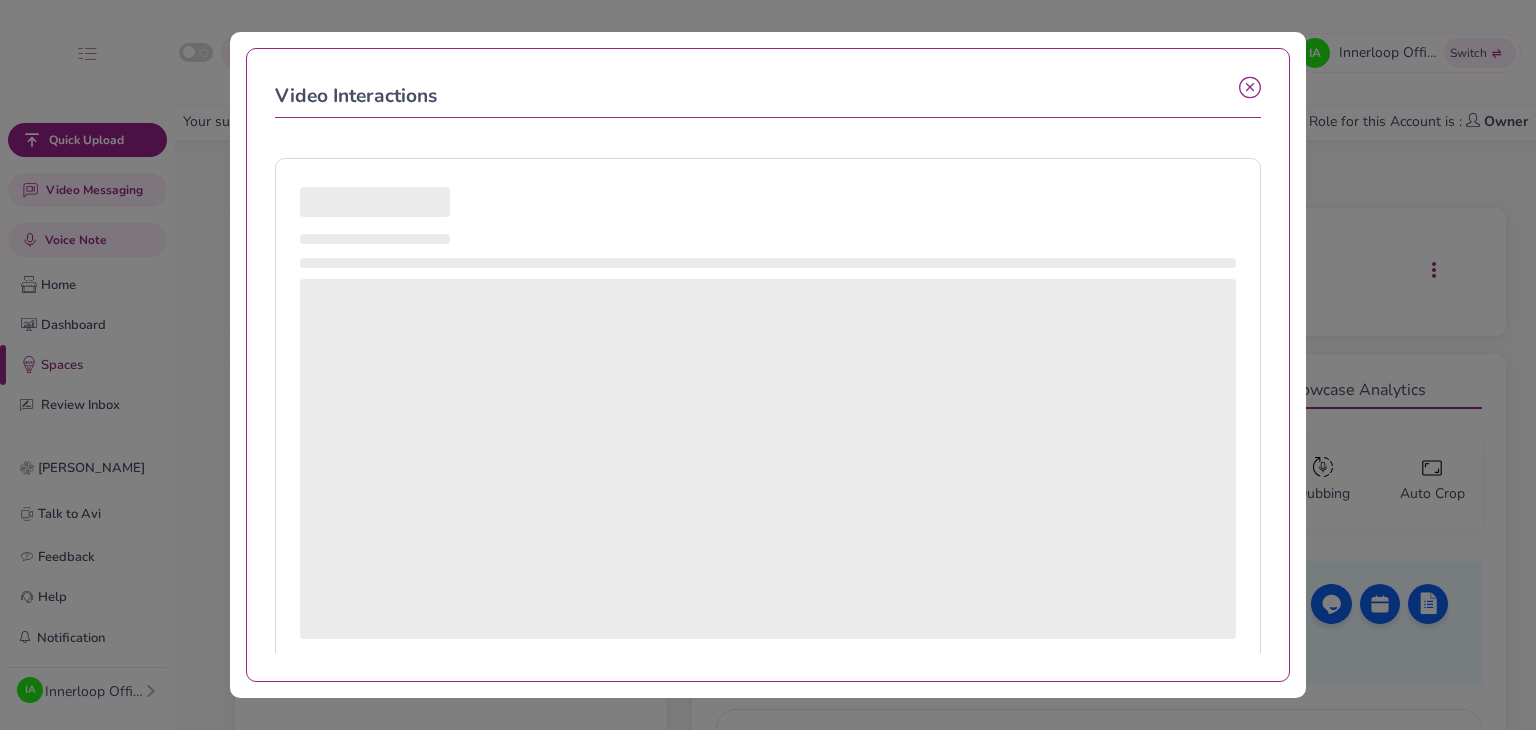 scroll, scrollTop: 75, scrollLeft: 0, axis: vertical 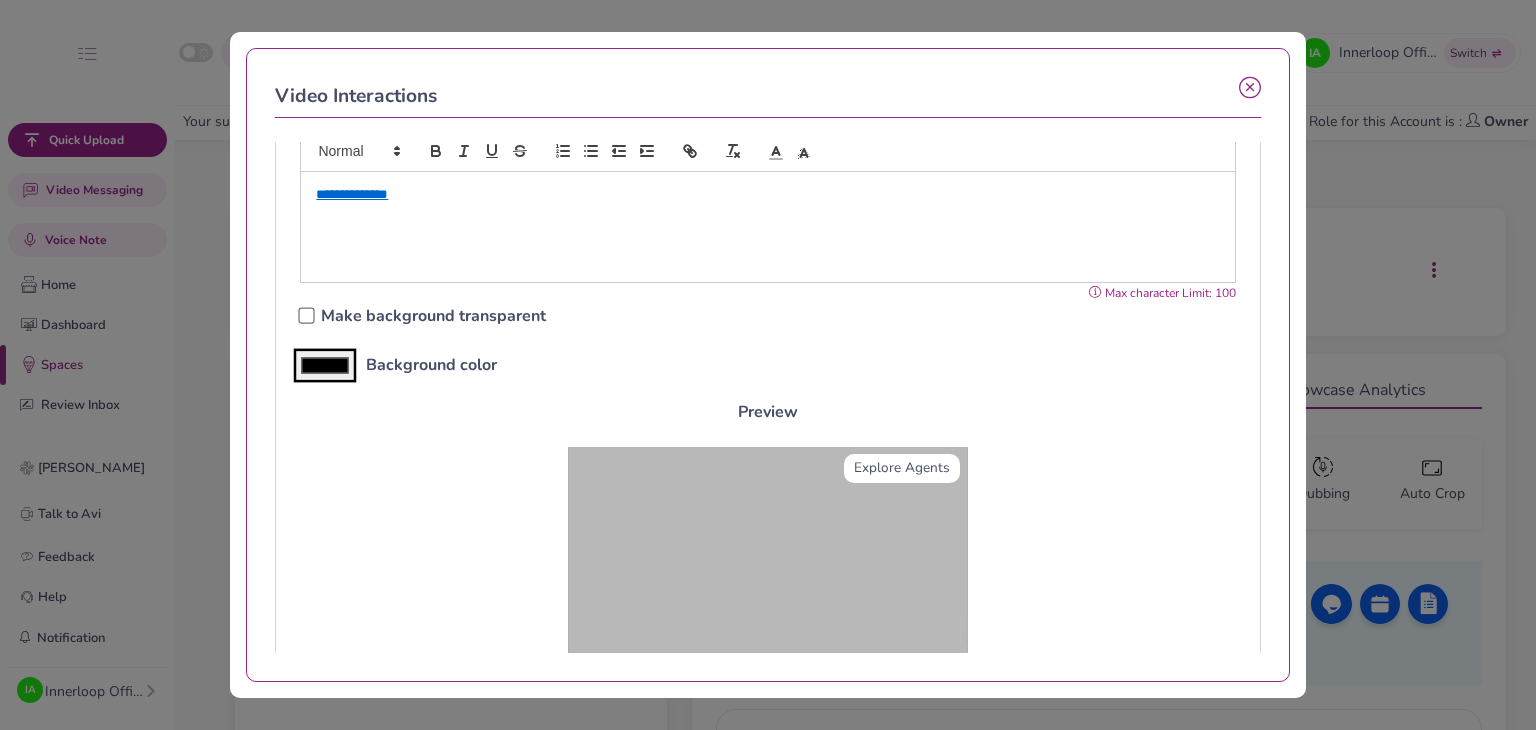 click on "*******" at bounding box center (325, 365) 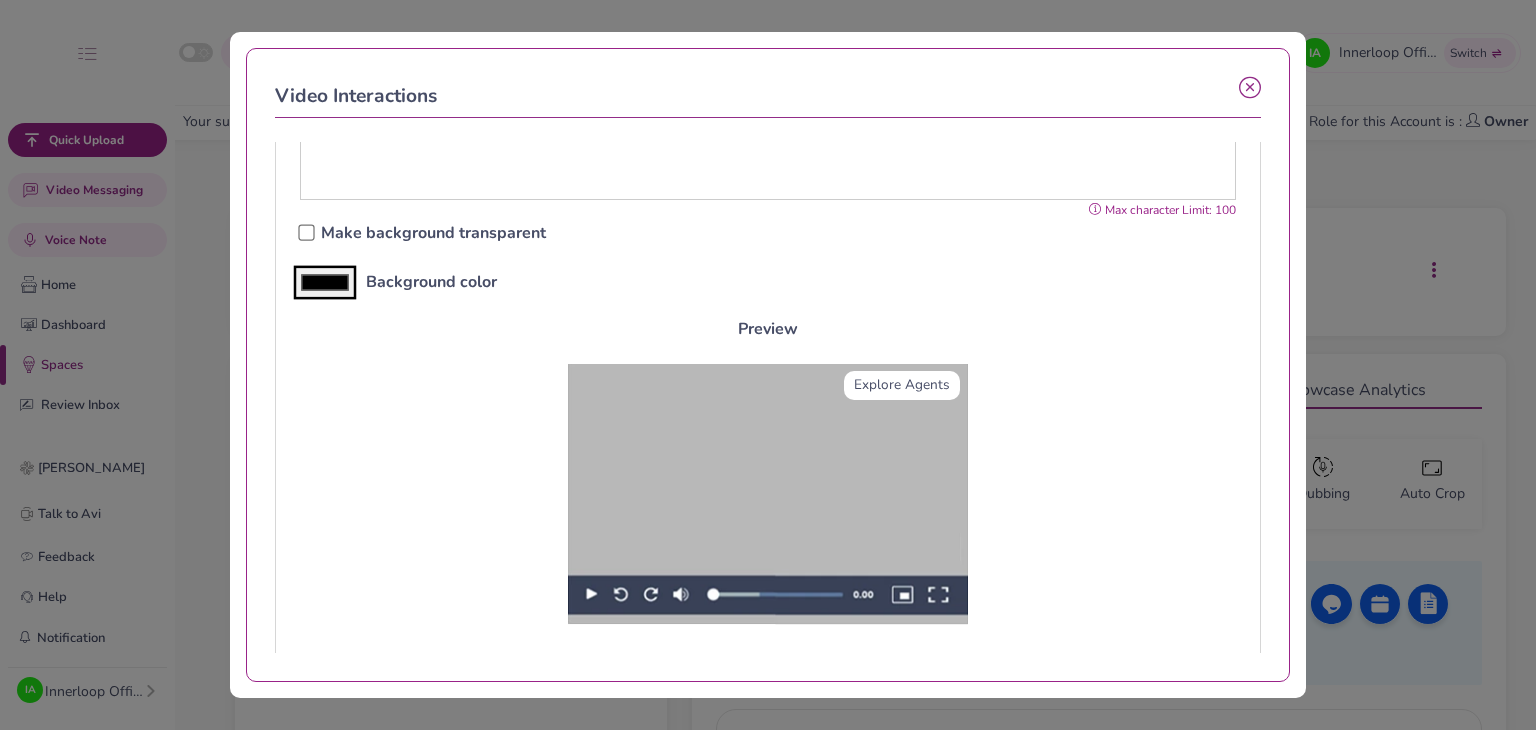 scroll, scrollTop: 400, scrollLeft: 0, axis: vertical 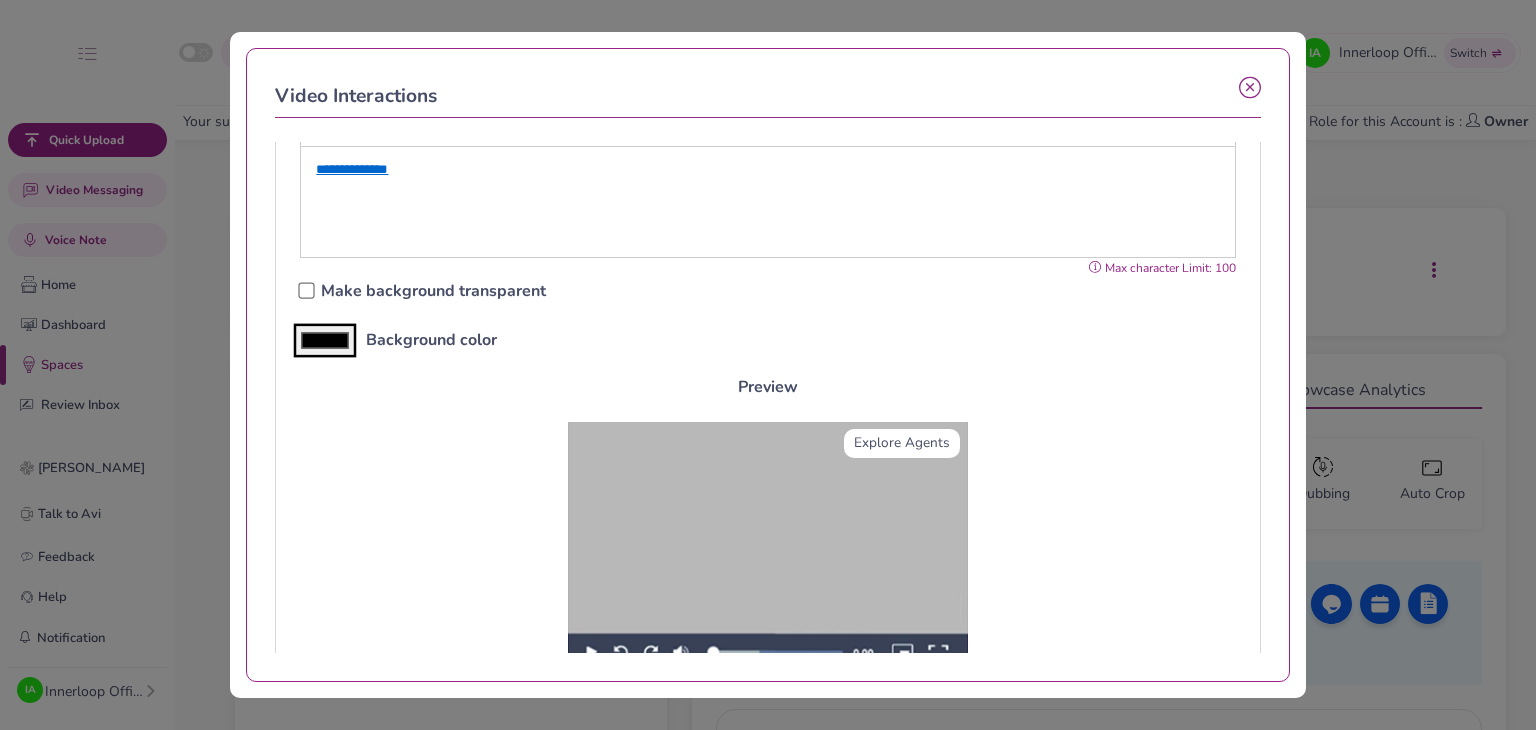 click on "Make background transparent" at bounding box center [433, 291] 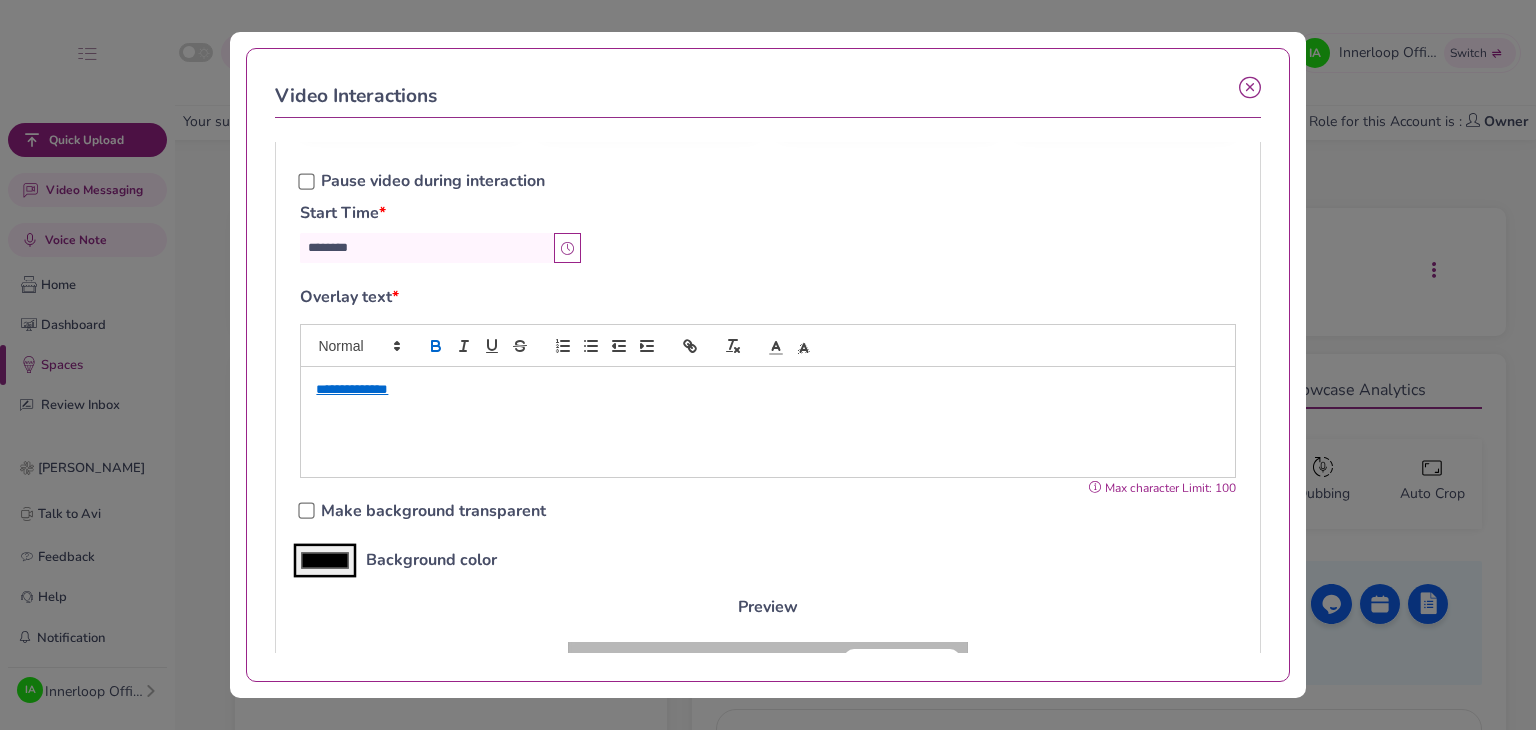 scroll, scrollTop: 200, scrollLeft: 0, axis: vertical 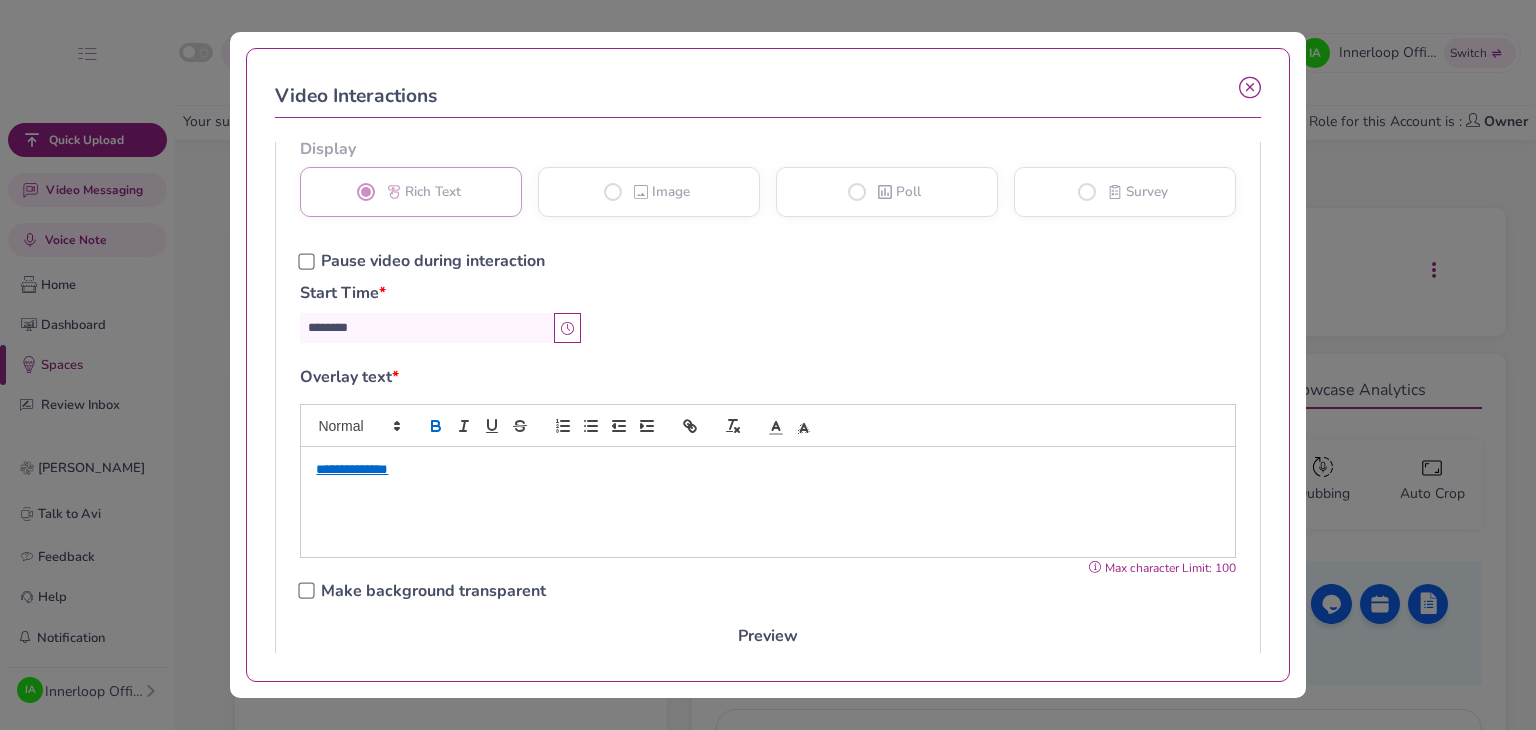 click 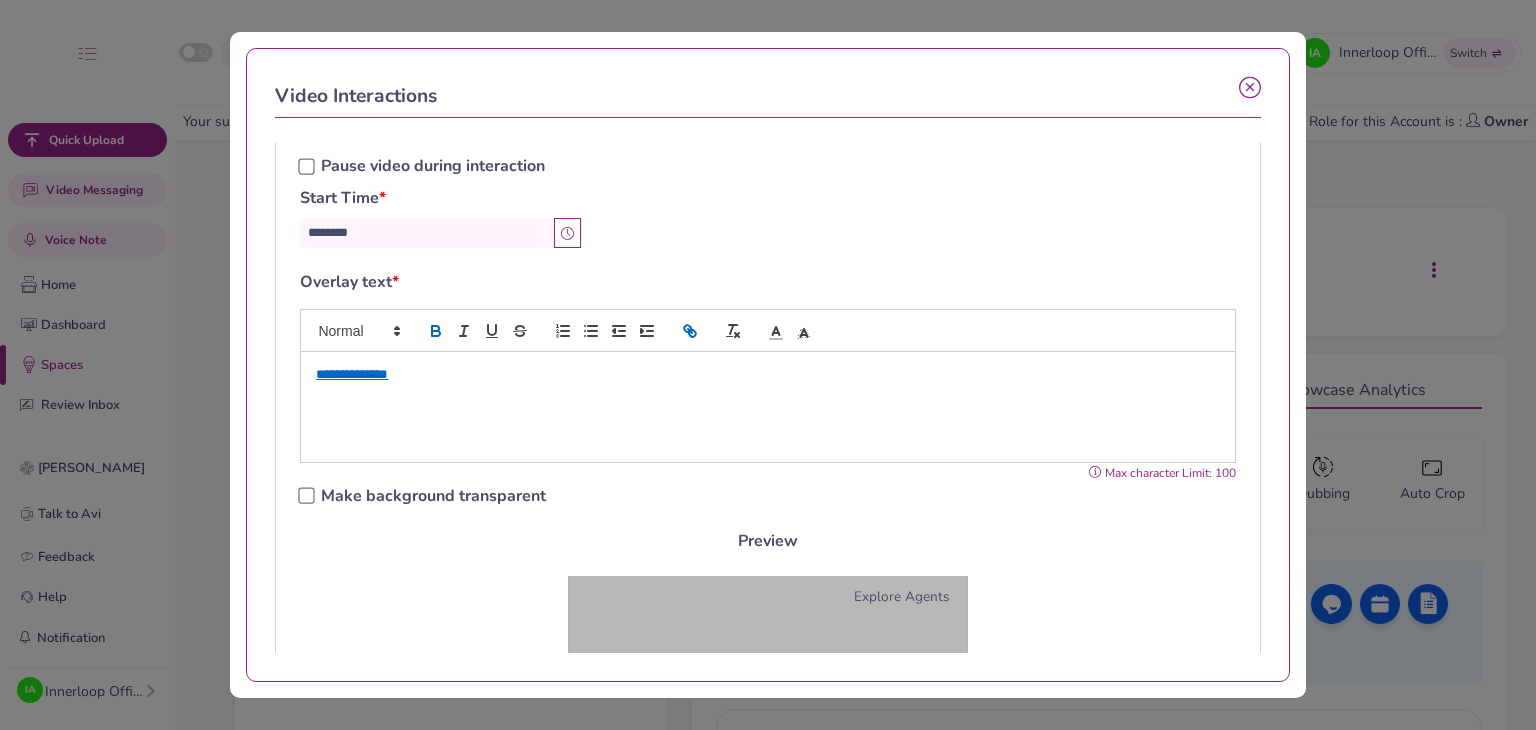 scroll, scrollTop: 200, scrollLeft: 0, axis: vertical 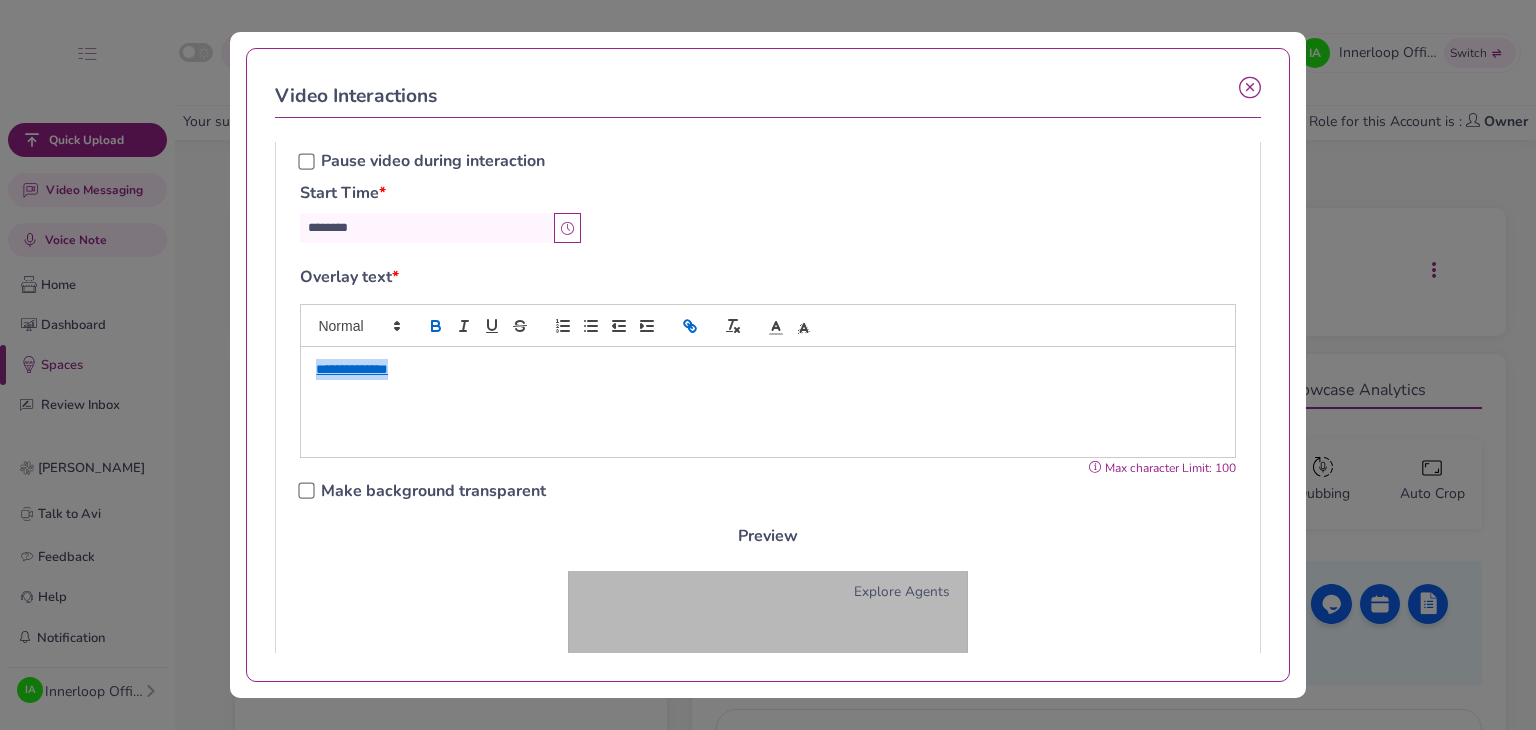 drag, startPoint x: 418, startPoint y: 376, endPoint x: 308, endPoint y: 373, distance: 110.0409 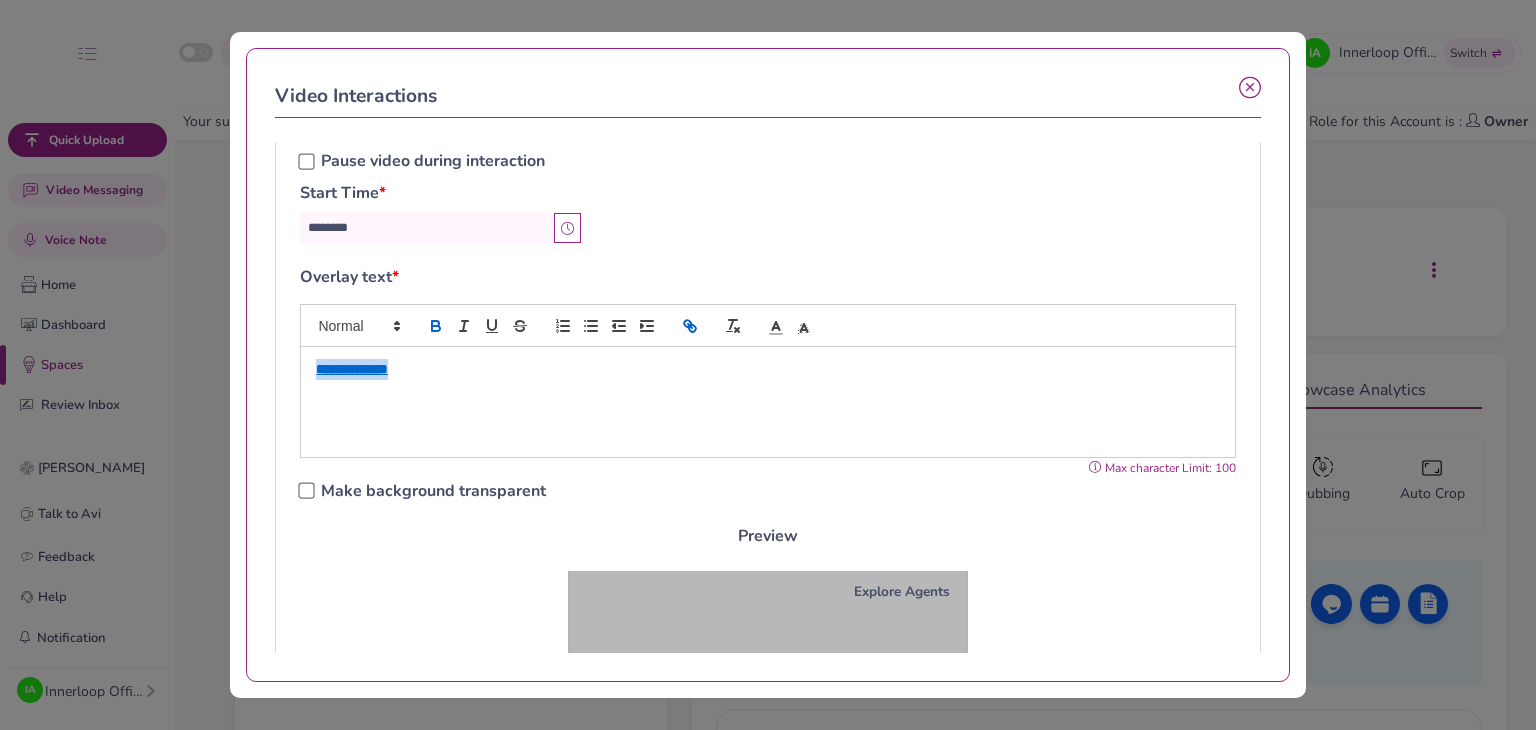 click on "**********" at bounding box center (767, 402) 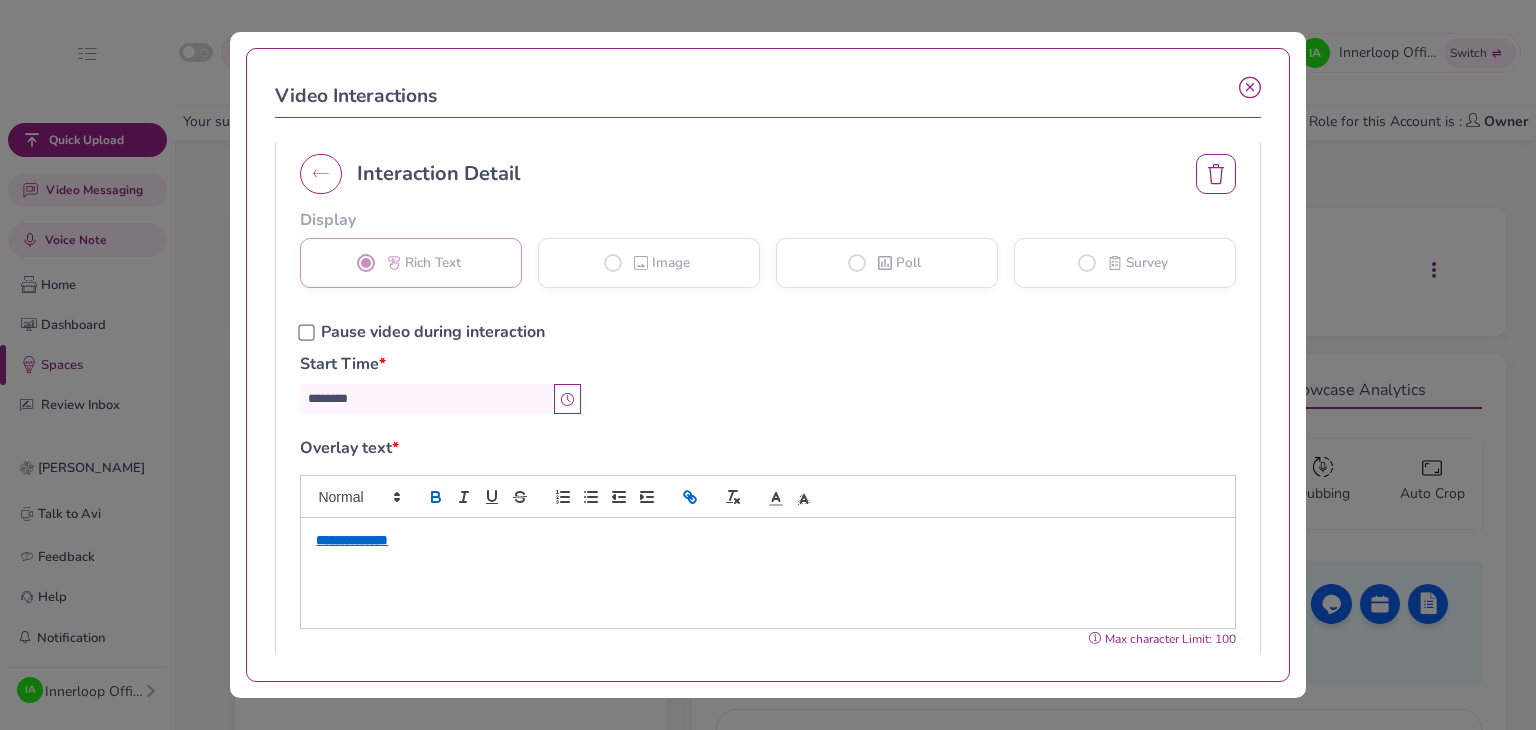 scroll, scrollTop: 0, scrollLeft: 0, axis: both 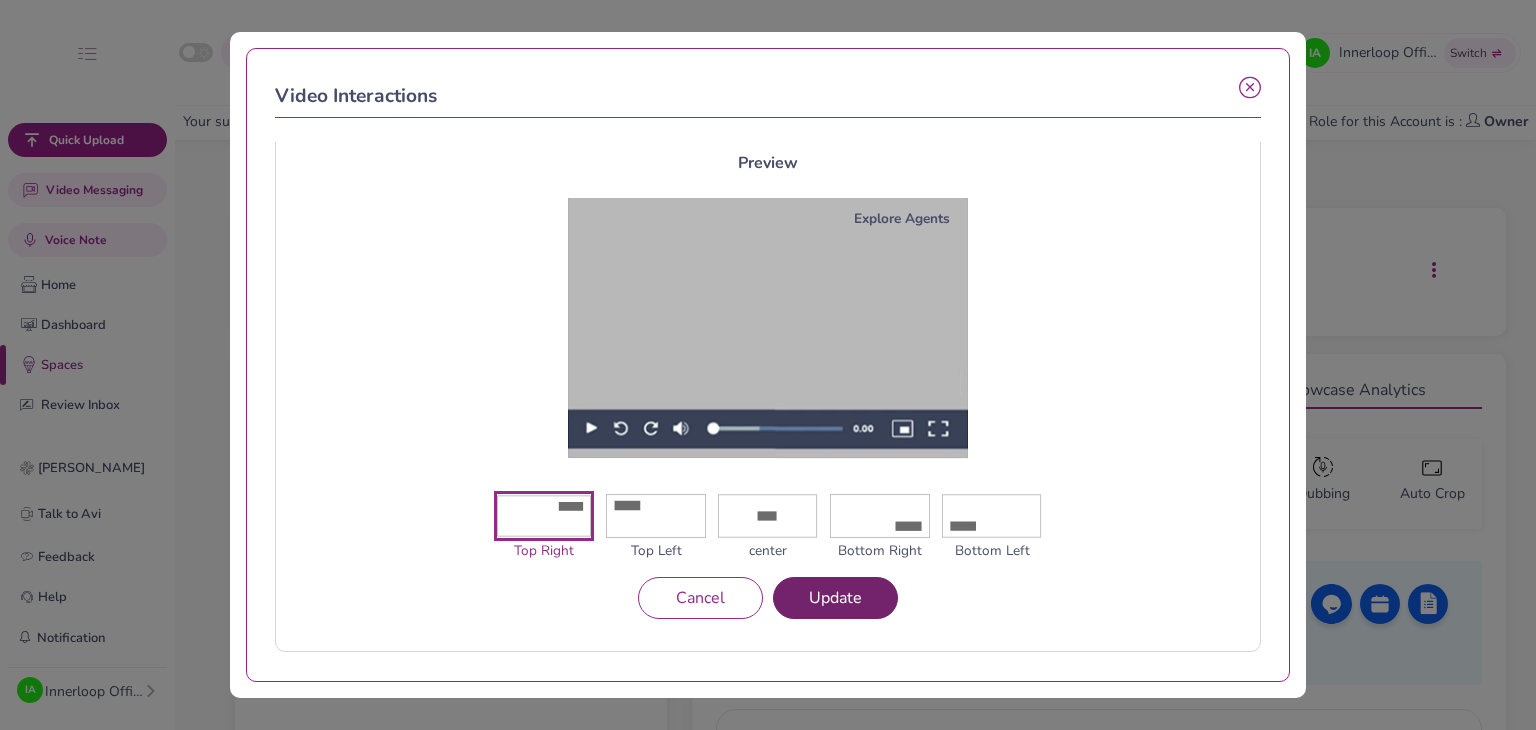 click on "Update" at bounding box center (835, 598) 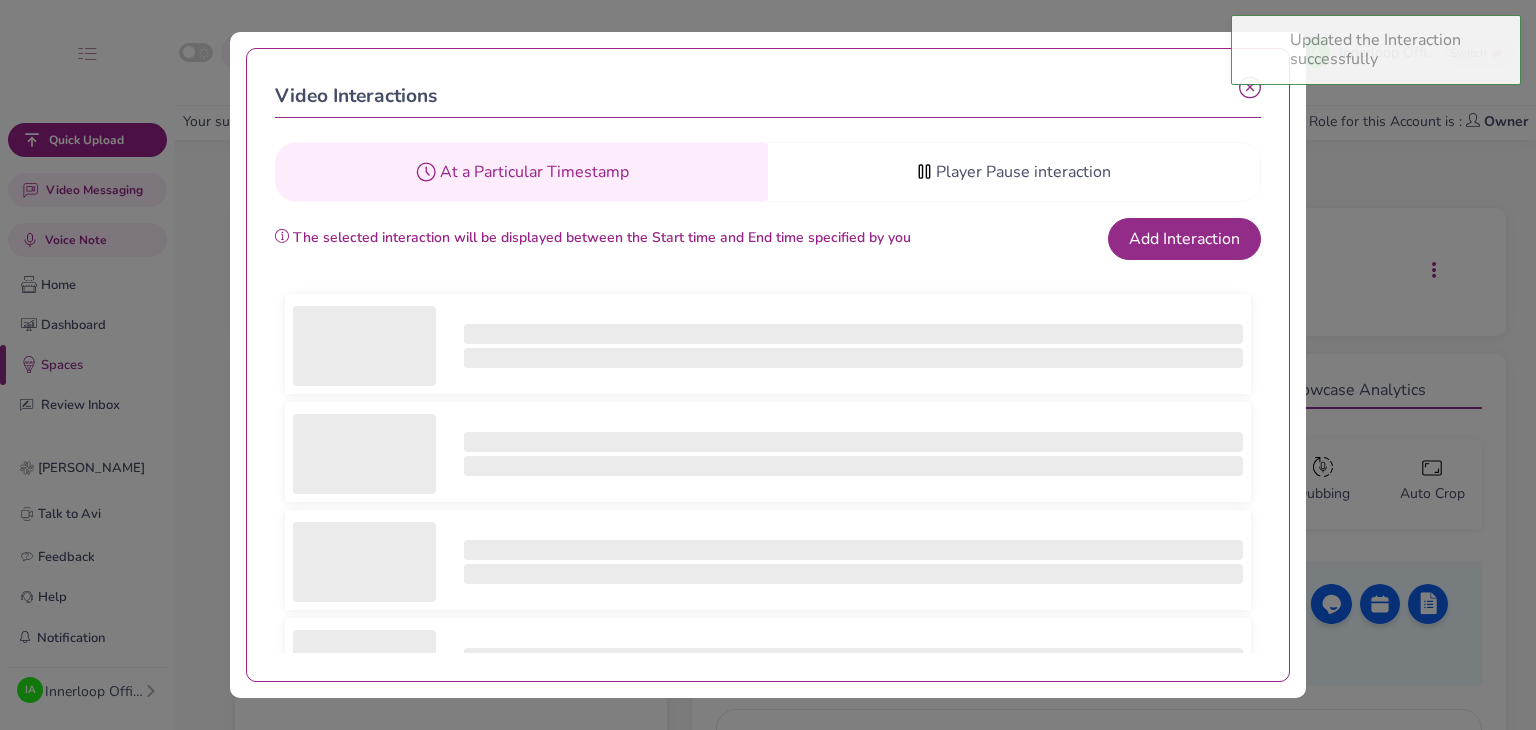 scroll, scrollTop: 0, scrollLeft: 0, axis: both 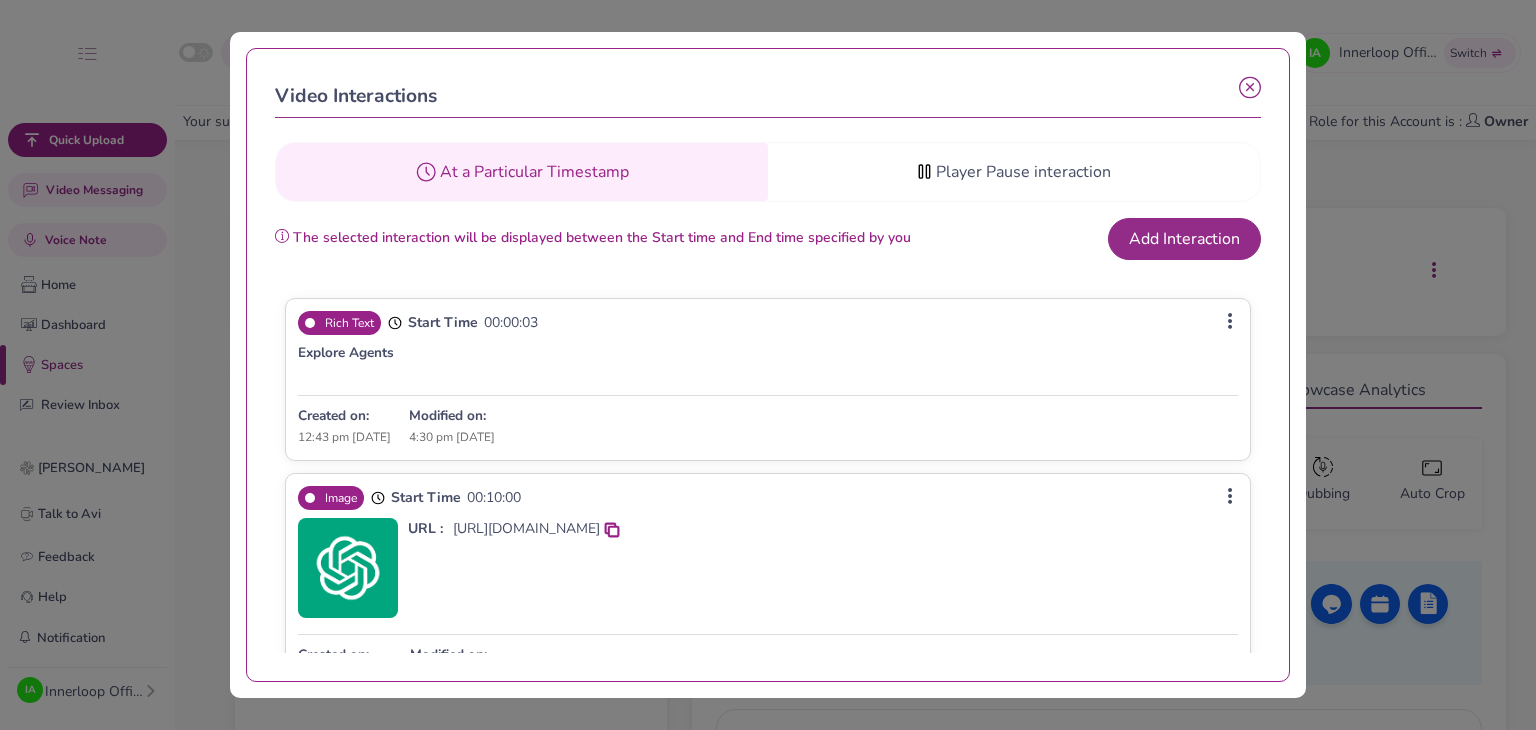 click at bounding box center (1250, 88) 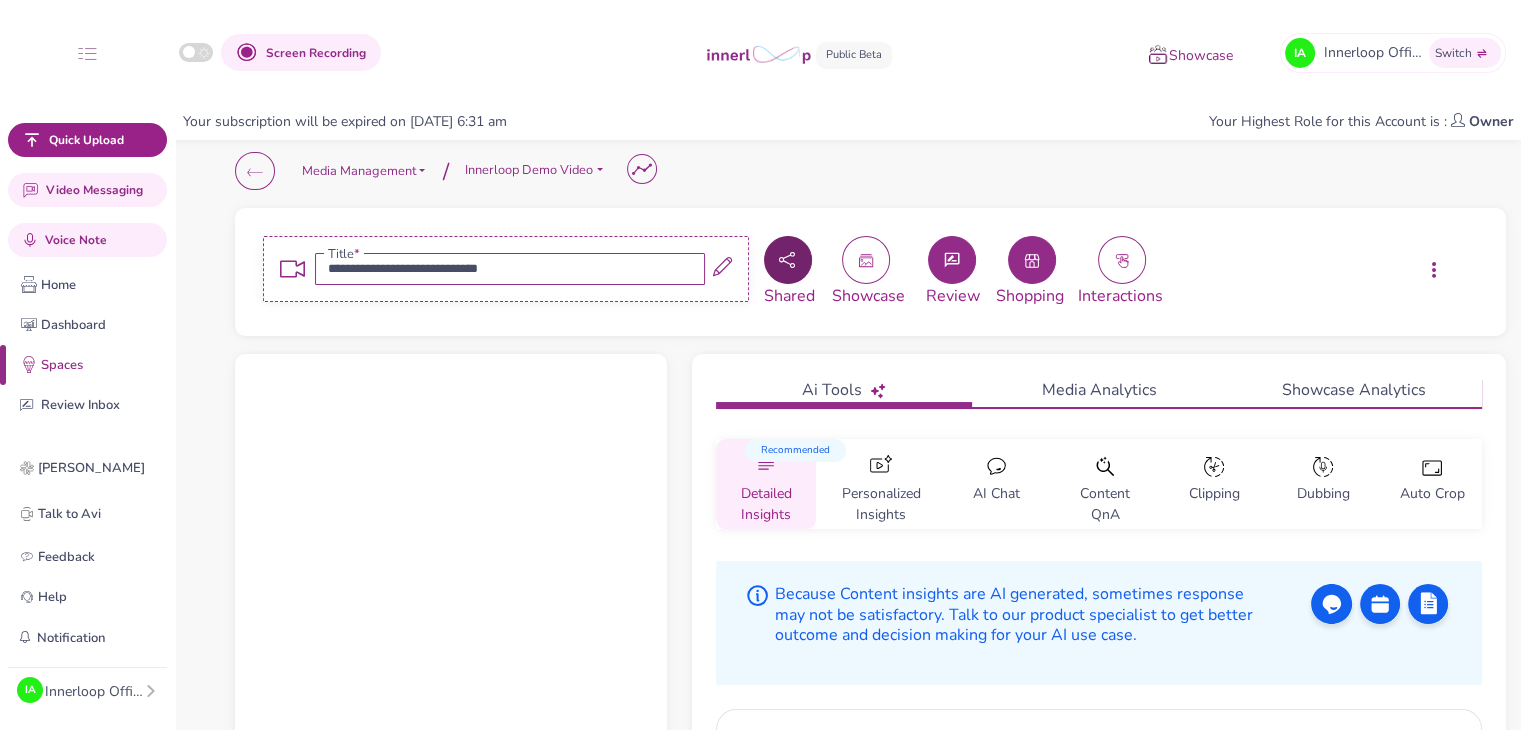 click at bounding box center (788, 260) 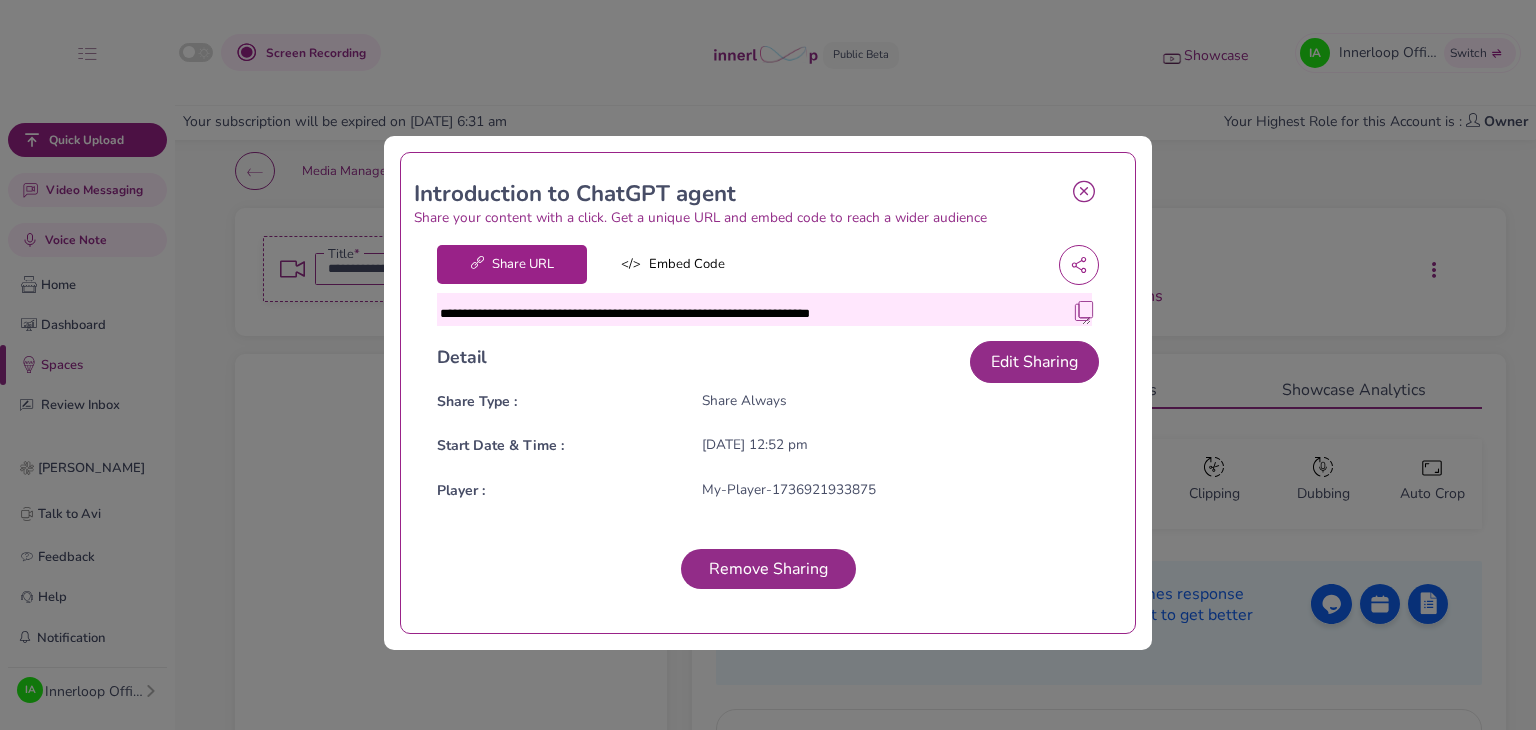 click at bounding box center [1084, 311] 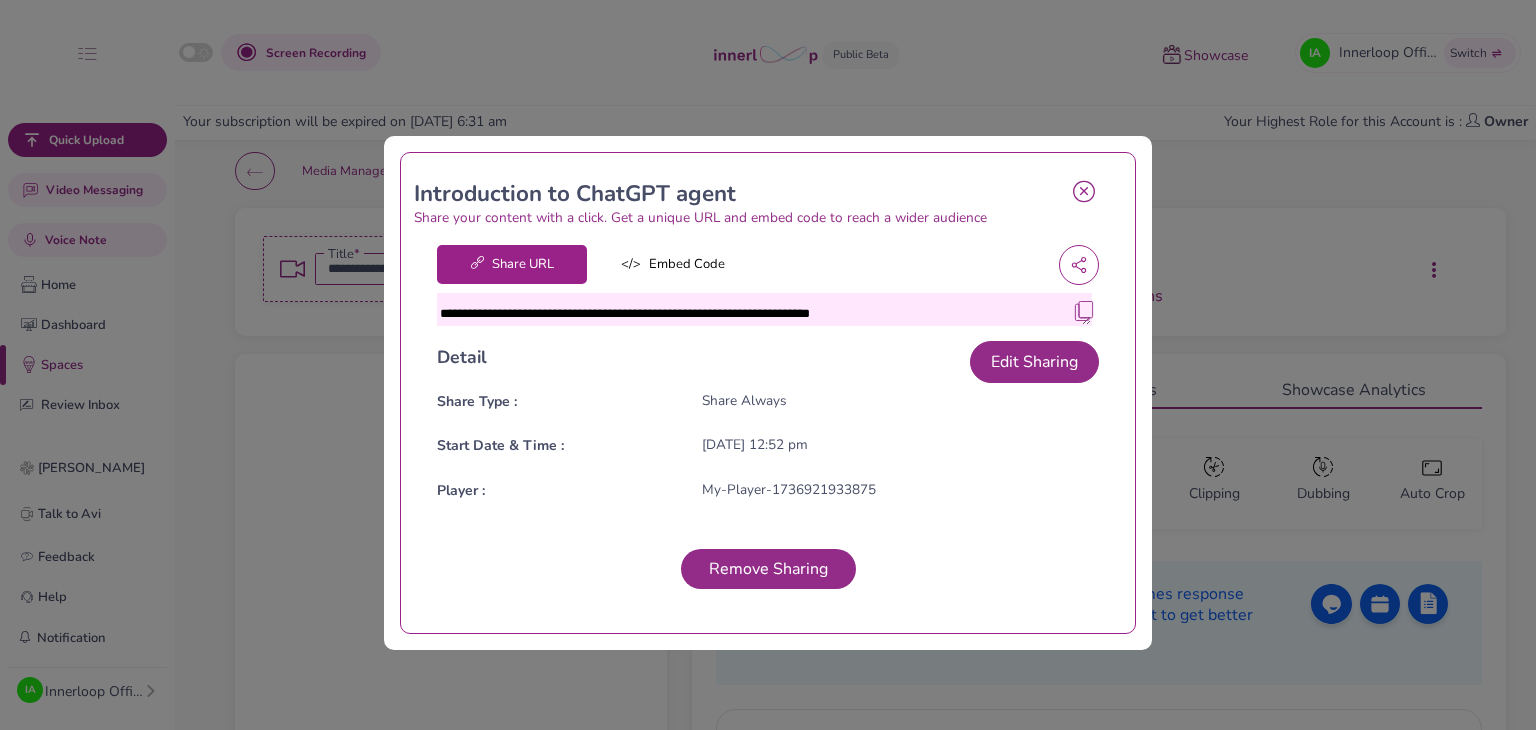 click at bounding box center [1084, 191] 